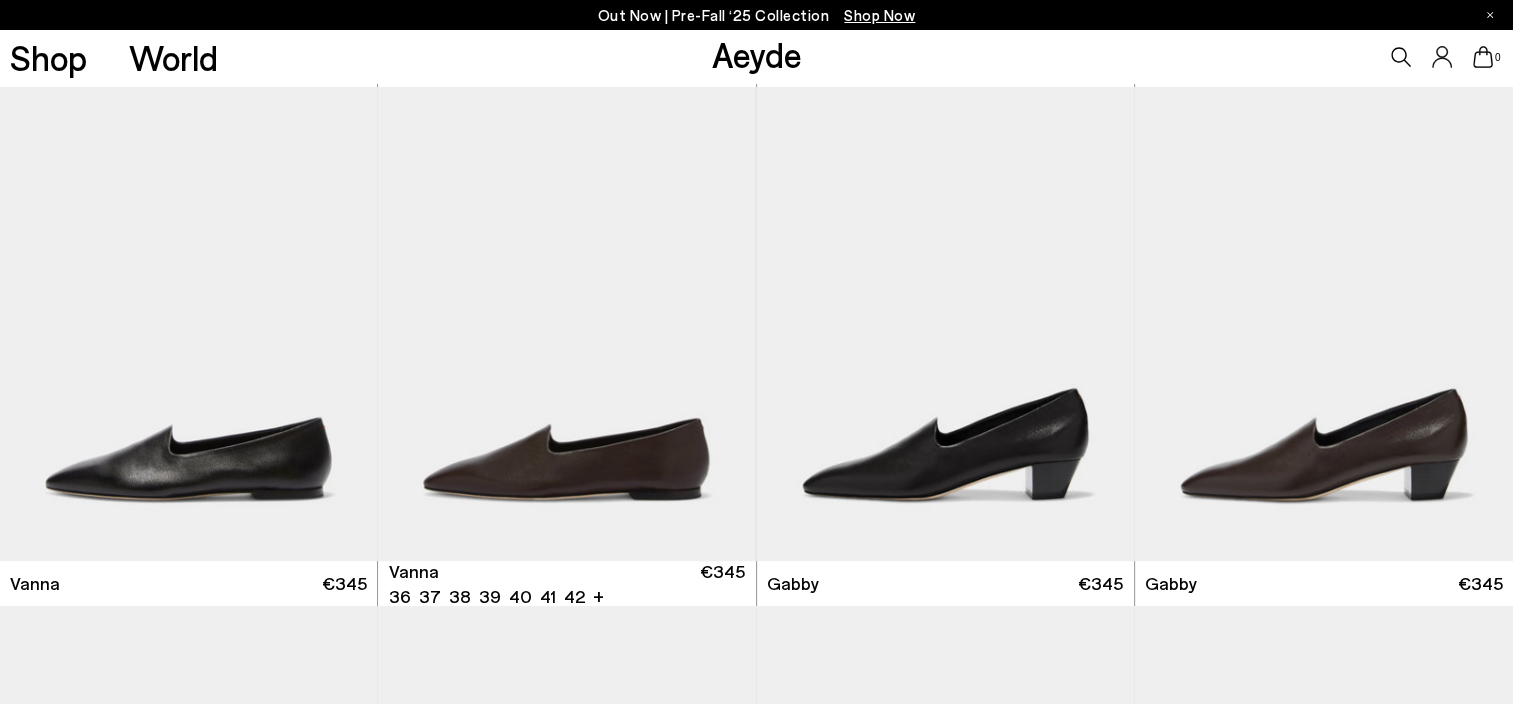 scroll, scrollTop: 524, scrollLeft: 0, axis: vertical 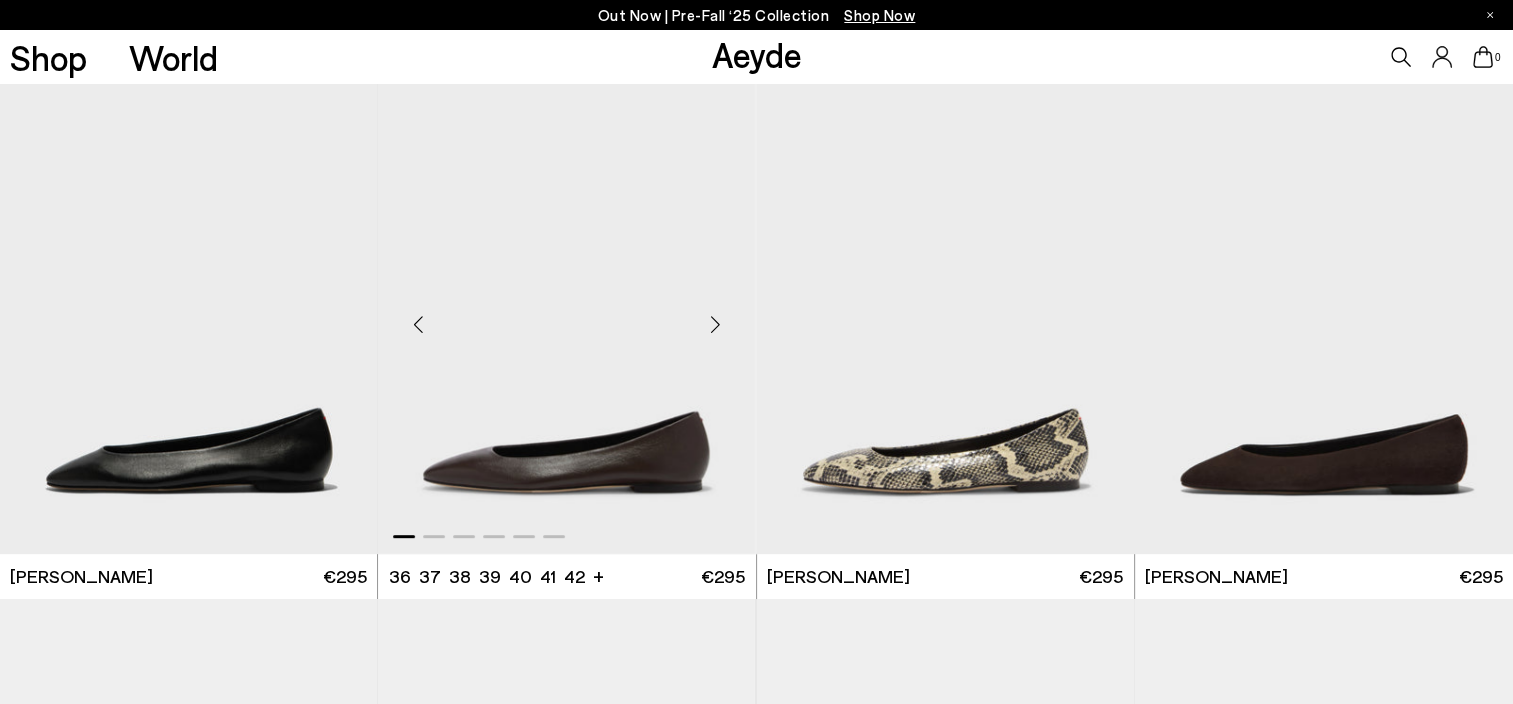 click at bounding box center [716, 325] 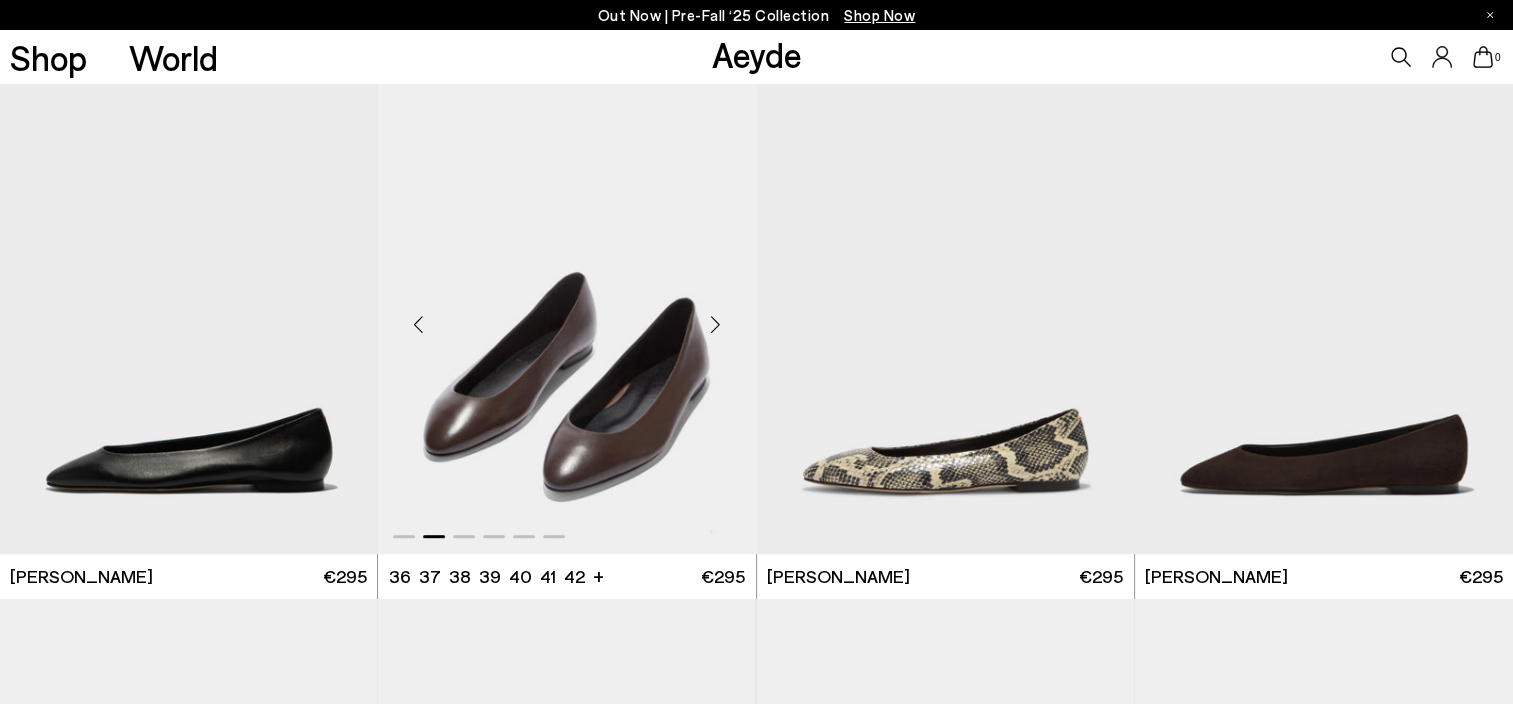 click at bounding box center [716, 325] 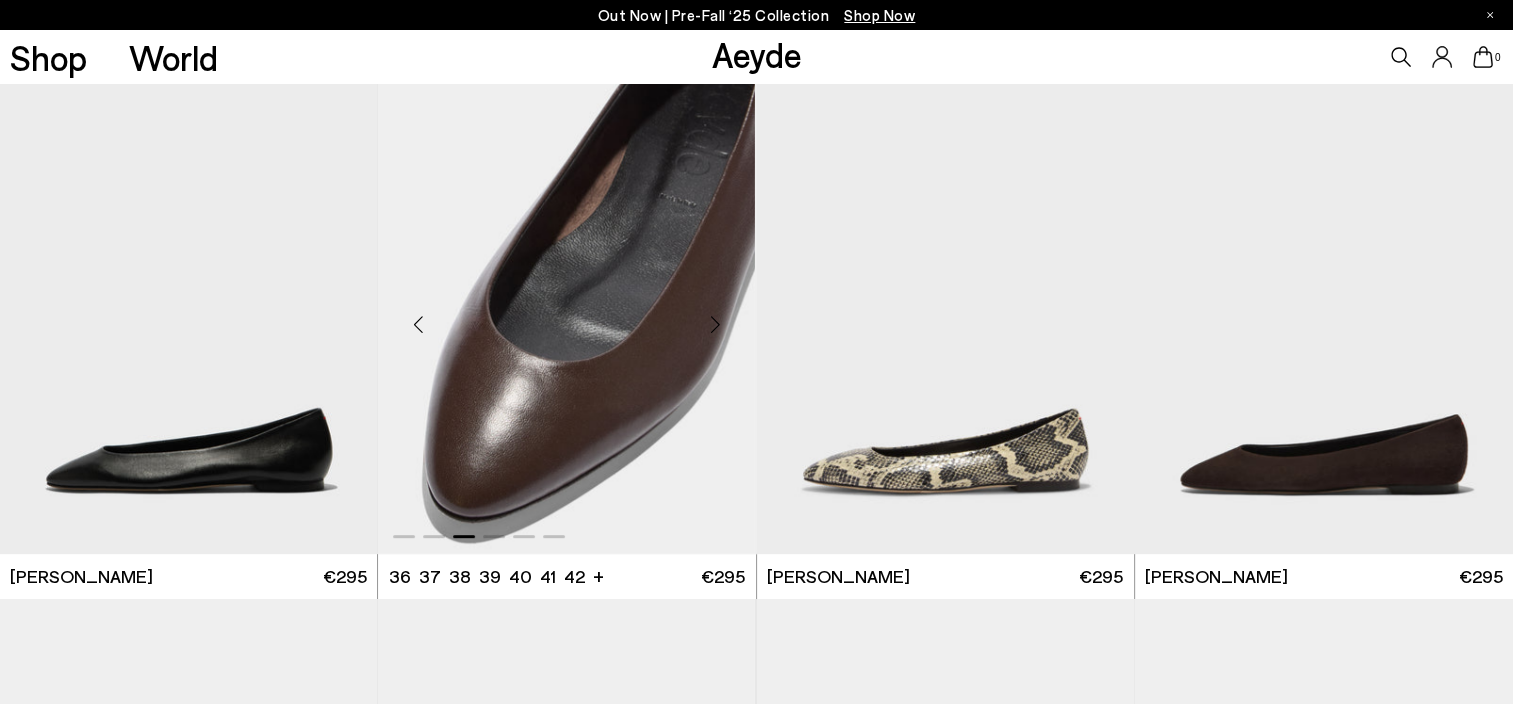 click at bounding box center (716, 325) 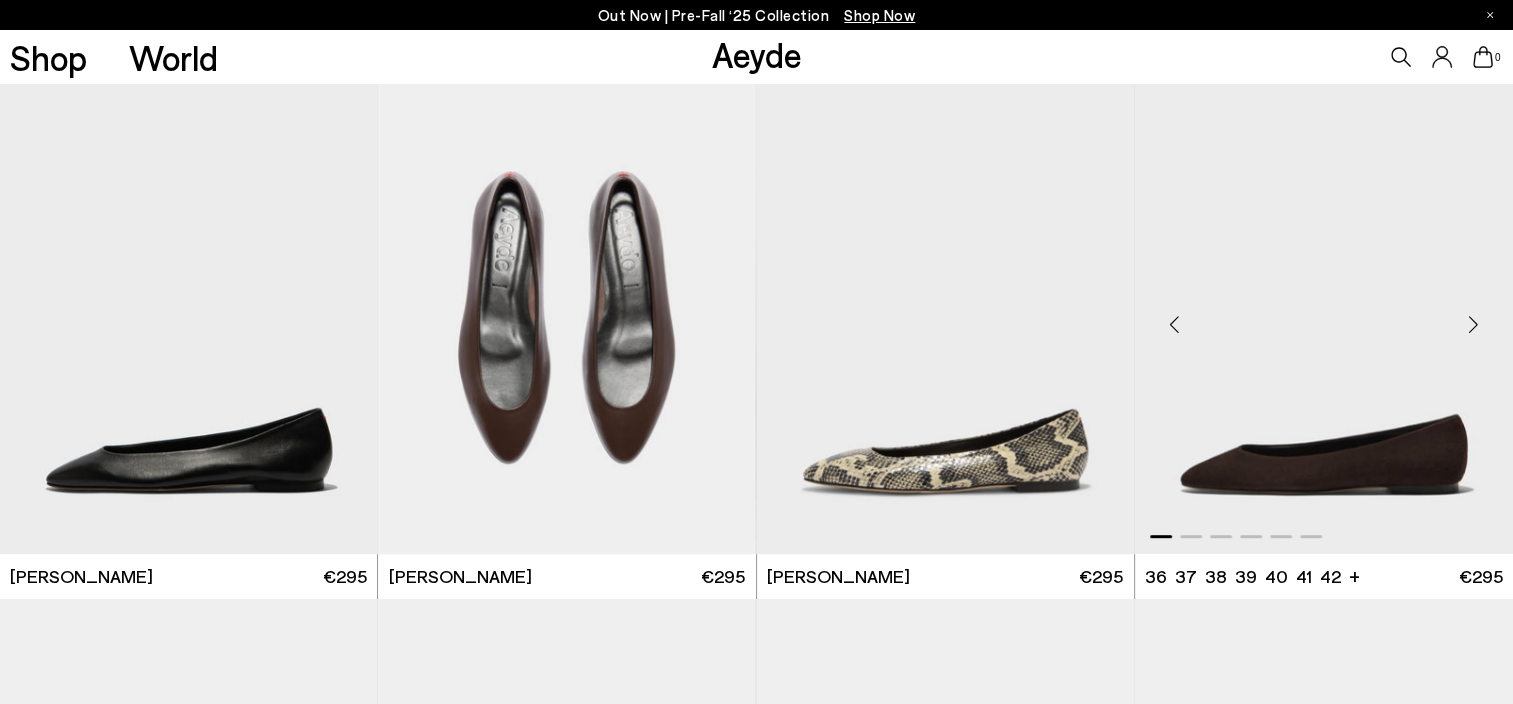 click at bounding box center (1473, 325) 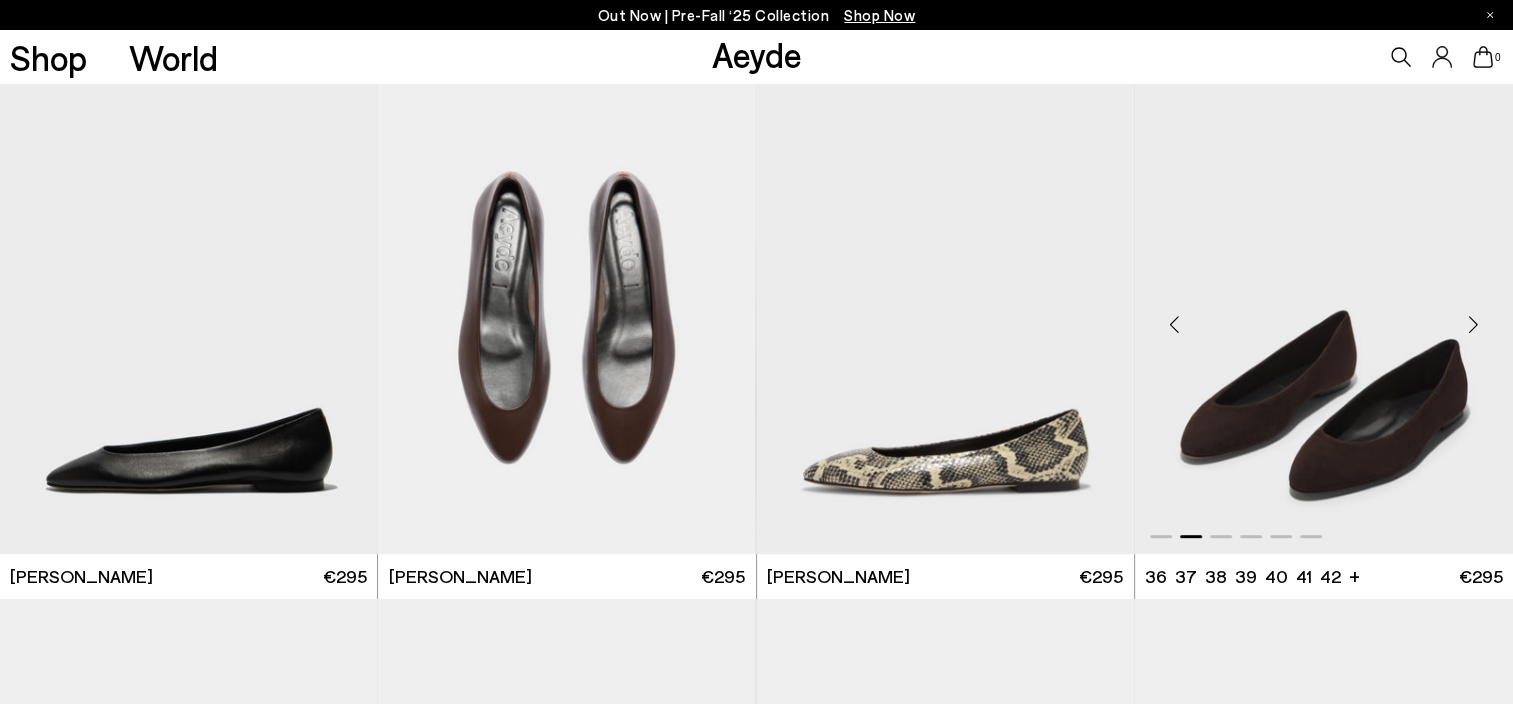 click at bounding box center (1473, 325) 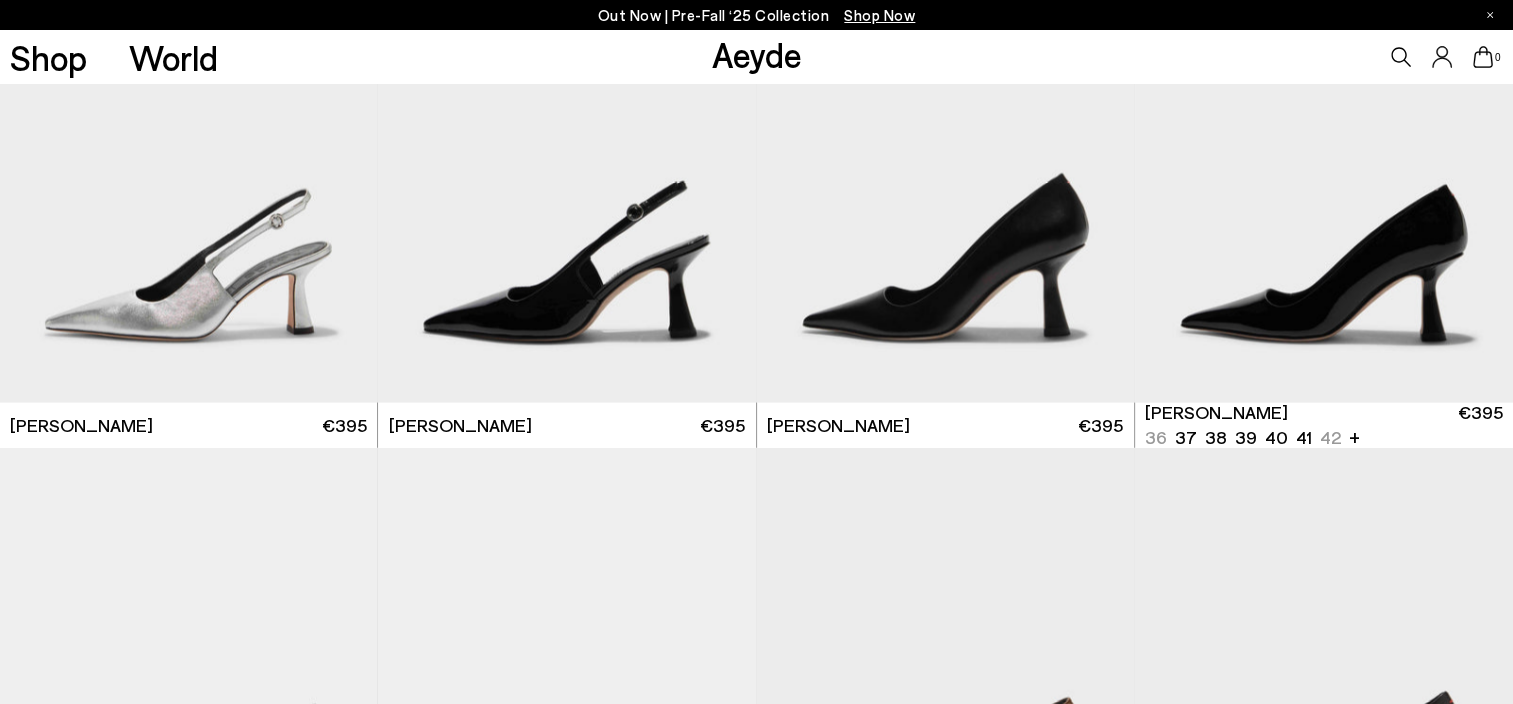 scroll, scrollTop: 4336, scrollLeft: 0, axis: vertical 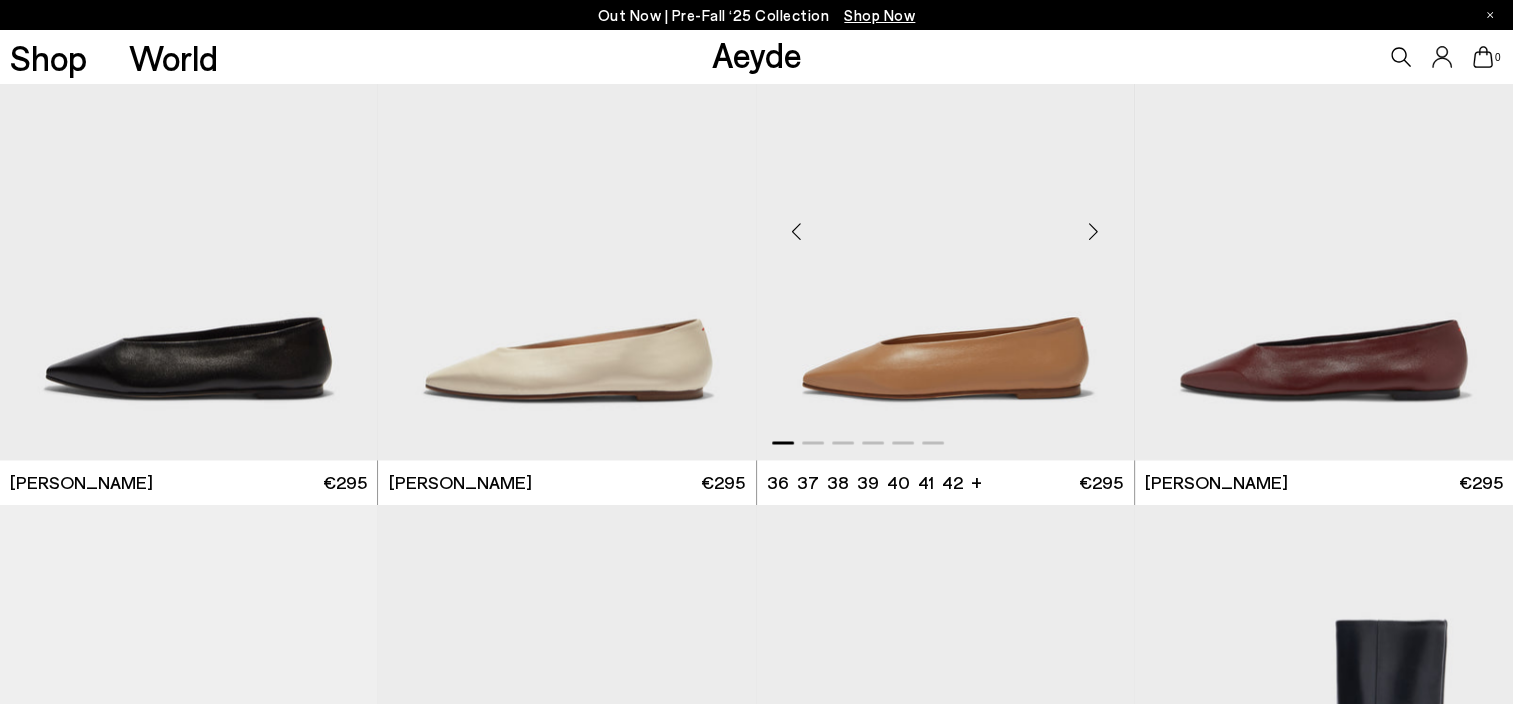 click at bounding box center [1094, 231] 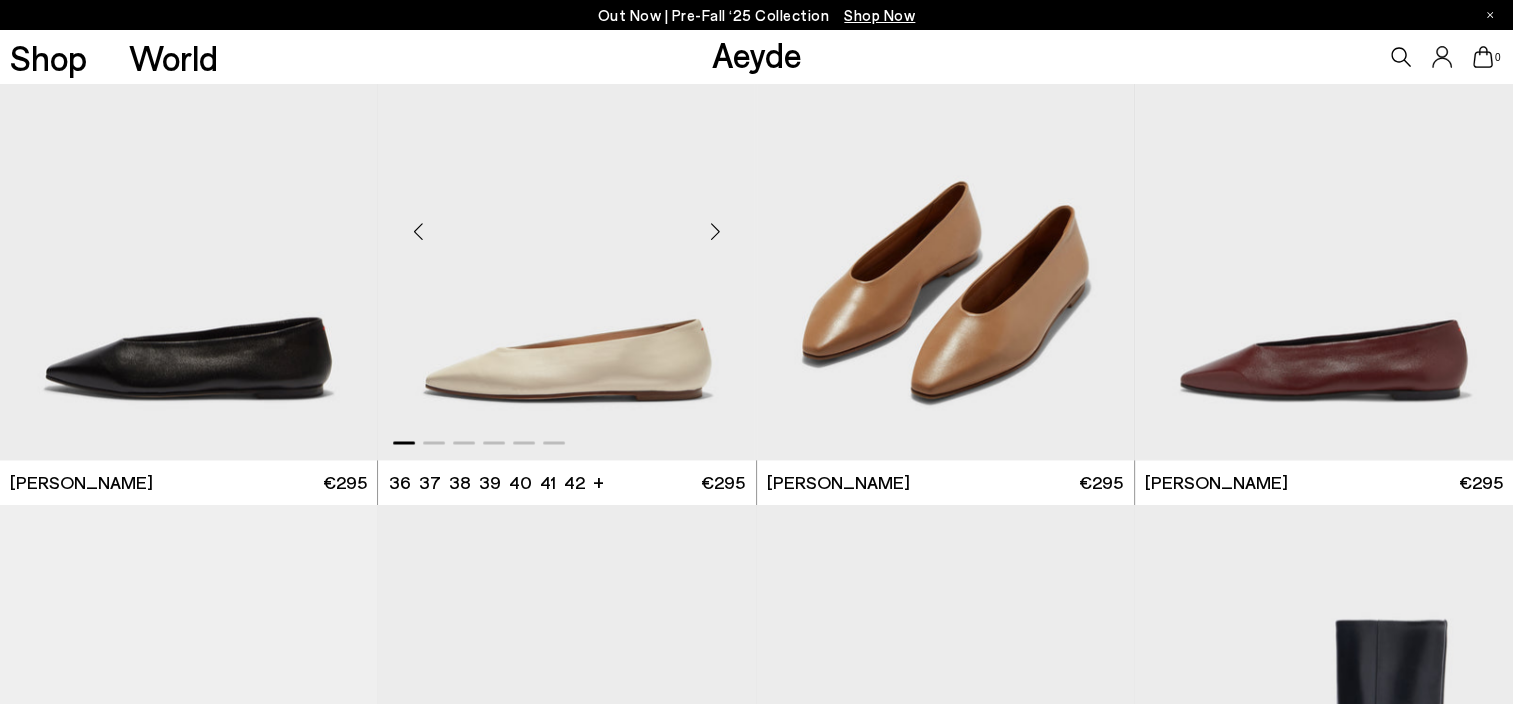 click at bounding box center (716, 231) 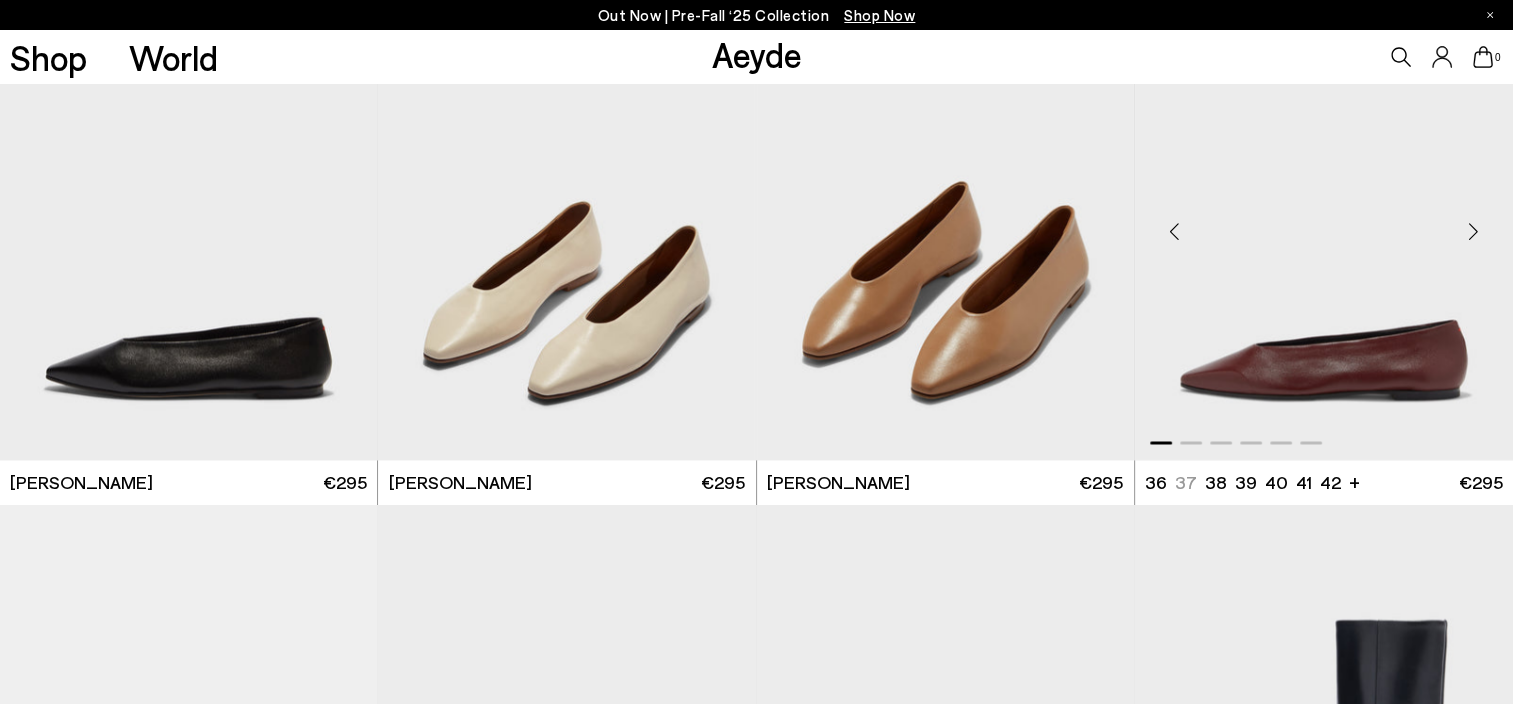 click at bounding box center (1473, 231) 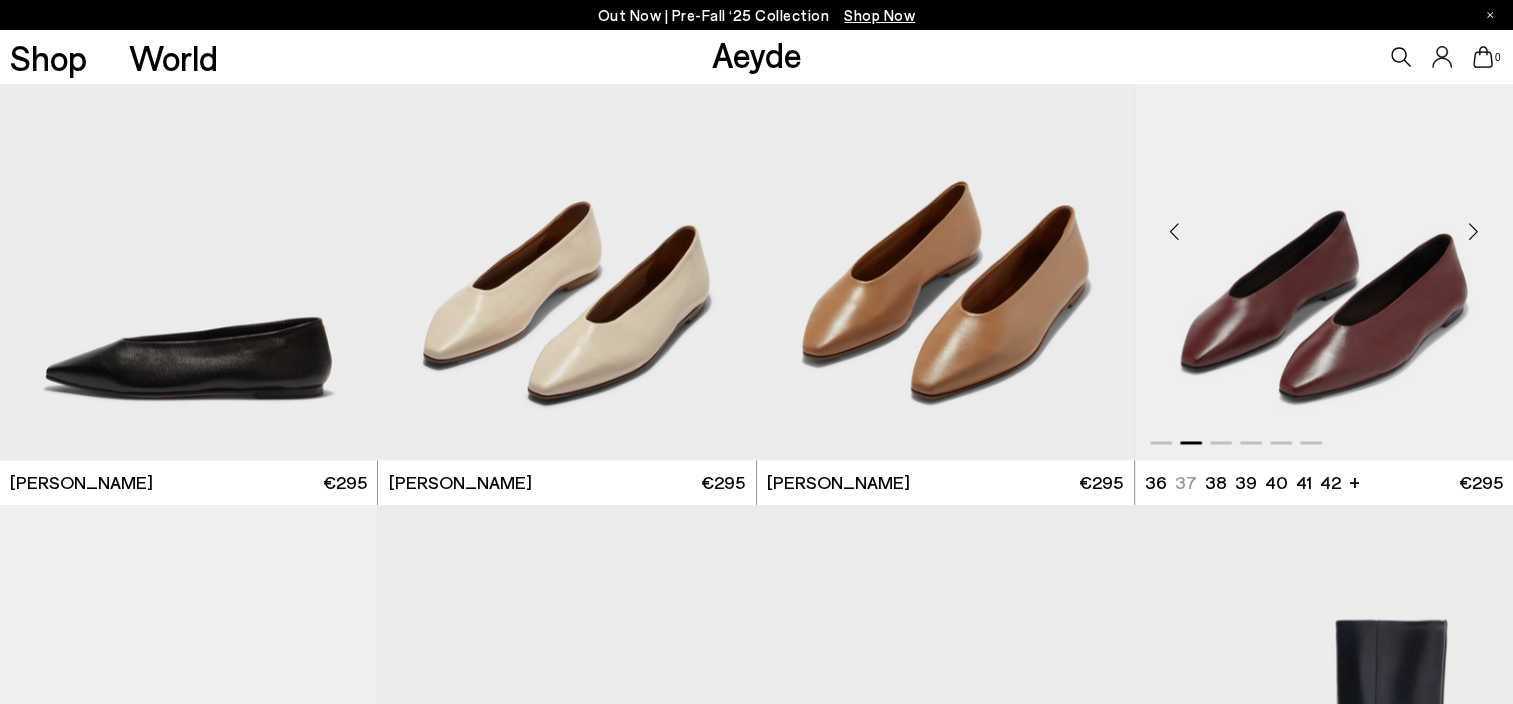 click at bounding box center [1473, 231] 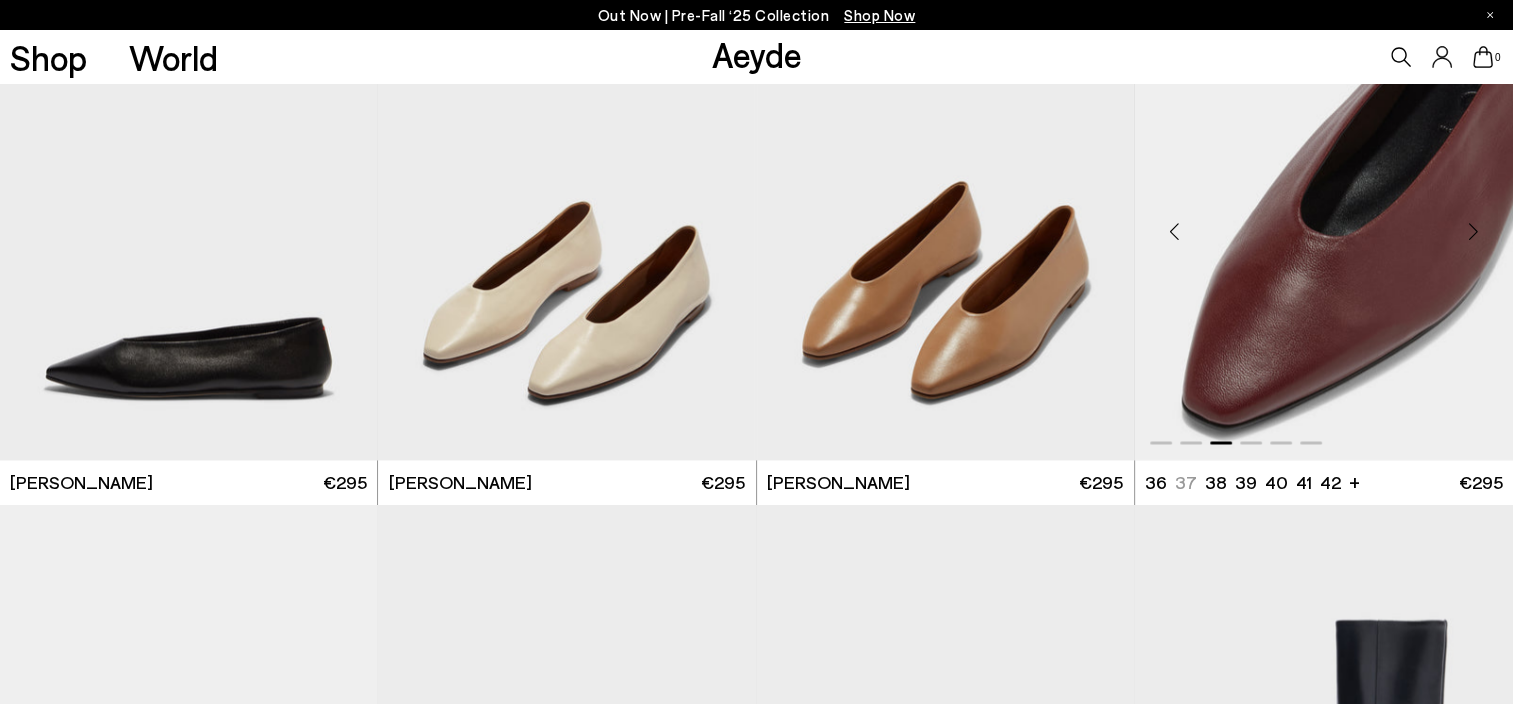 click at bounding box center (1473, 231) 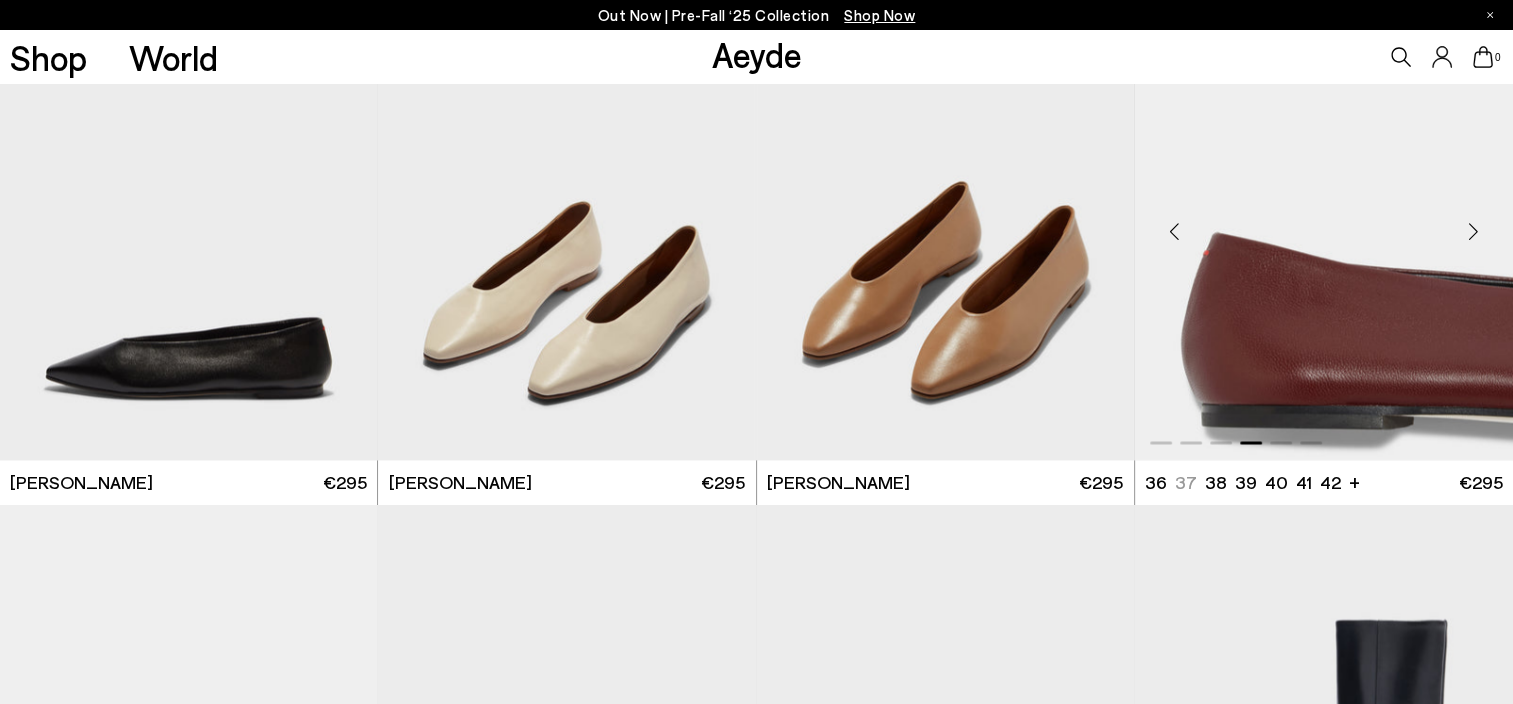 click at bounding box center (1473, 231) 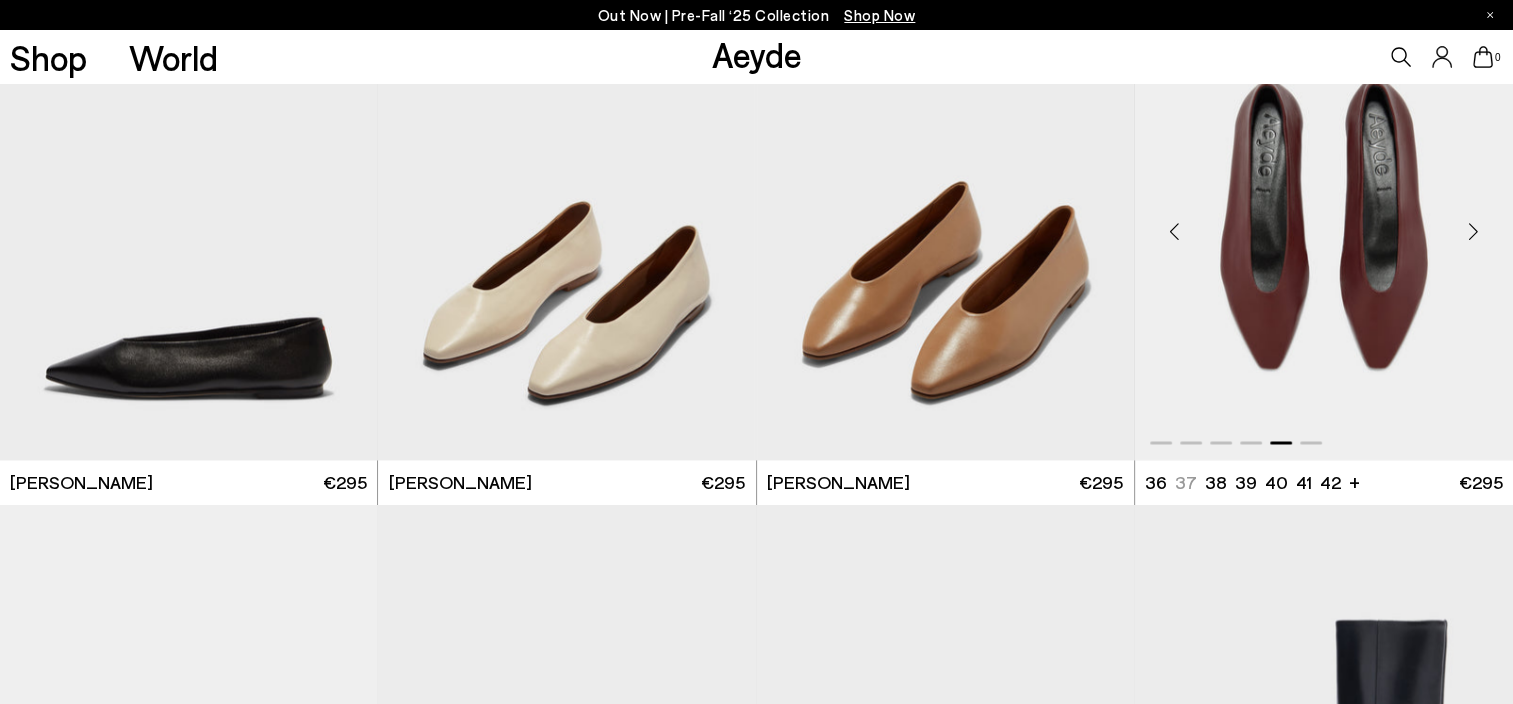 click at bounding box center (1473, 231) 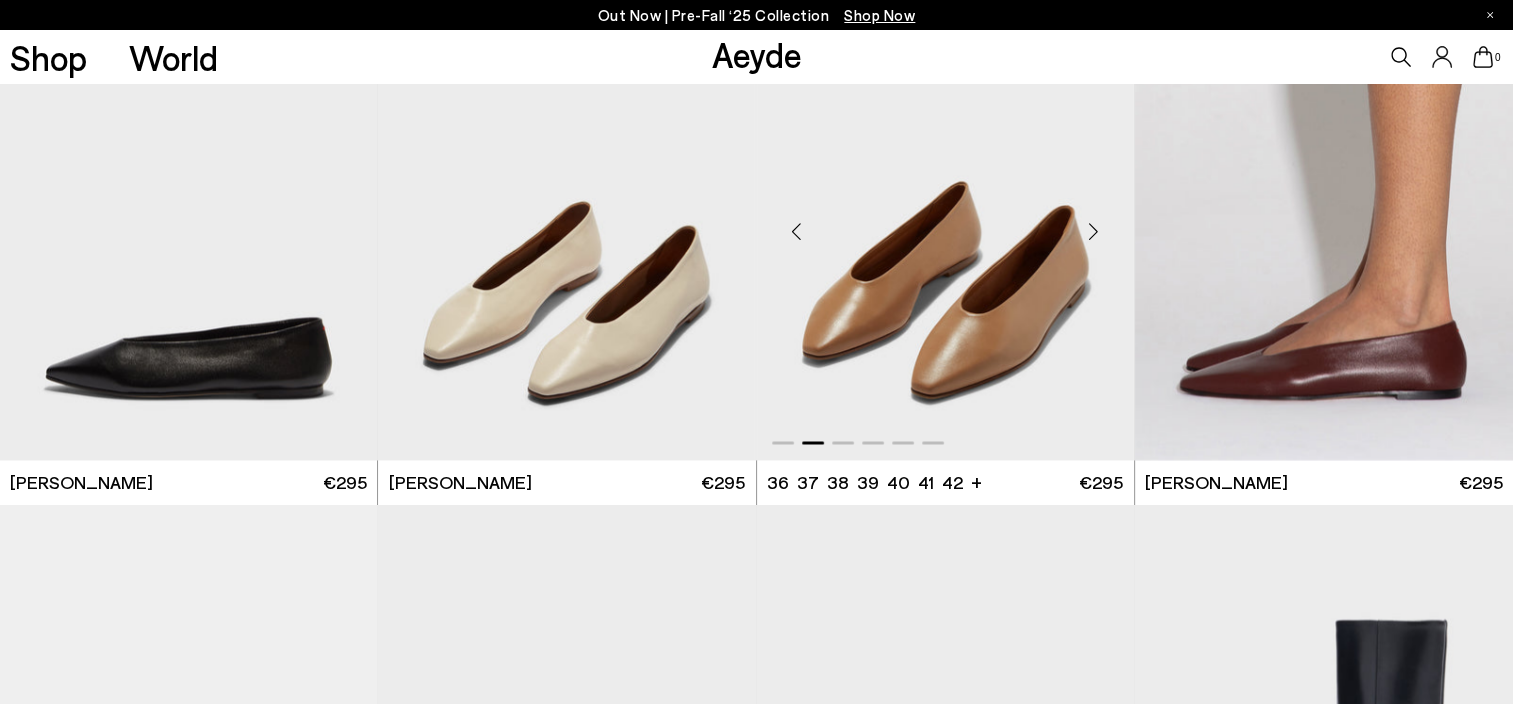 click at bounding box center [1094, 231] 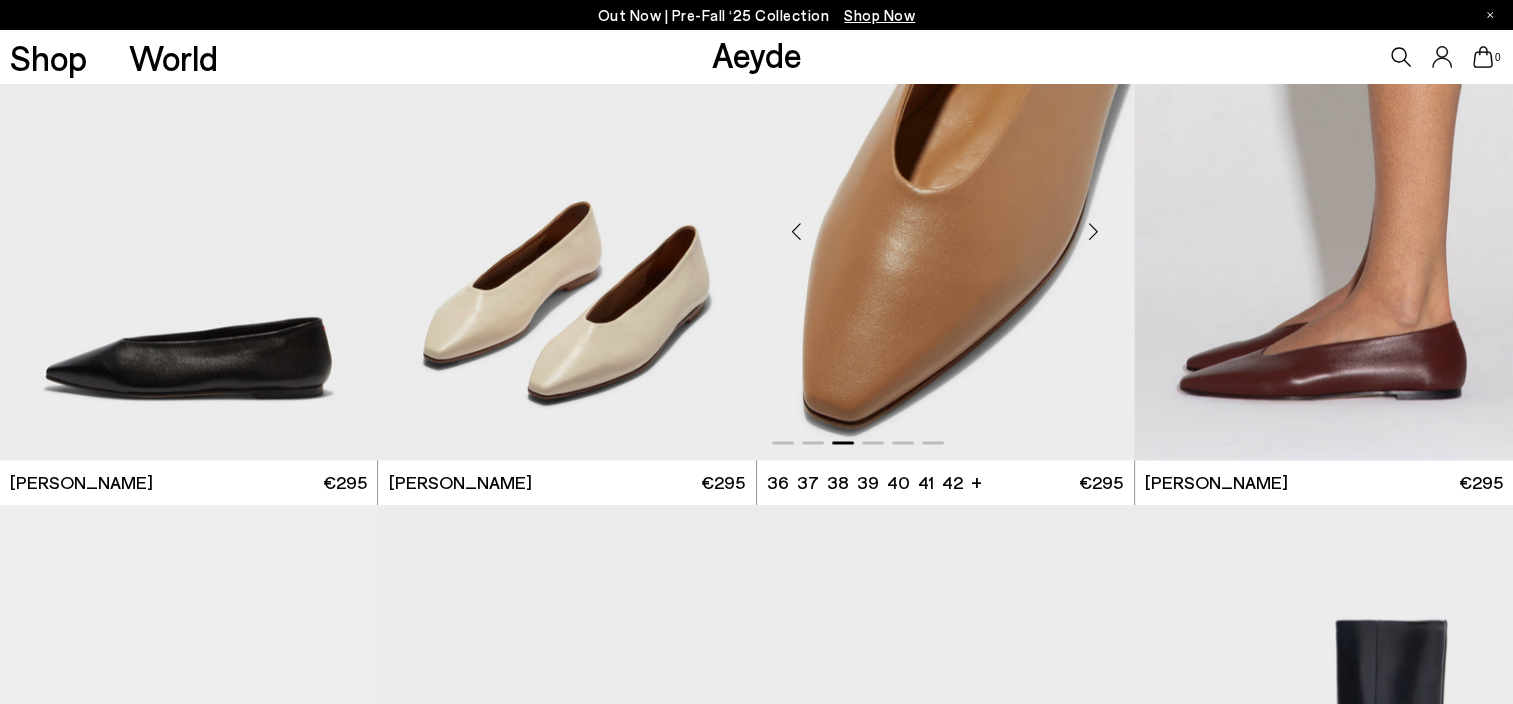click at bounding box center (1094, 231) 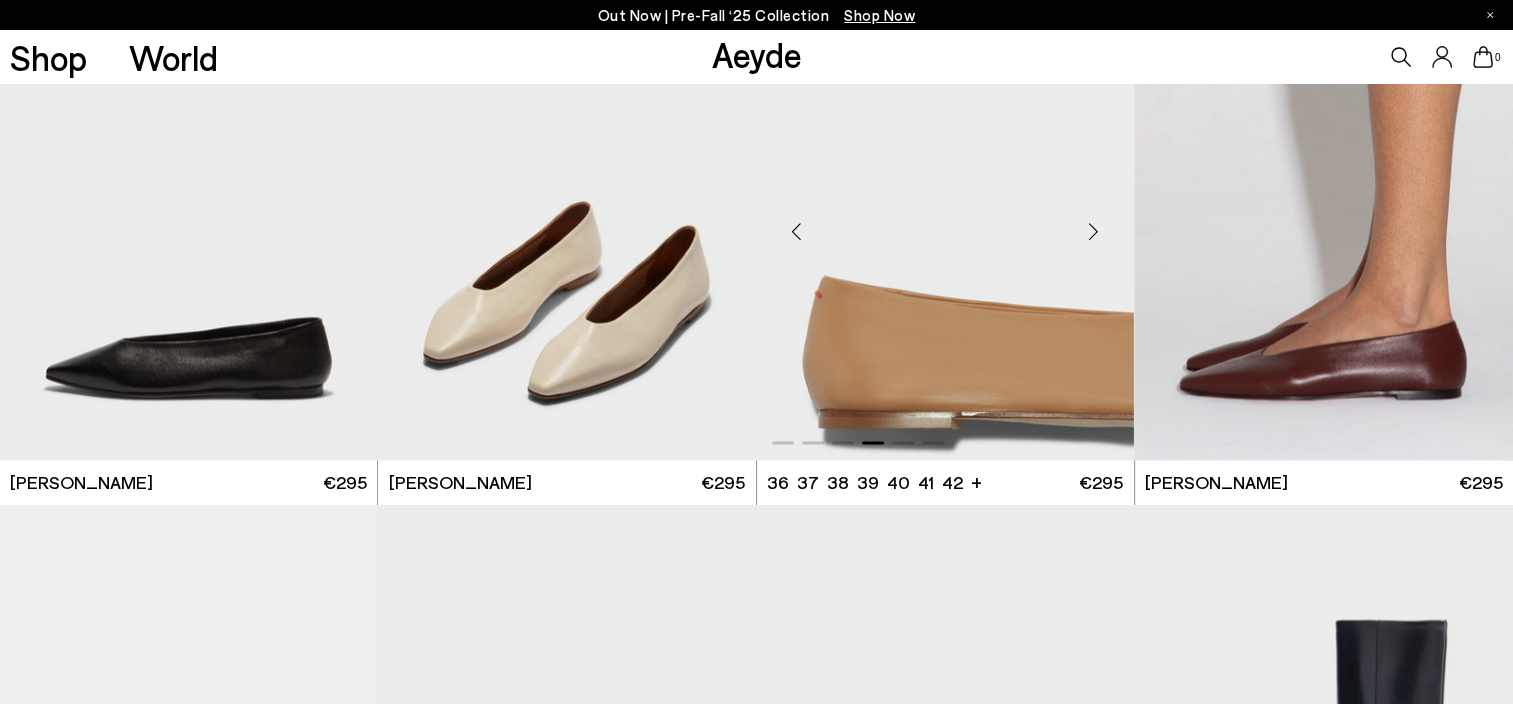 click at bounding box center [1094, 231] 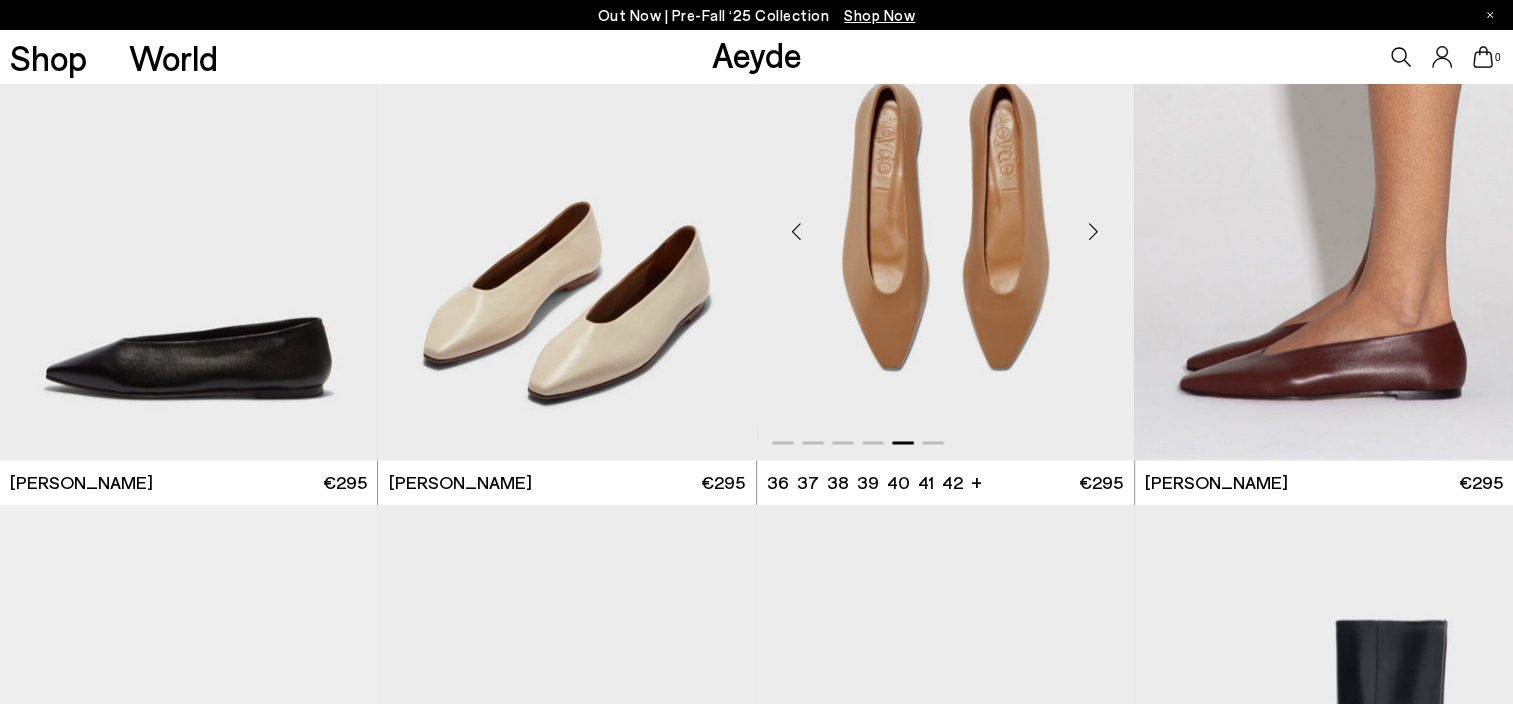 click at bounding box center [1094, 231] 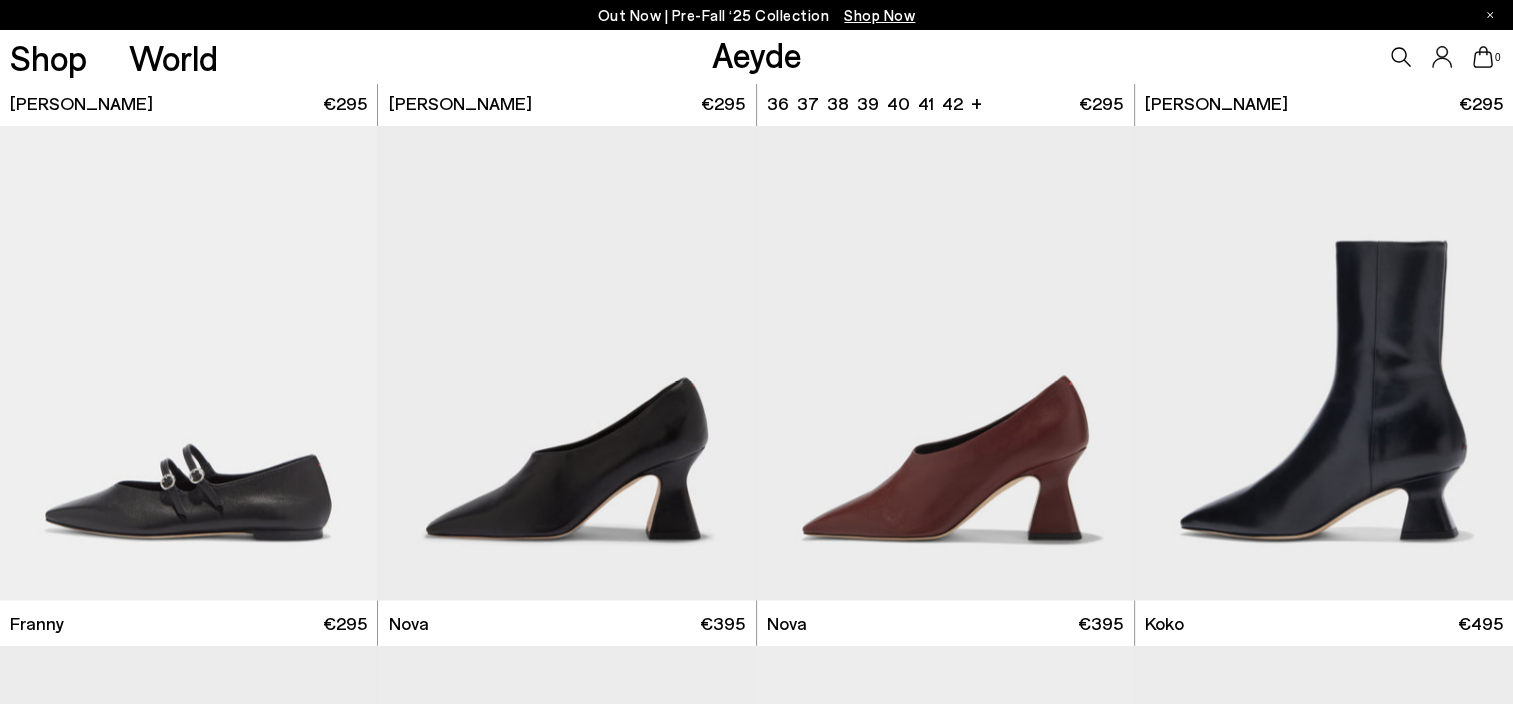 scroll, scrollTop: 10868, scrollLeft: 0, axis: vertical 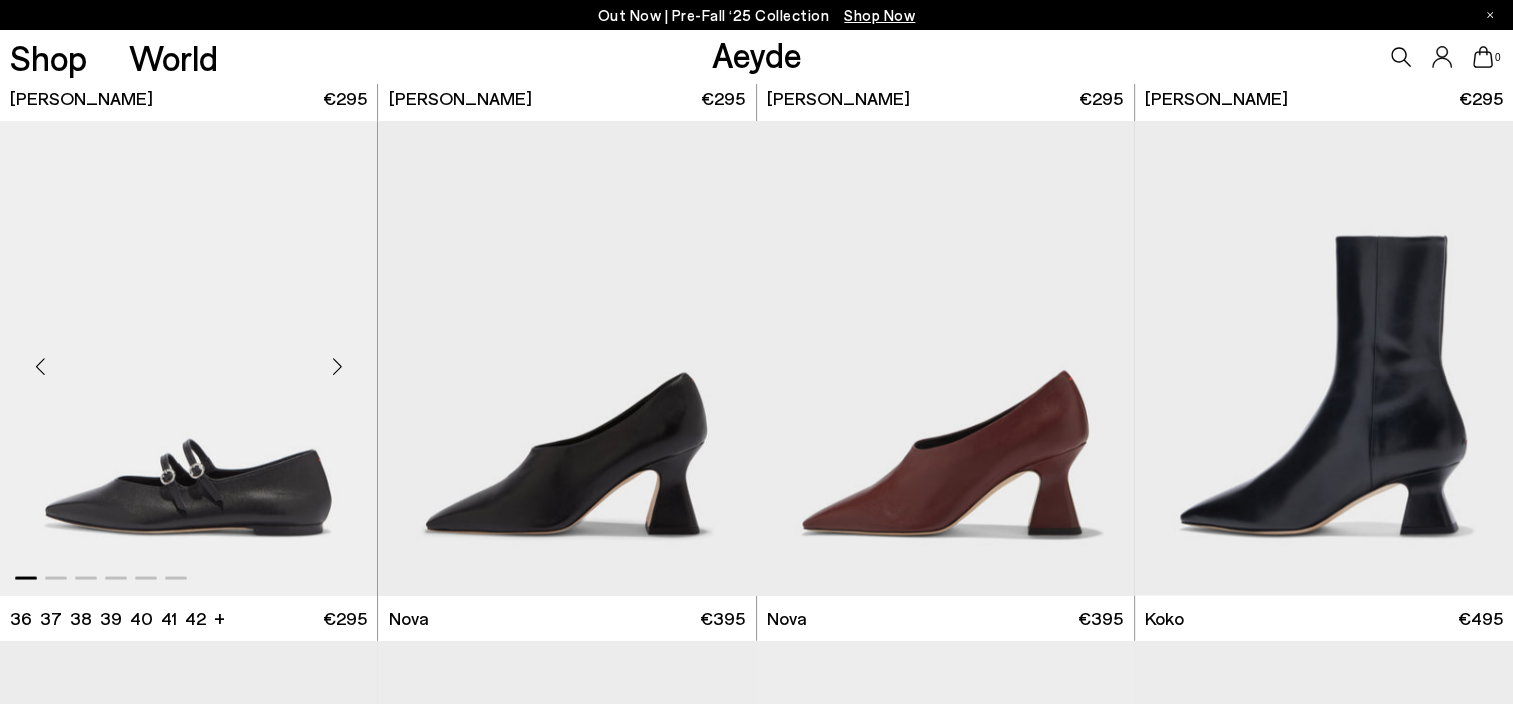 click at bounding box center (337, 366) 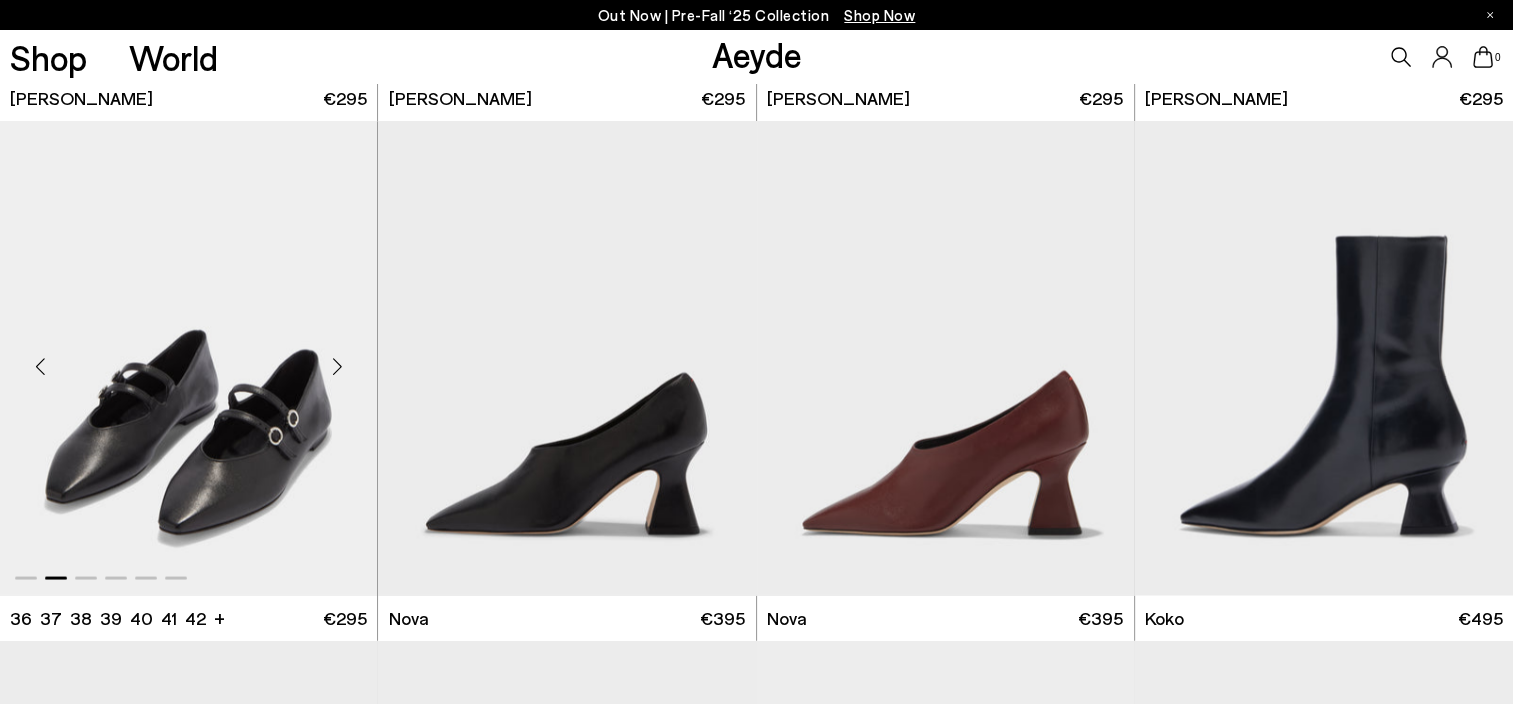 click at bounding box center (337, 366) 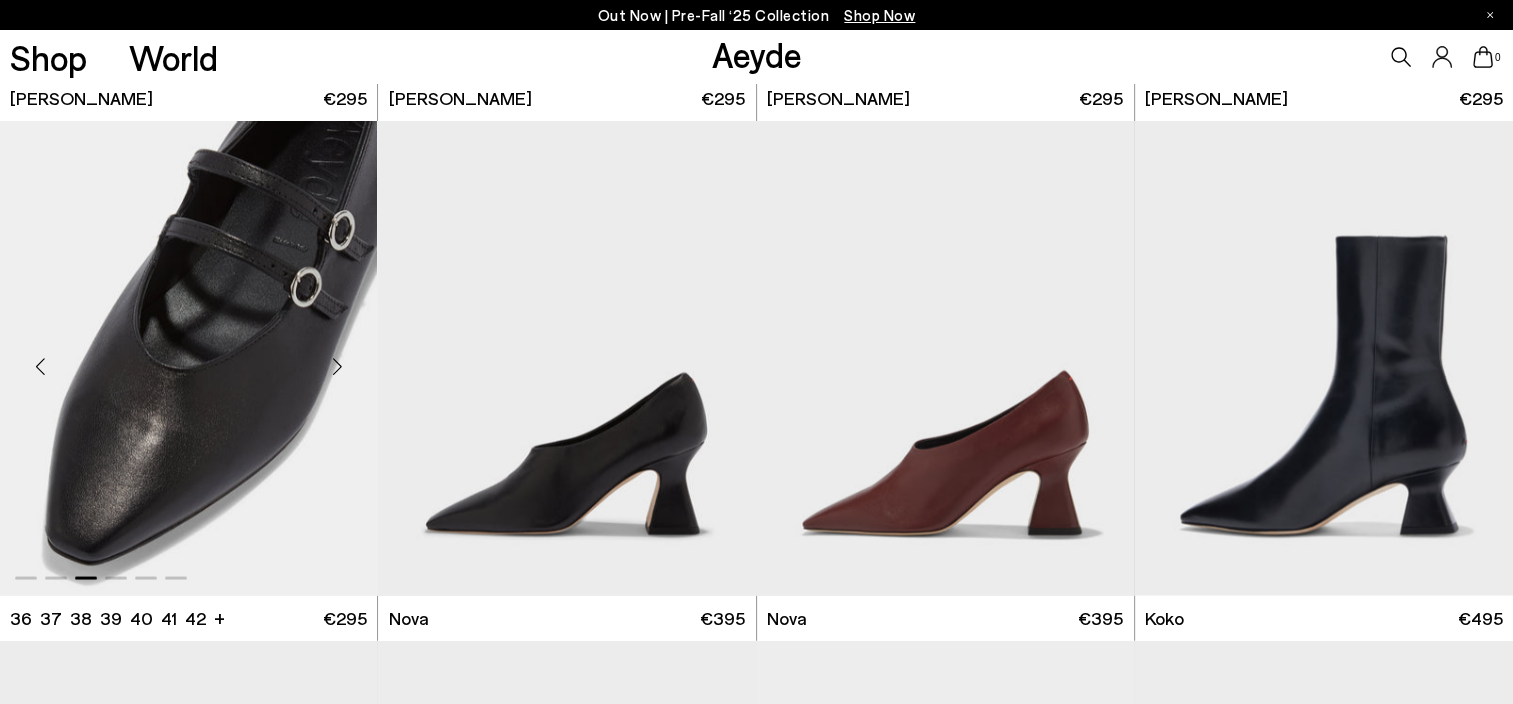 click at bounding box center [337, 366] 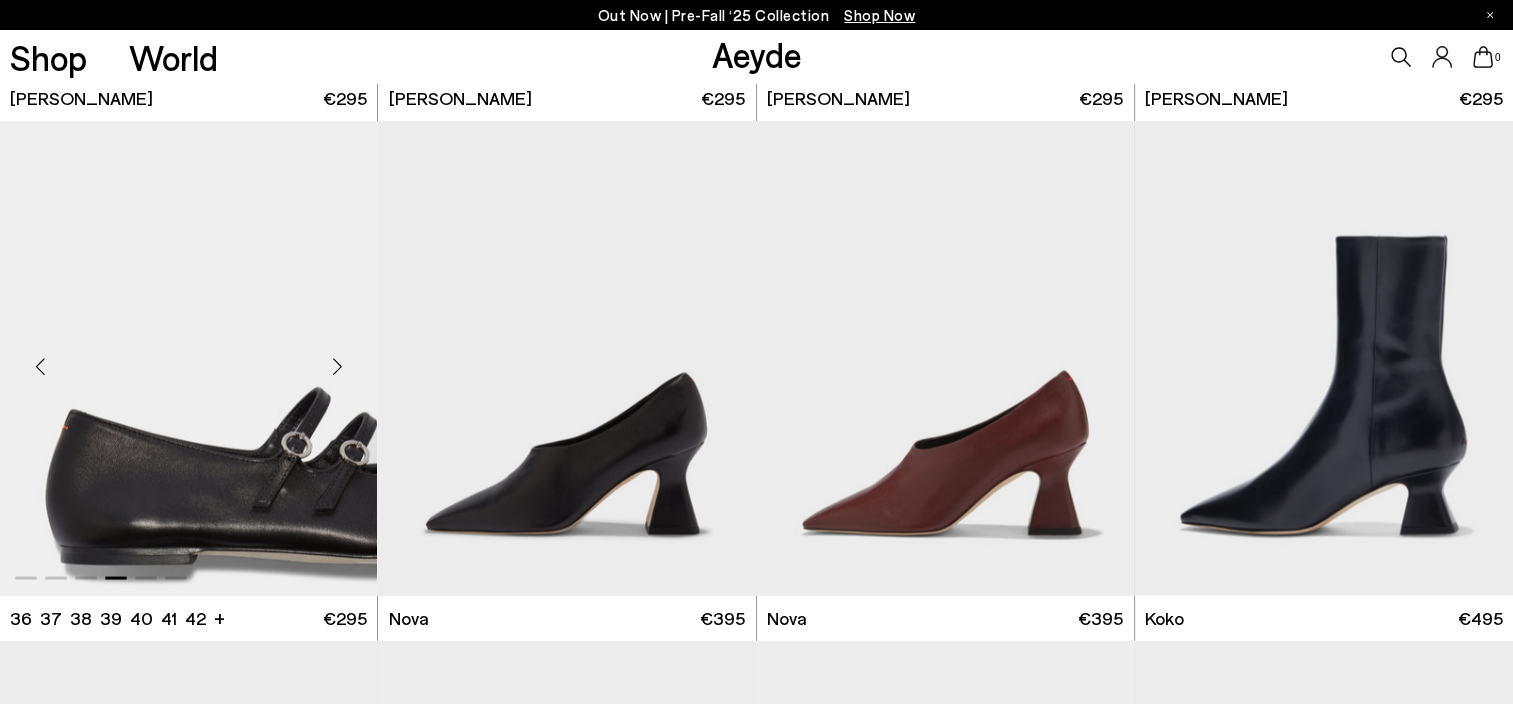 click at bounding box center (337, 366) 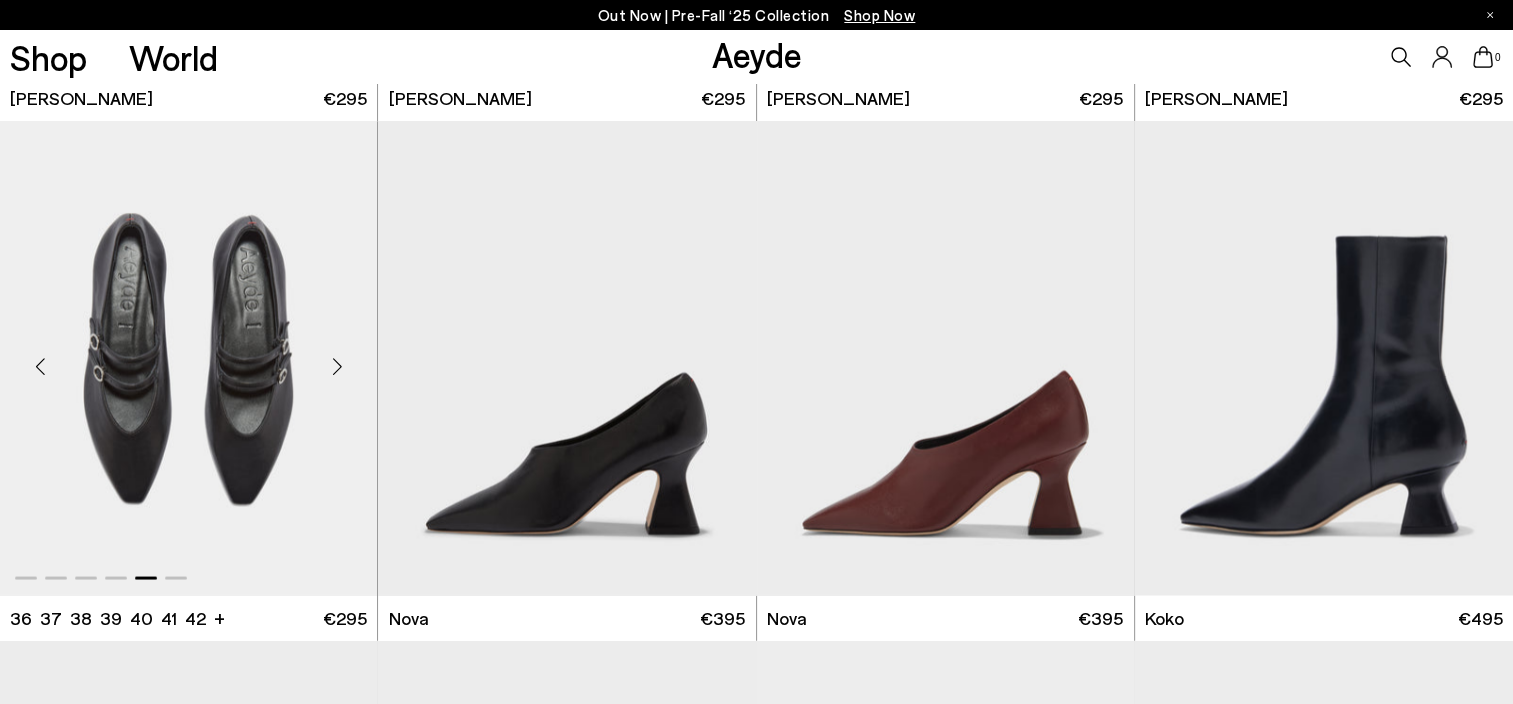 click at bounding box center [337, 366] 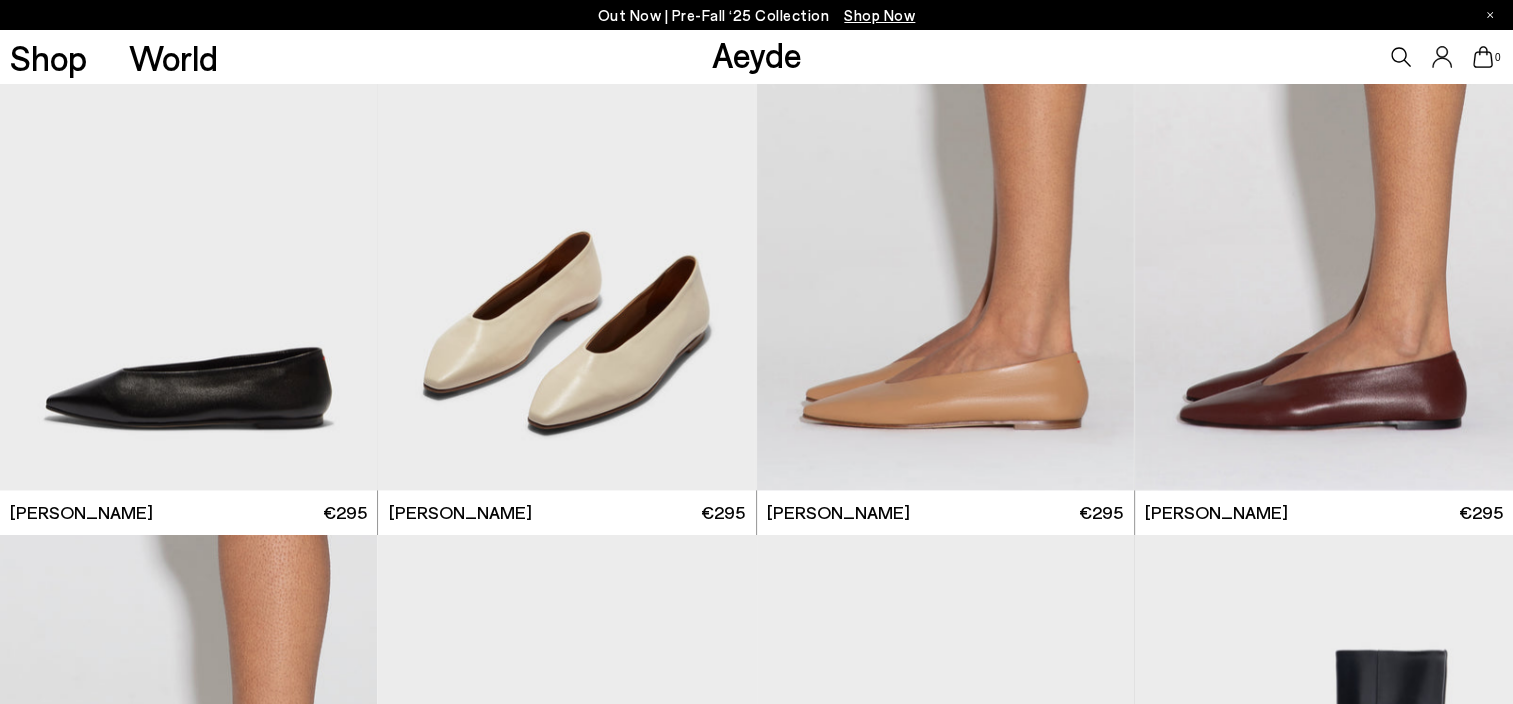 scroll, scrollTop: 10452, scrollLeft: 0, axis: vertical 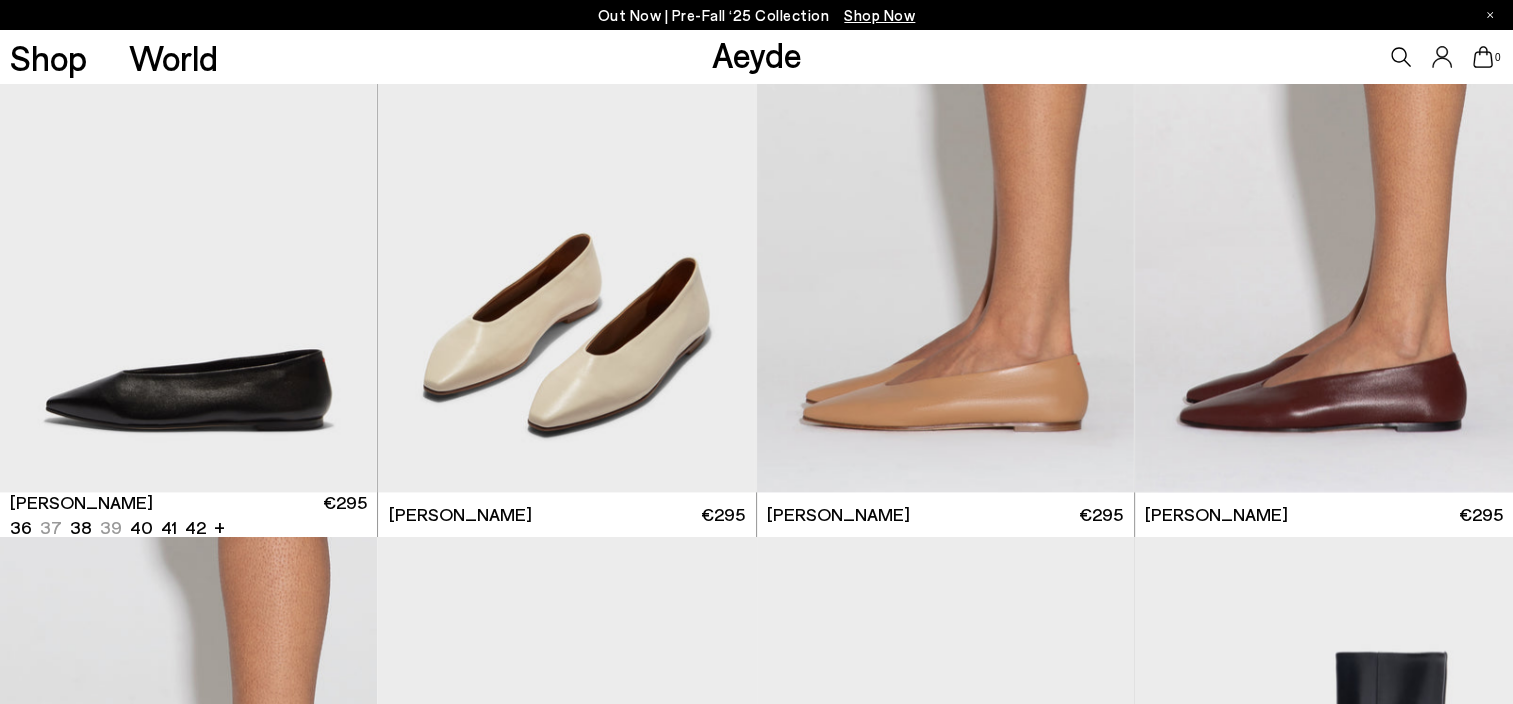 click at bounding box center (188, 255) 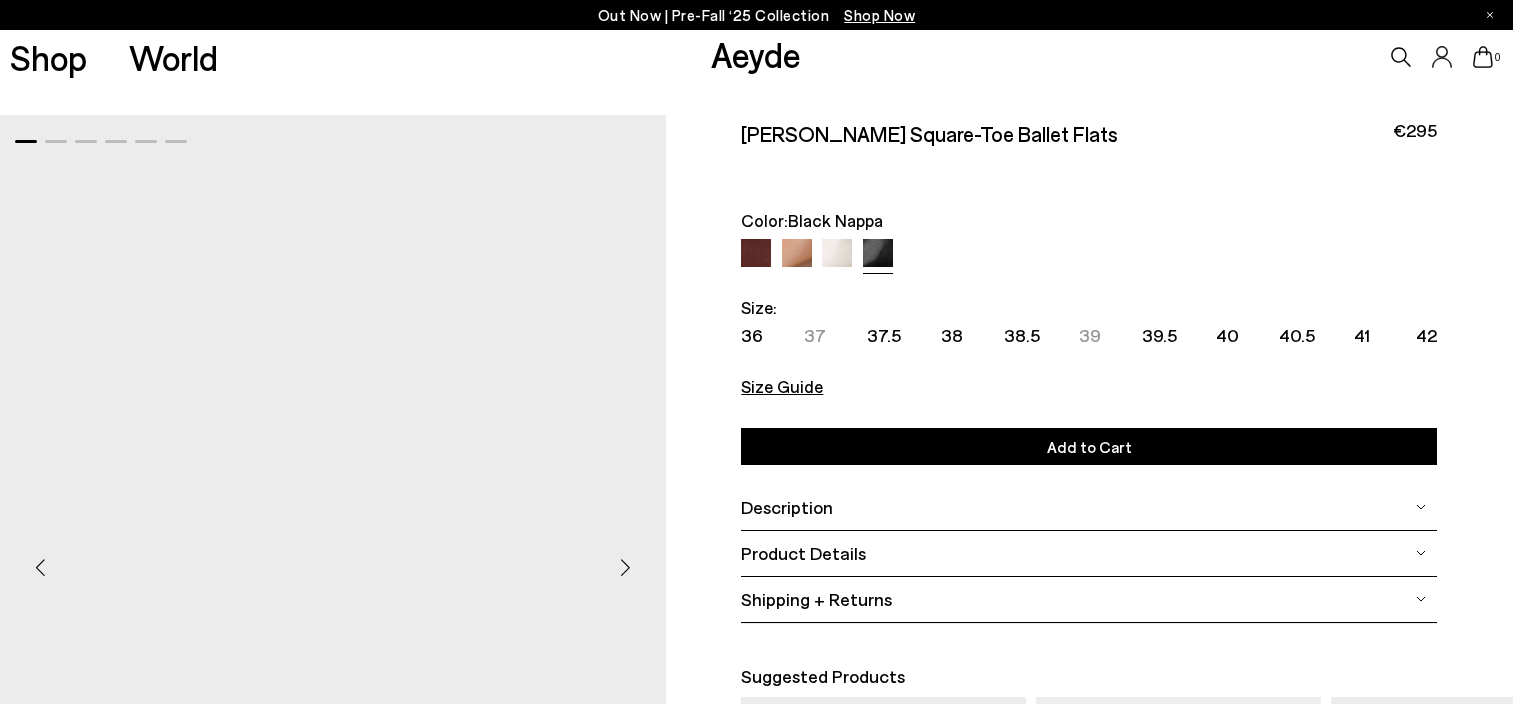 scroll, scrollTop: 0, scrollLeft: 0, axis: both 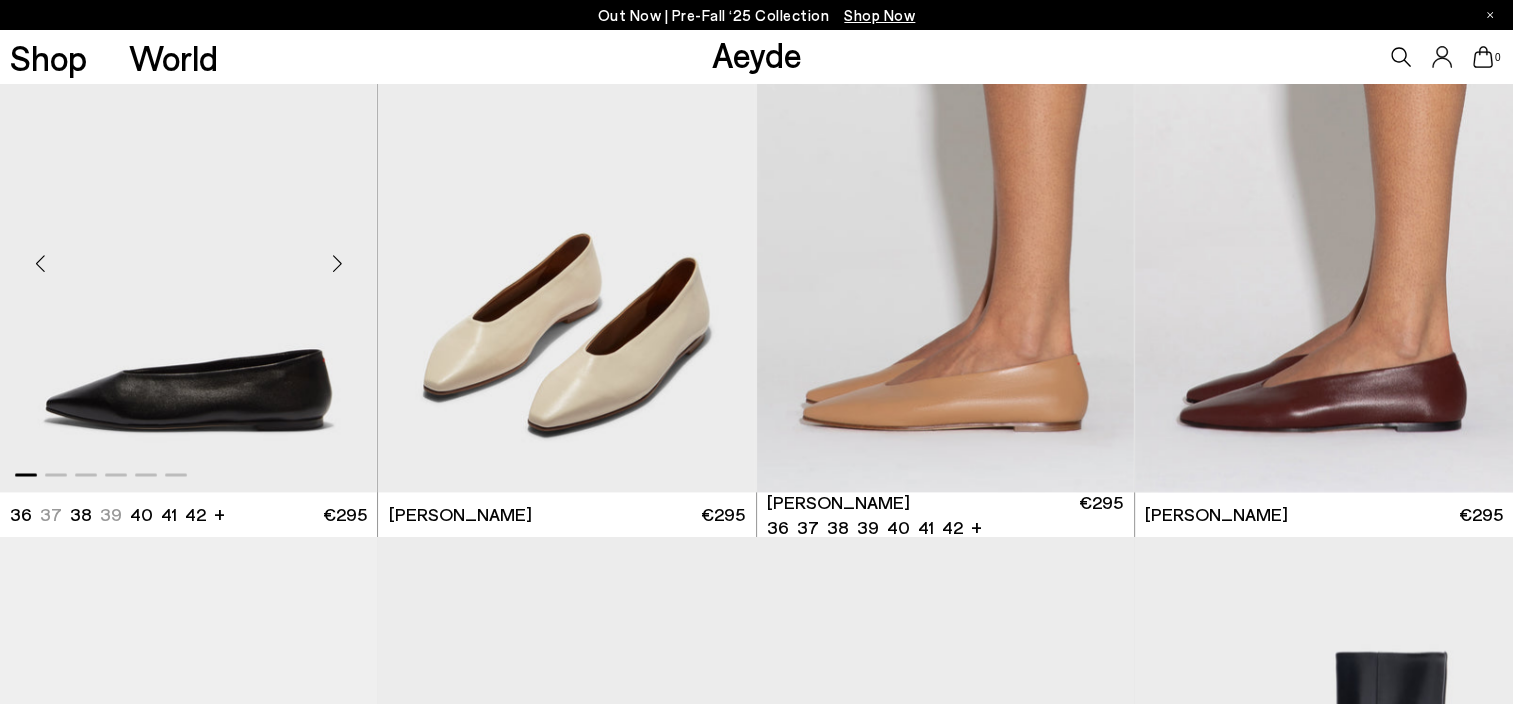 click at bounding box center (337, 263) 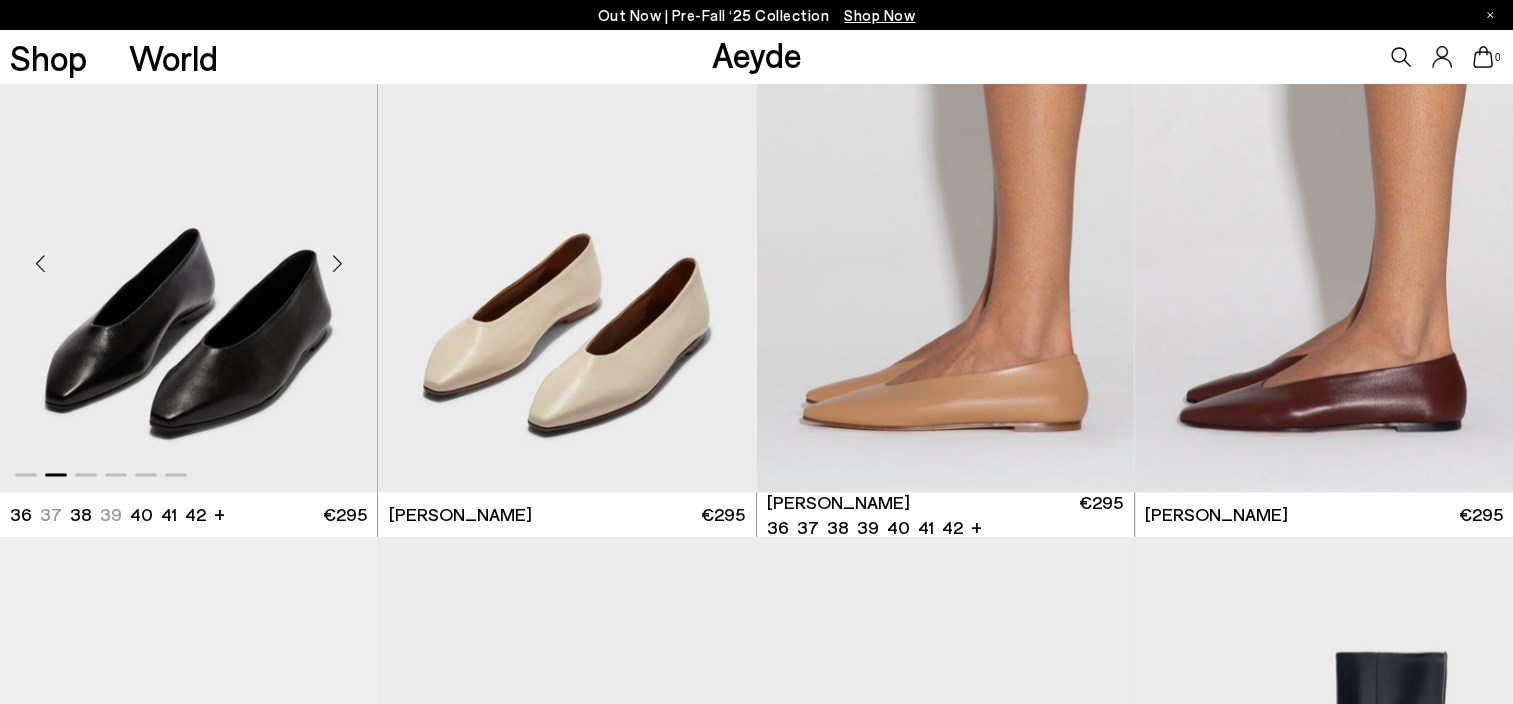 click at bounding box center (337, 263) 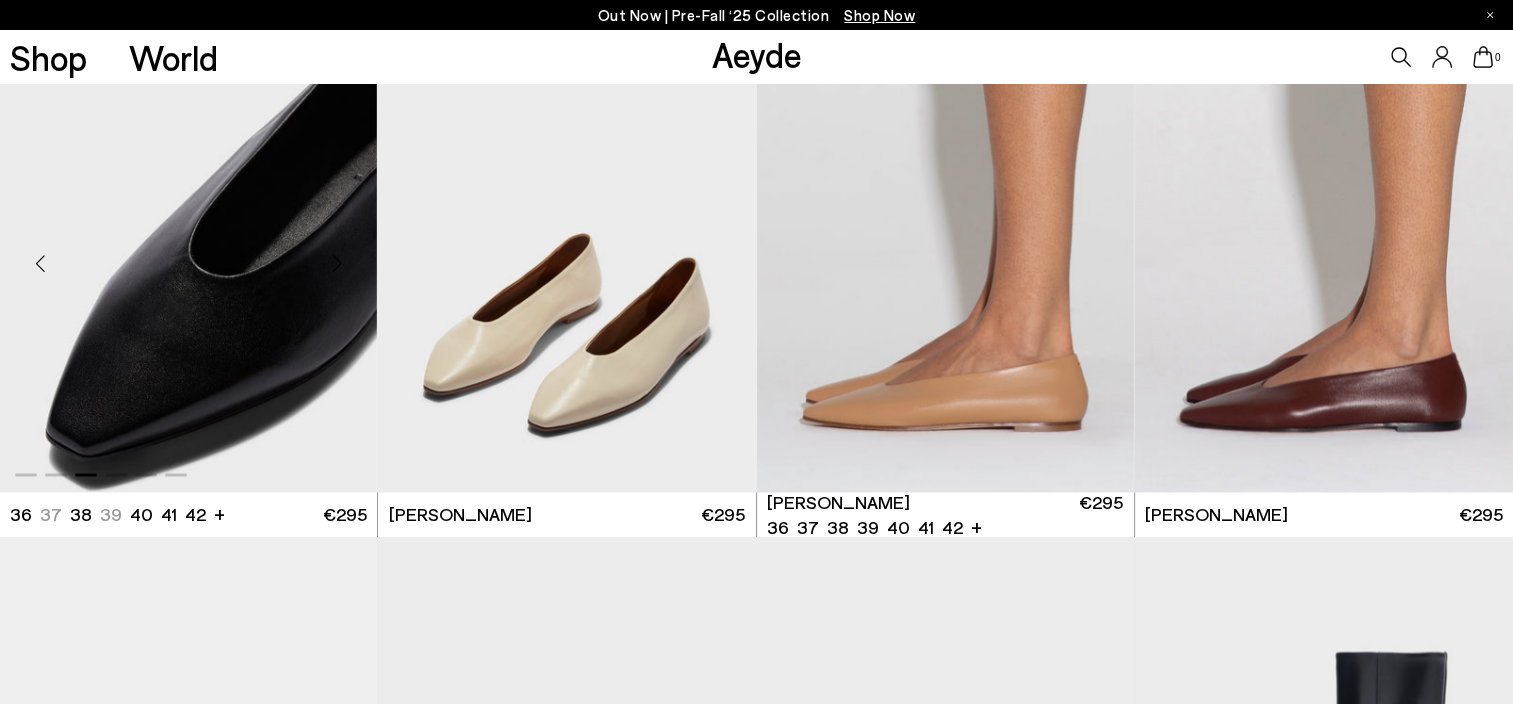 click at bounding box center (337, 263) 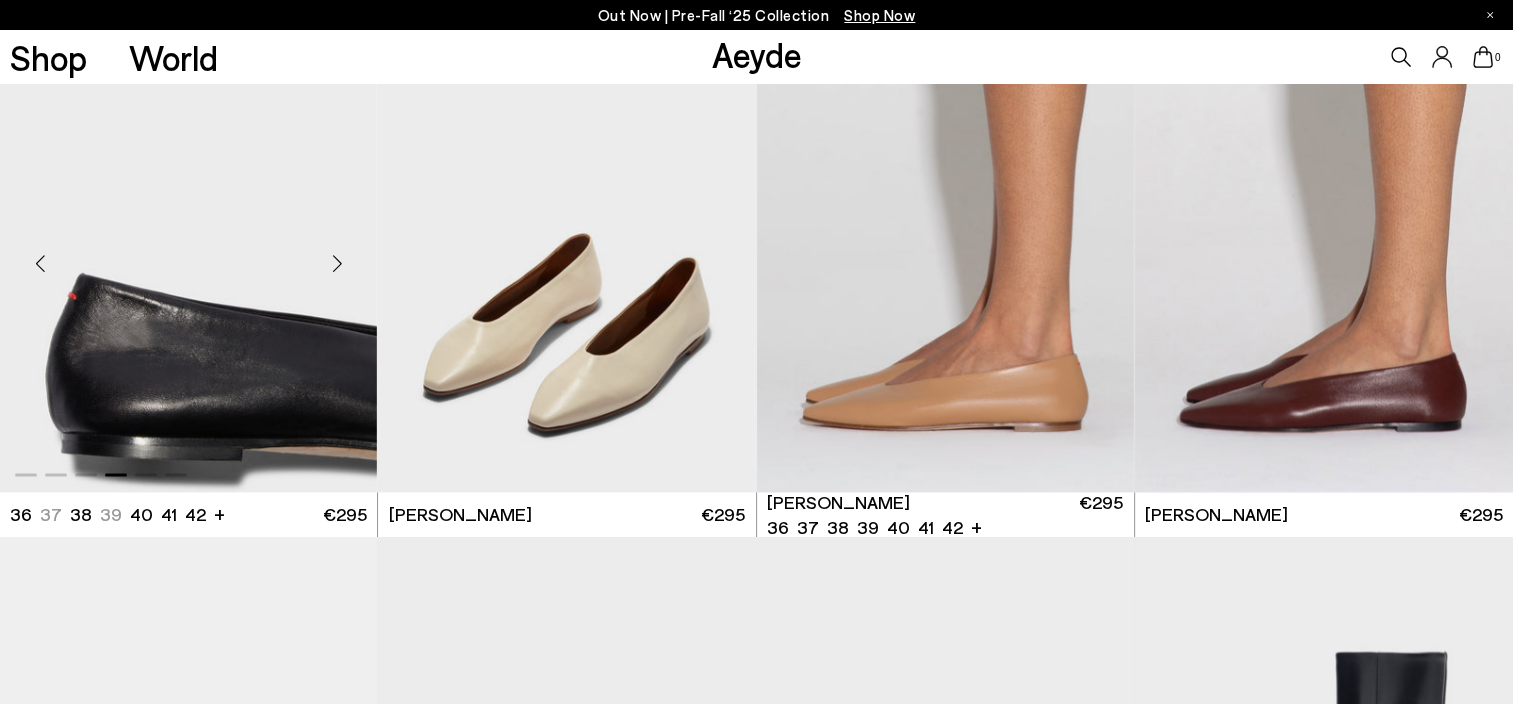 click at bounding box center (337, 263) 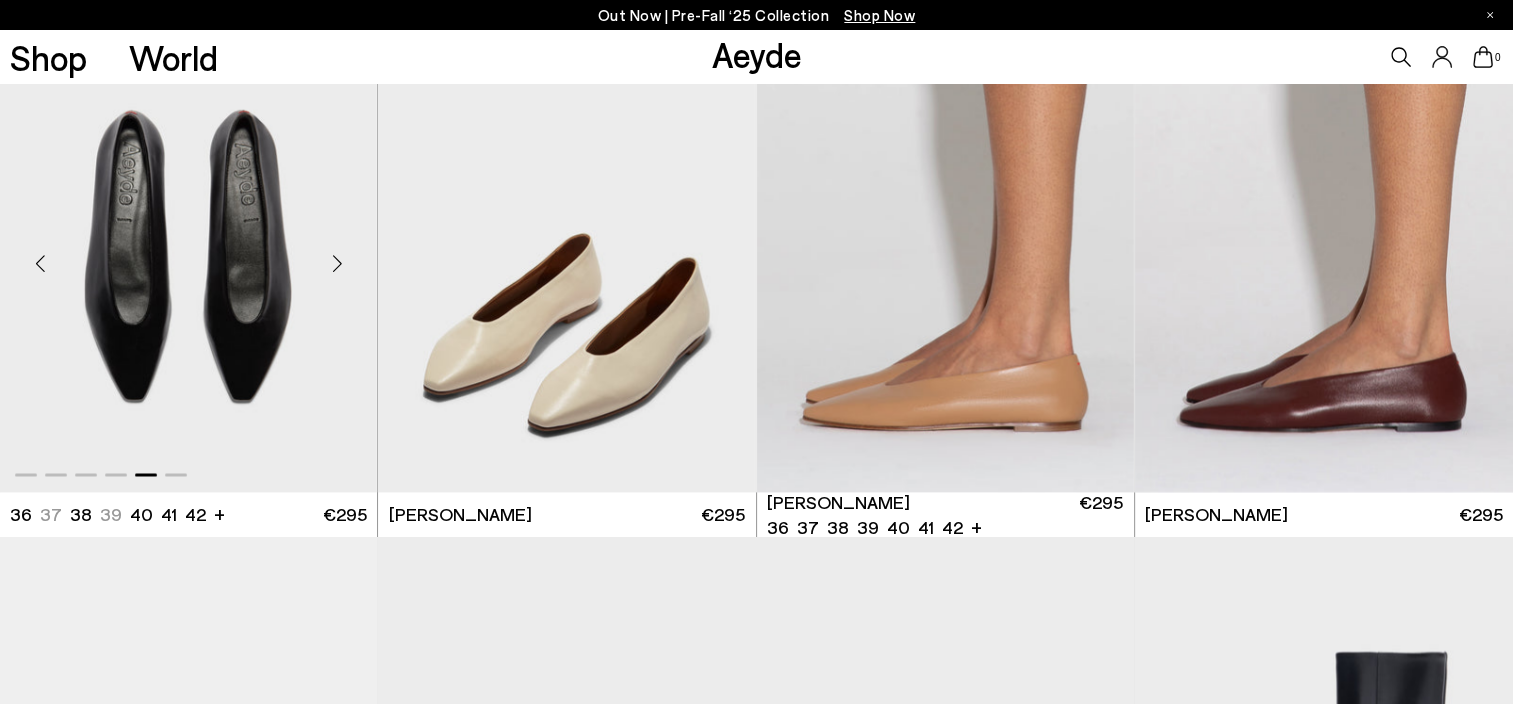 click at bounding box center [337, 263] 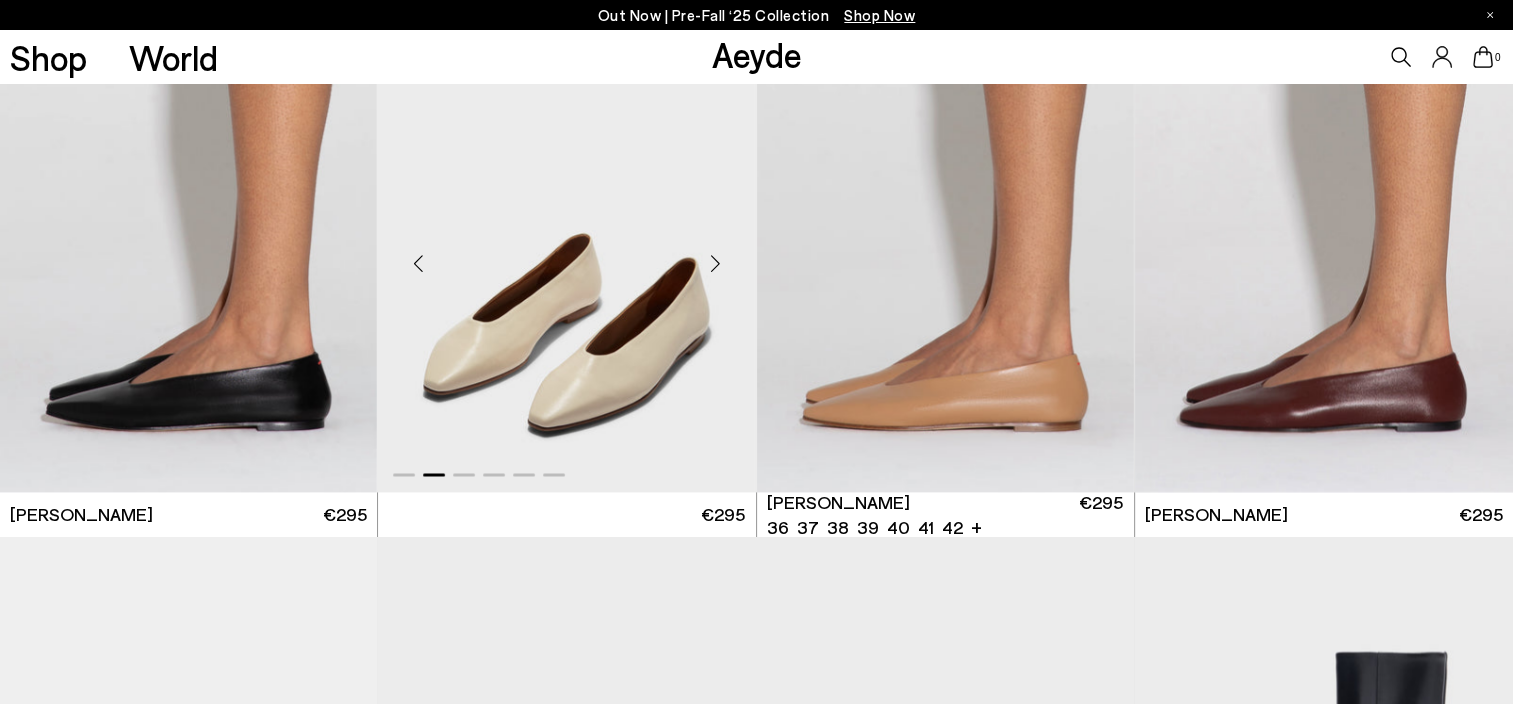 click at bounding box center [716, 263] 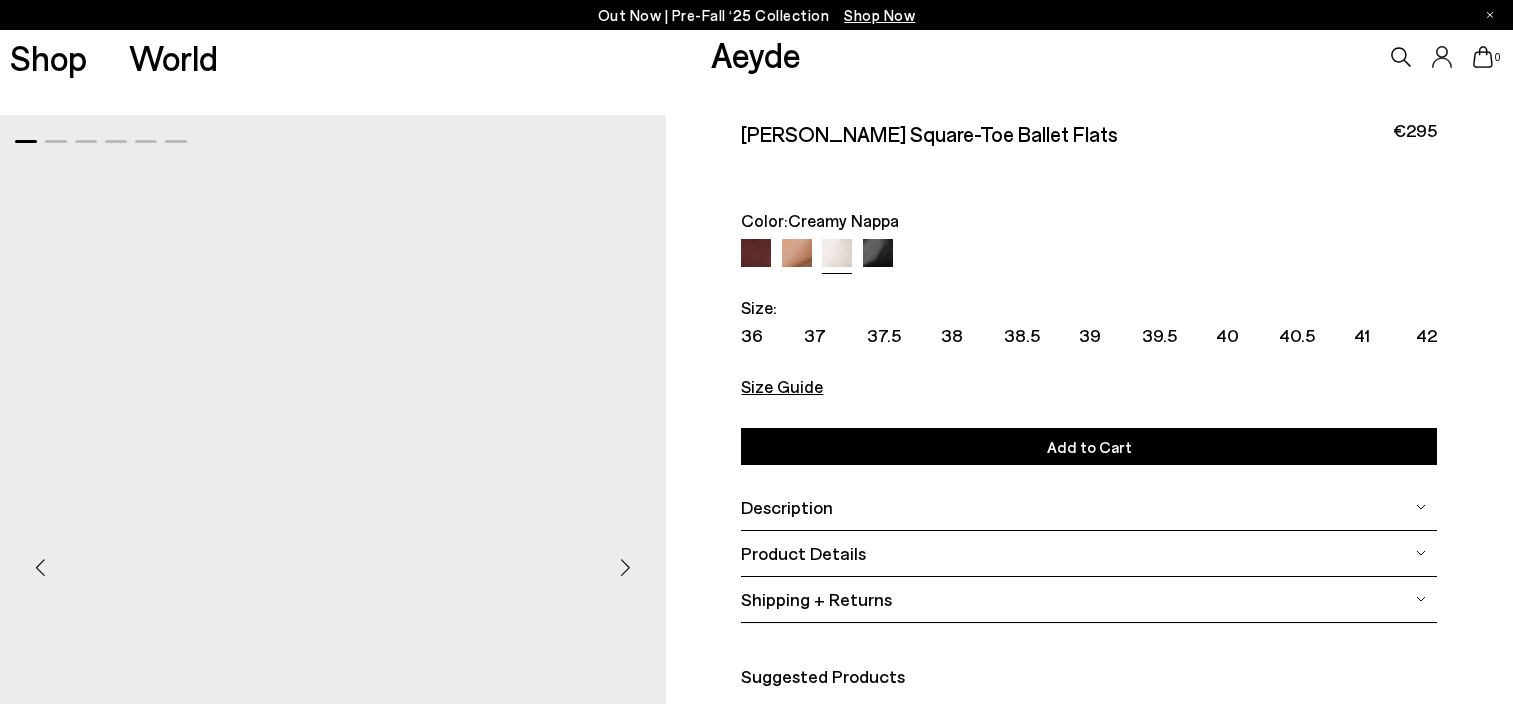 scroll, scrollTop: 0, scrollLeft: 0, axis: both 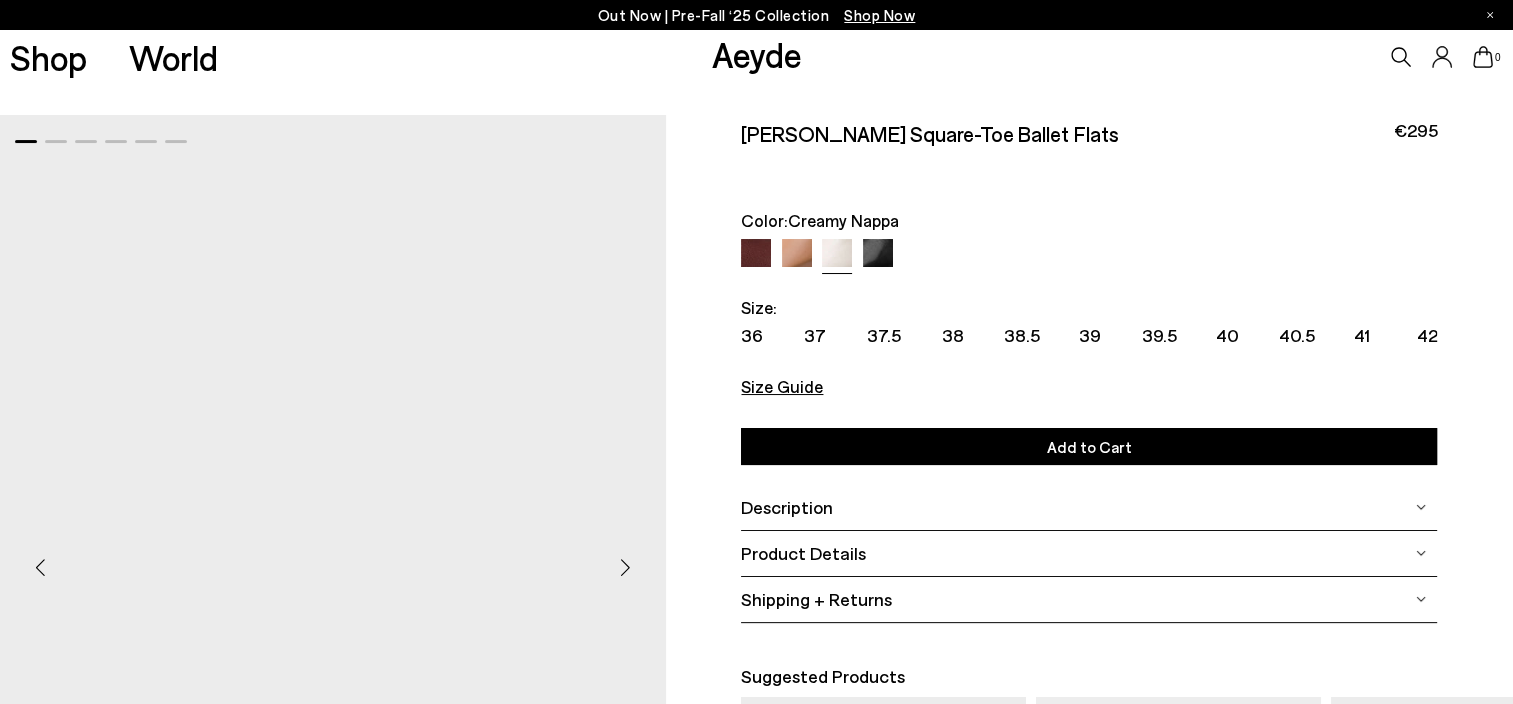 click at bounding box center [626, 567] 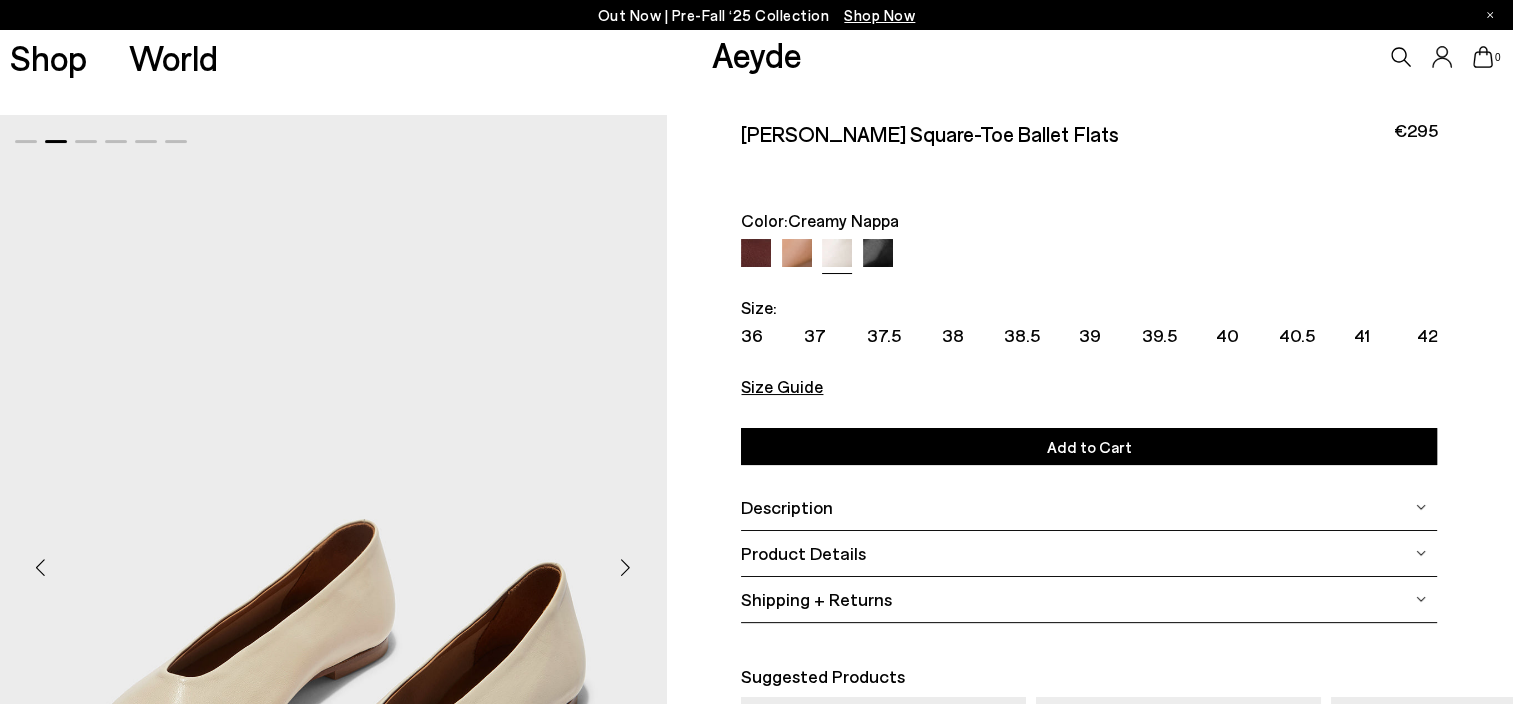 click at bounding box center (626, 567) 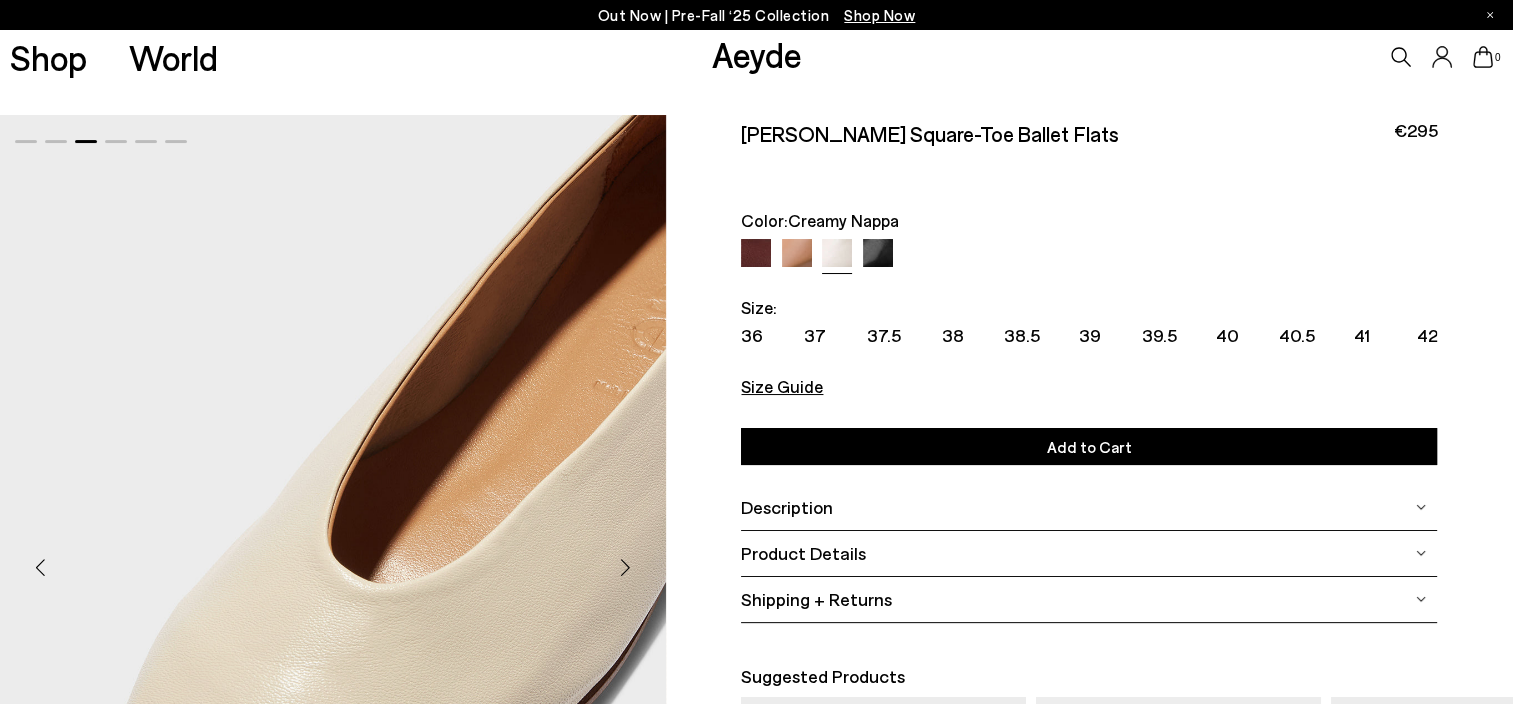 click at bounding box center [626, 567] 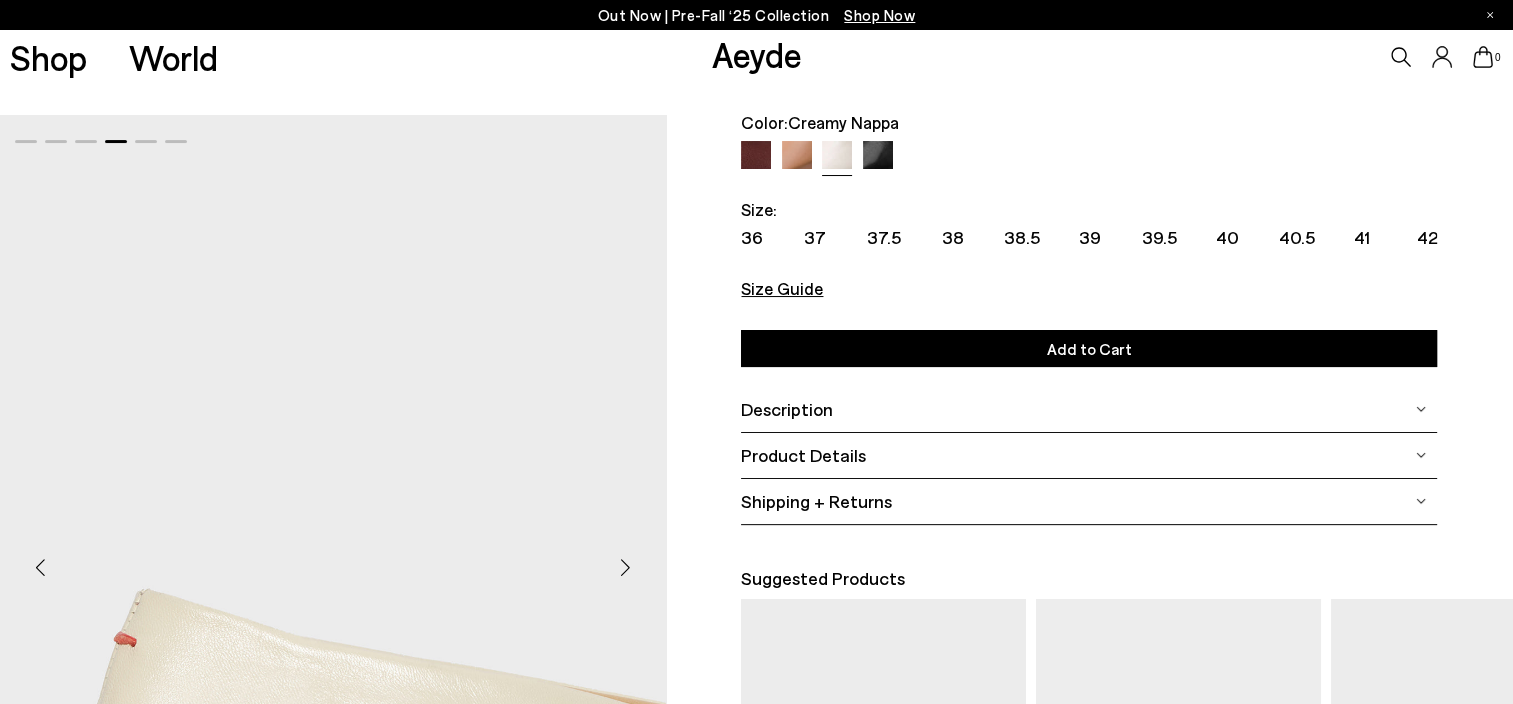 scroll, scrollTop: 100, scrollLeft: 0, axis: vertical 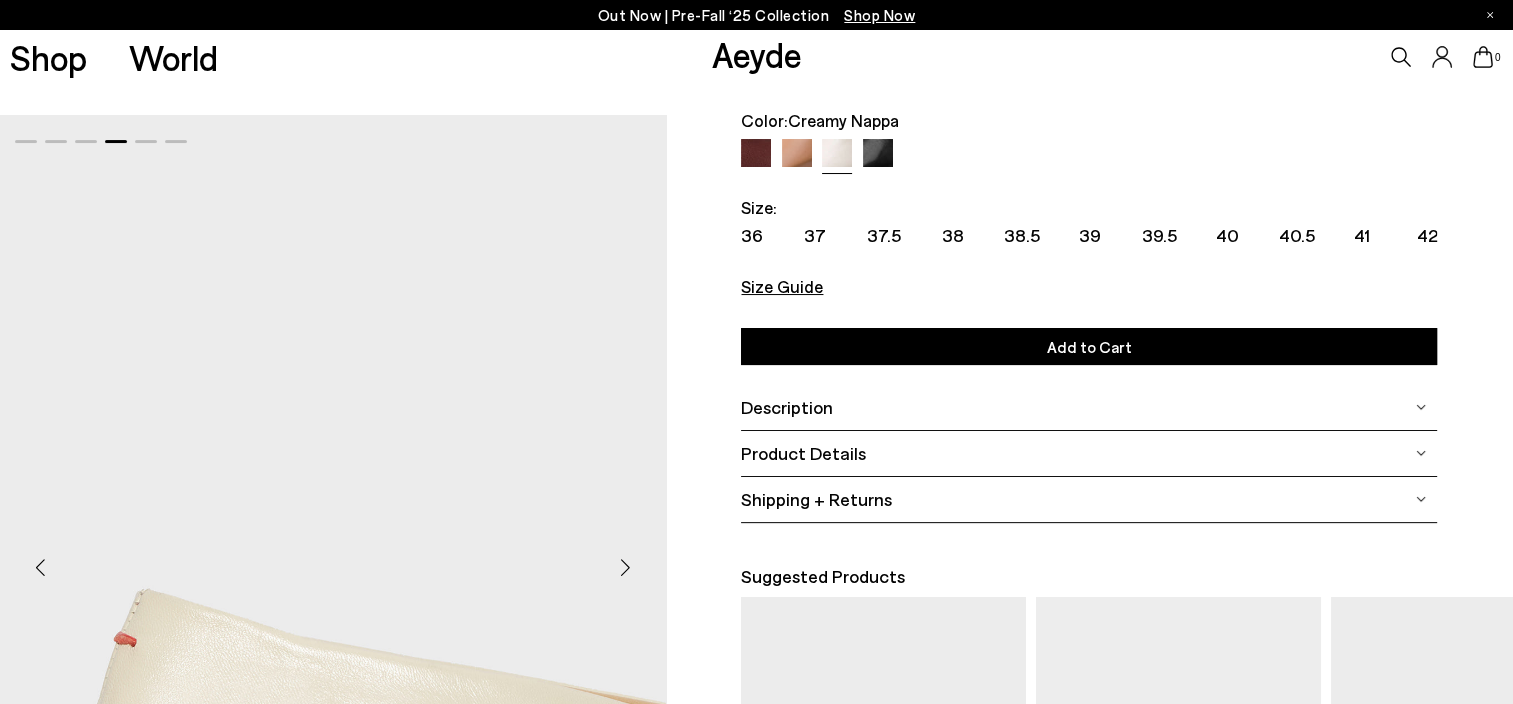 click at bounding box center [626, 567] 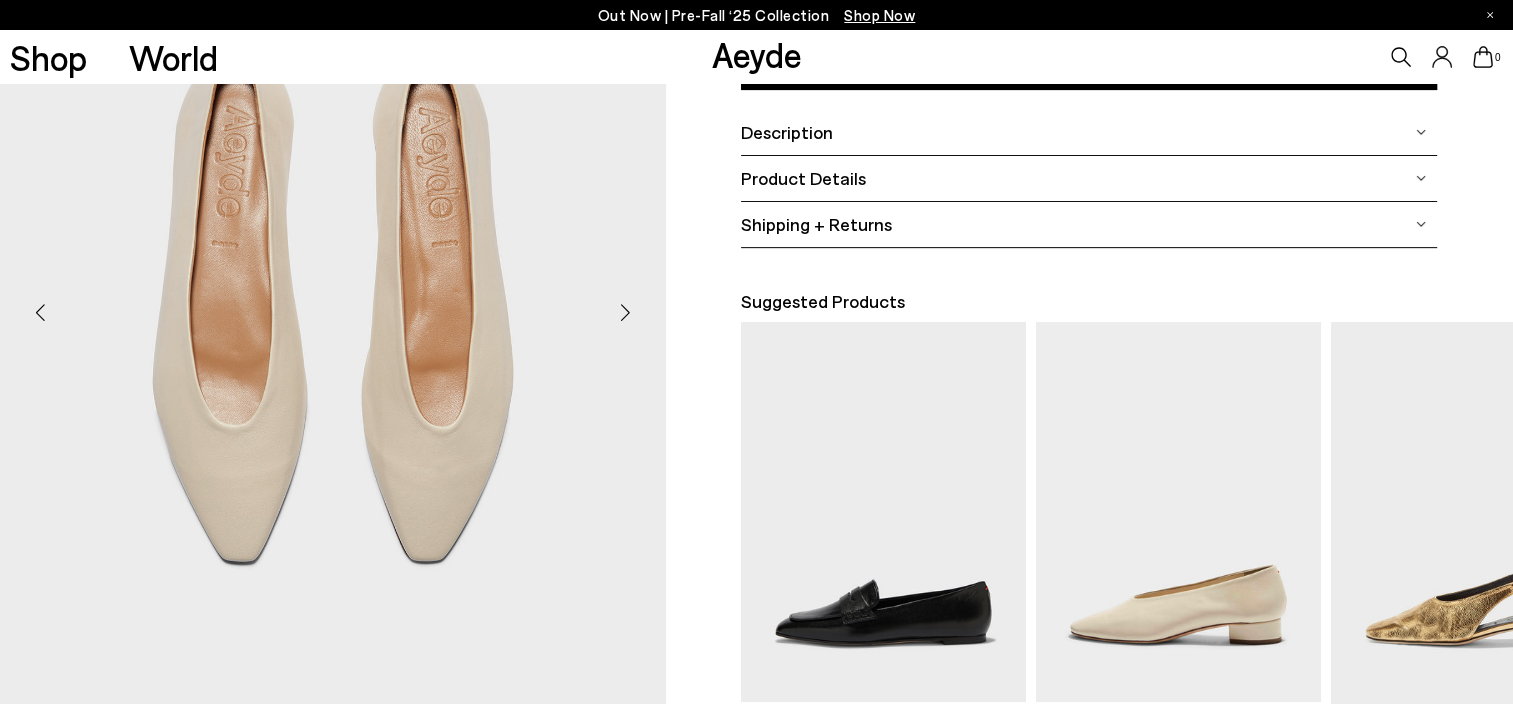 scroll, scrollTop: 376, scrollLeft: 0, axis: vertical 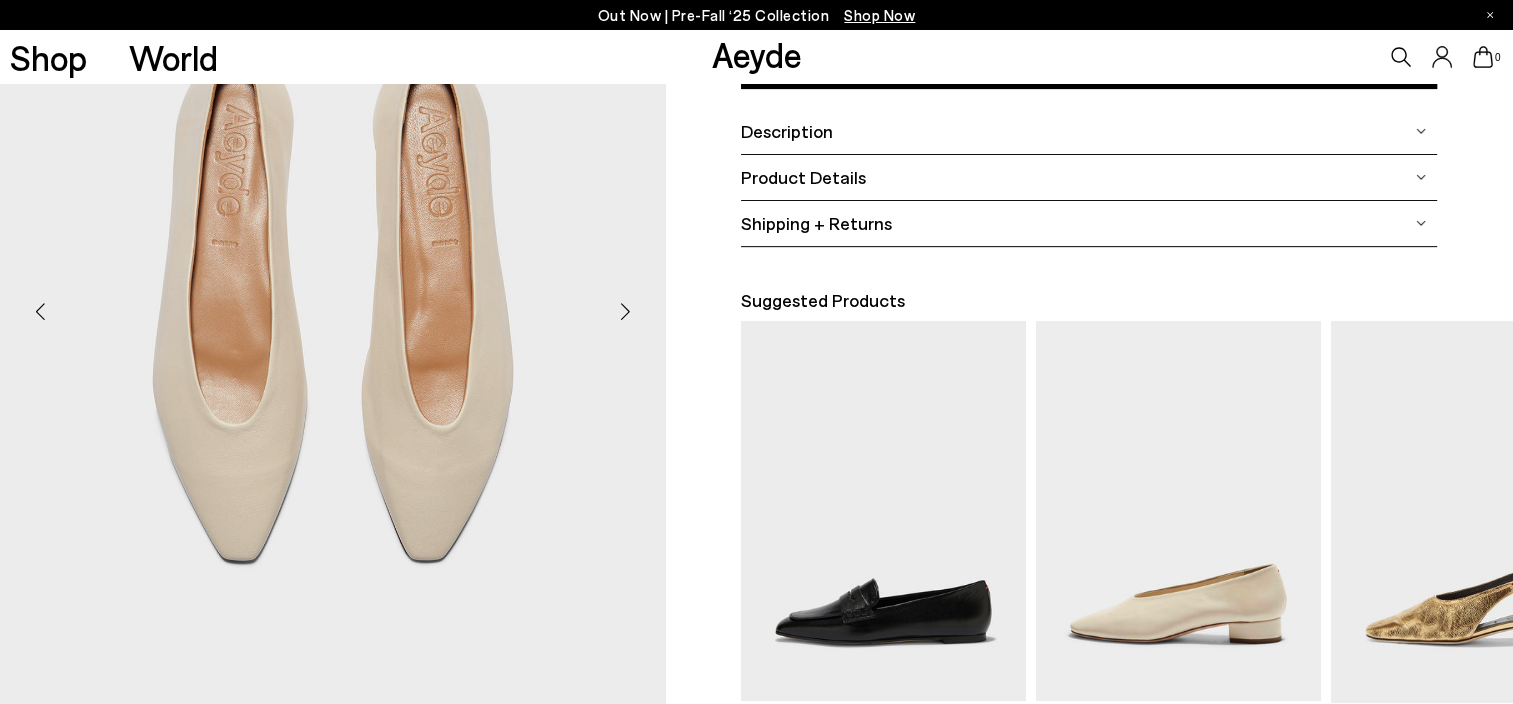 click at bounding box center (626, 312) 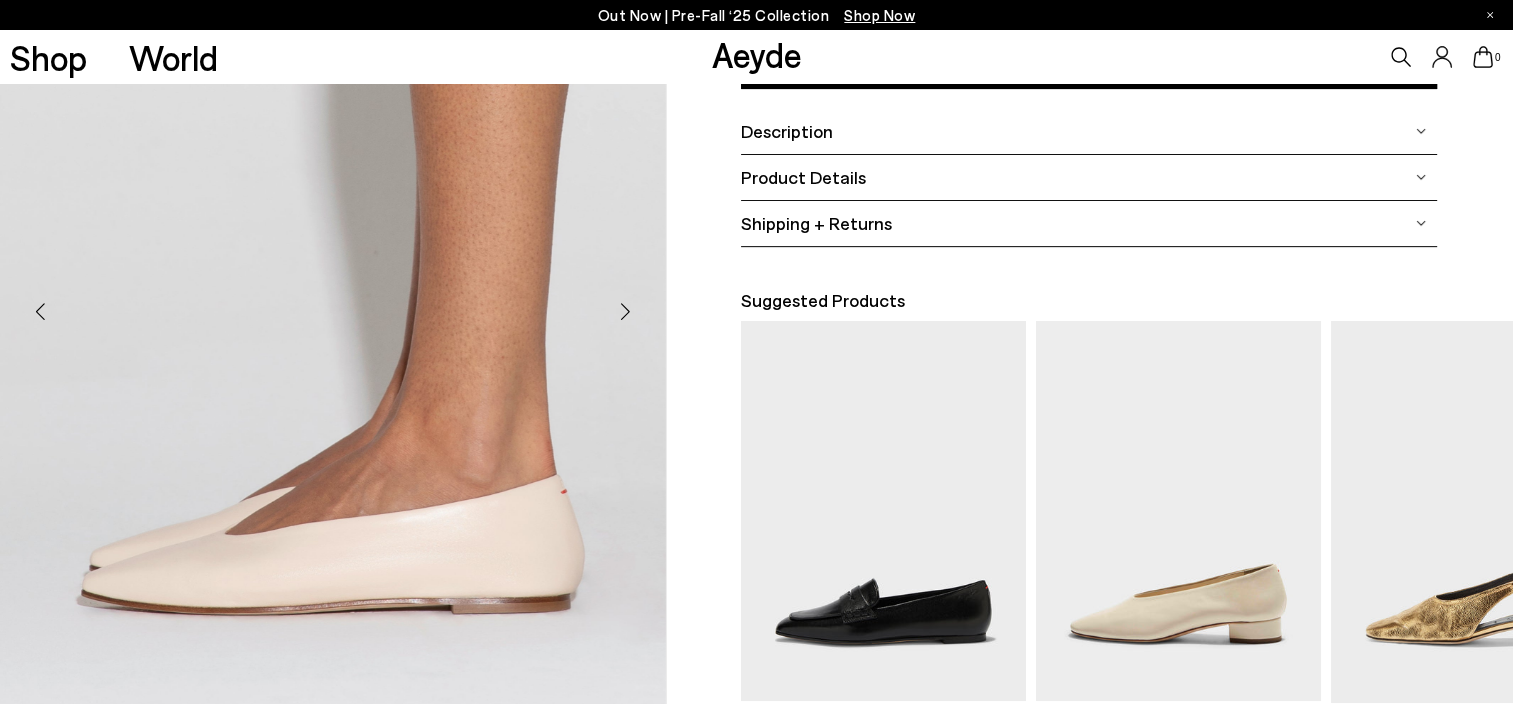 scroll, scrollTop: 0, scrollLeft: 0, axis: both 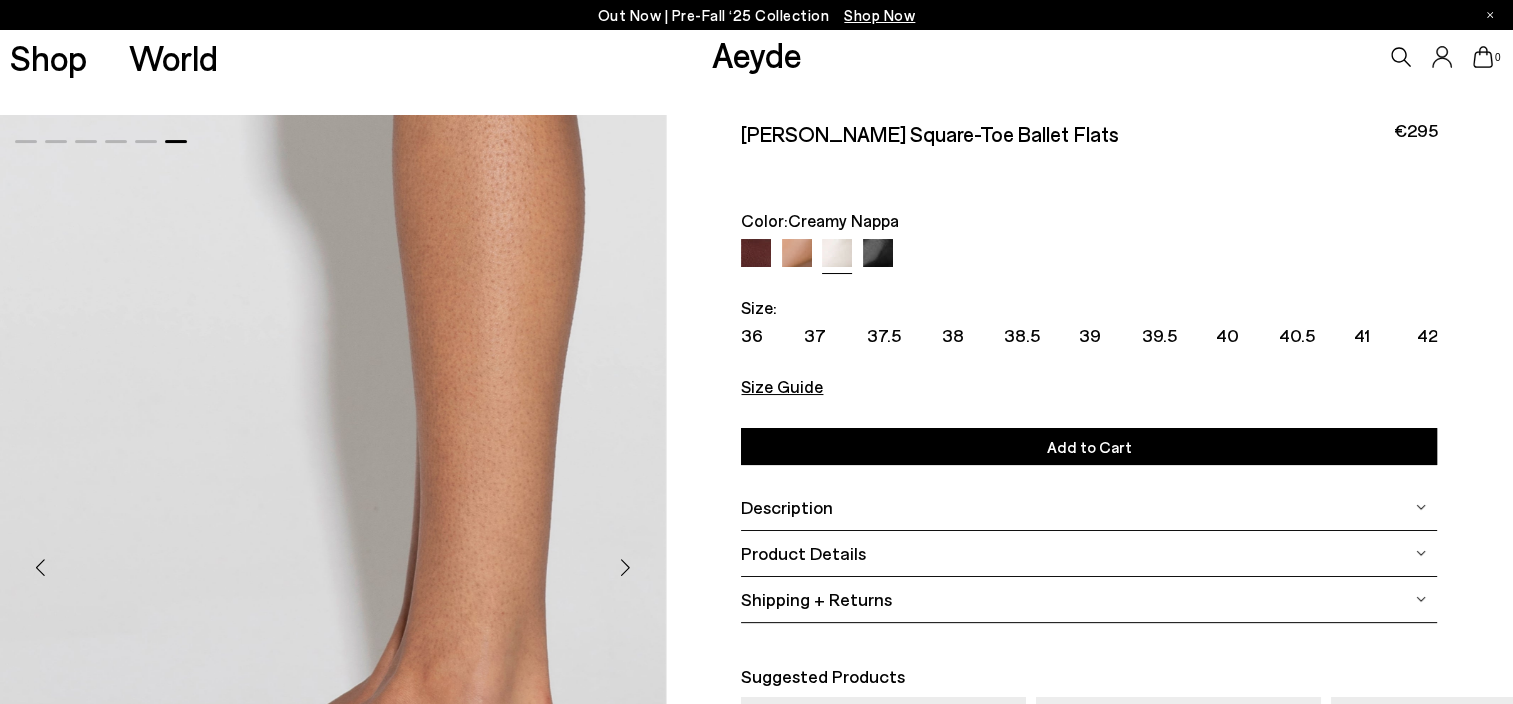 click at bounding box center (797, 254) 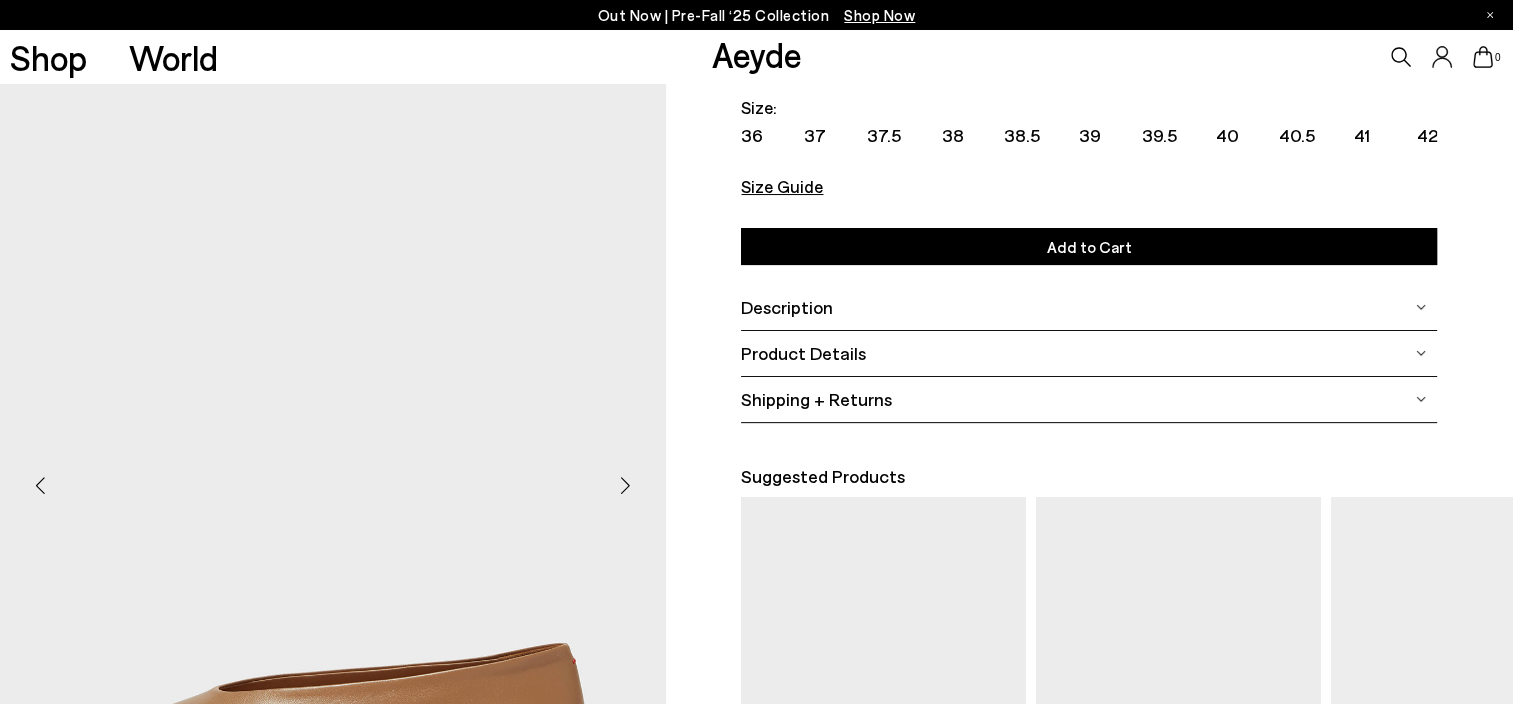 scroll, scrollTop: 0, scrollLeft: 0, axis: both 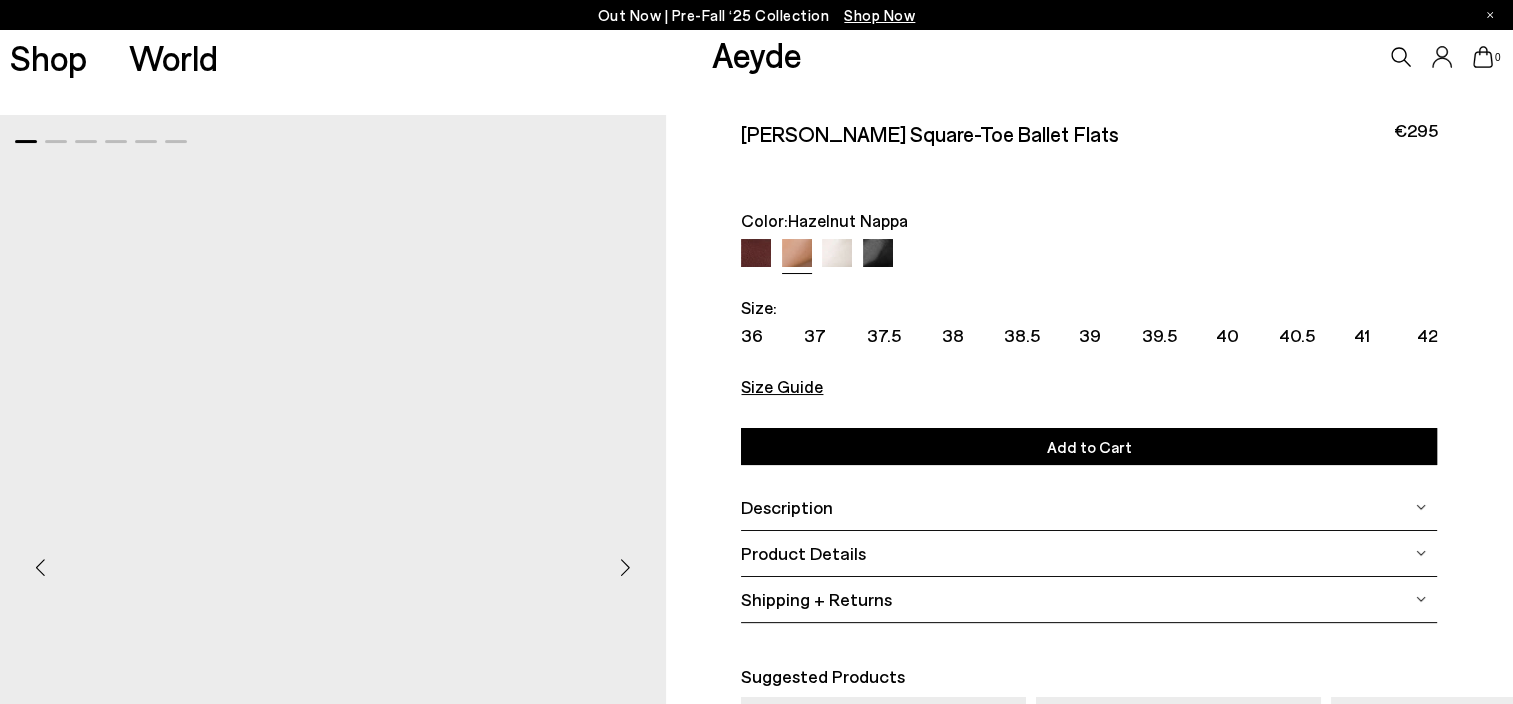 click on "Size Guide" at bounding box center [782, 386] 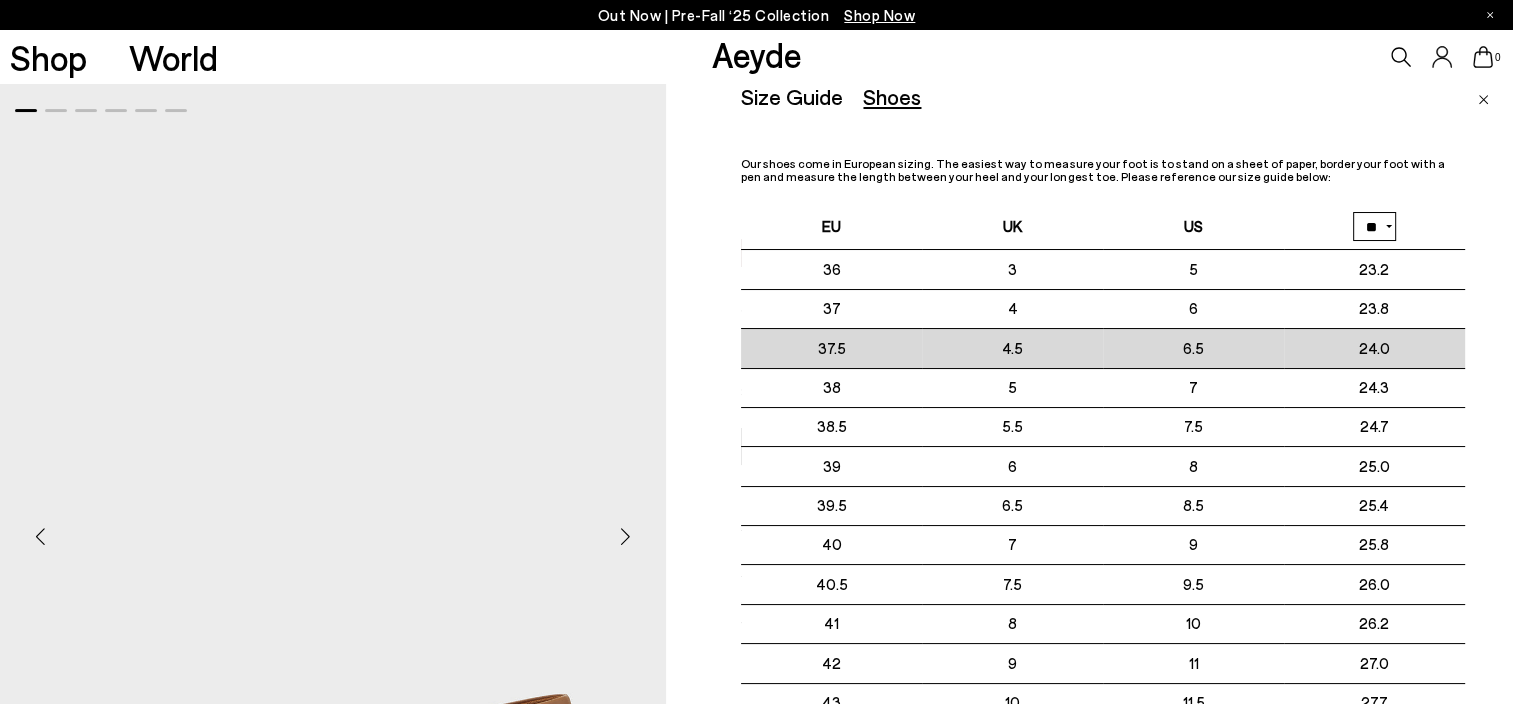 click on "6.5" at bounding box center (1193, 348) 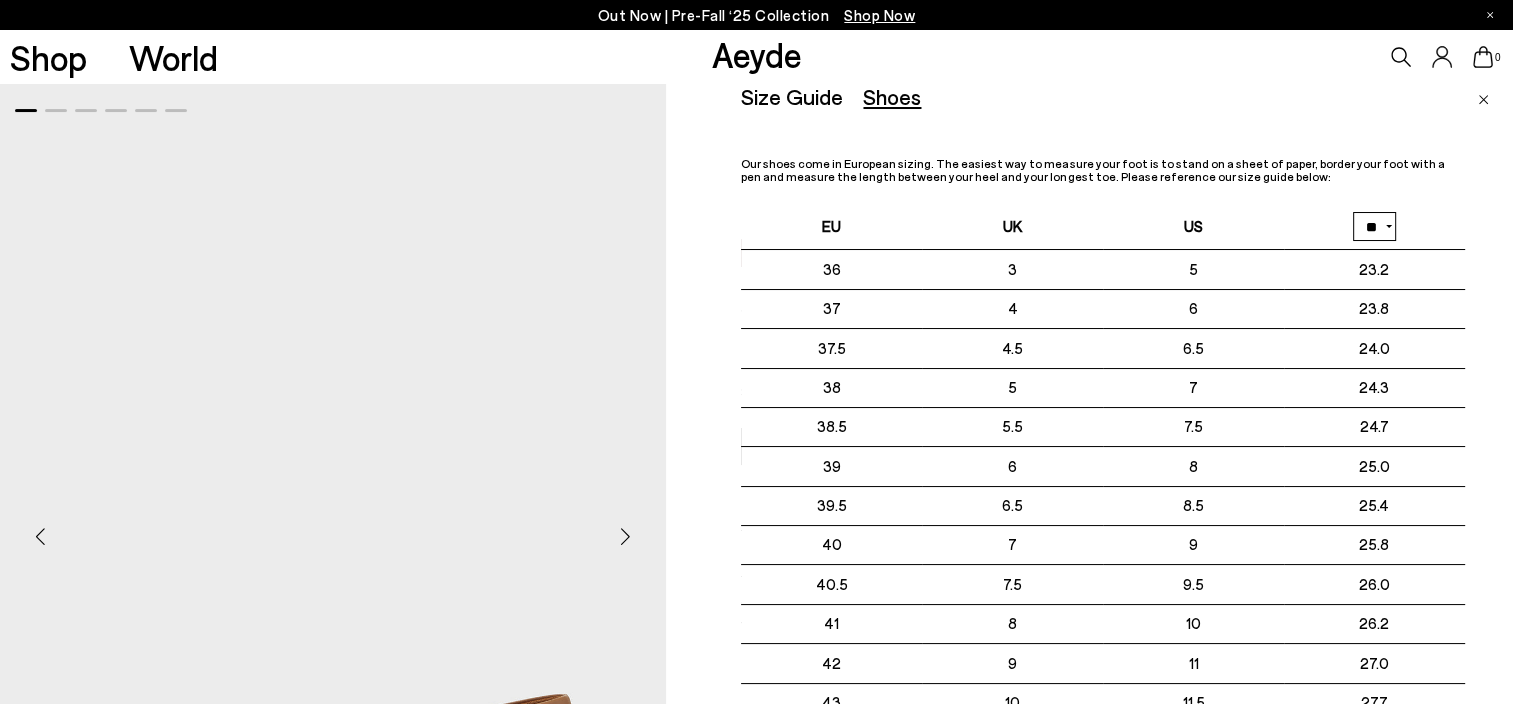 click at bounding box center [1483, 96] 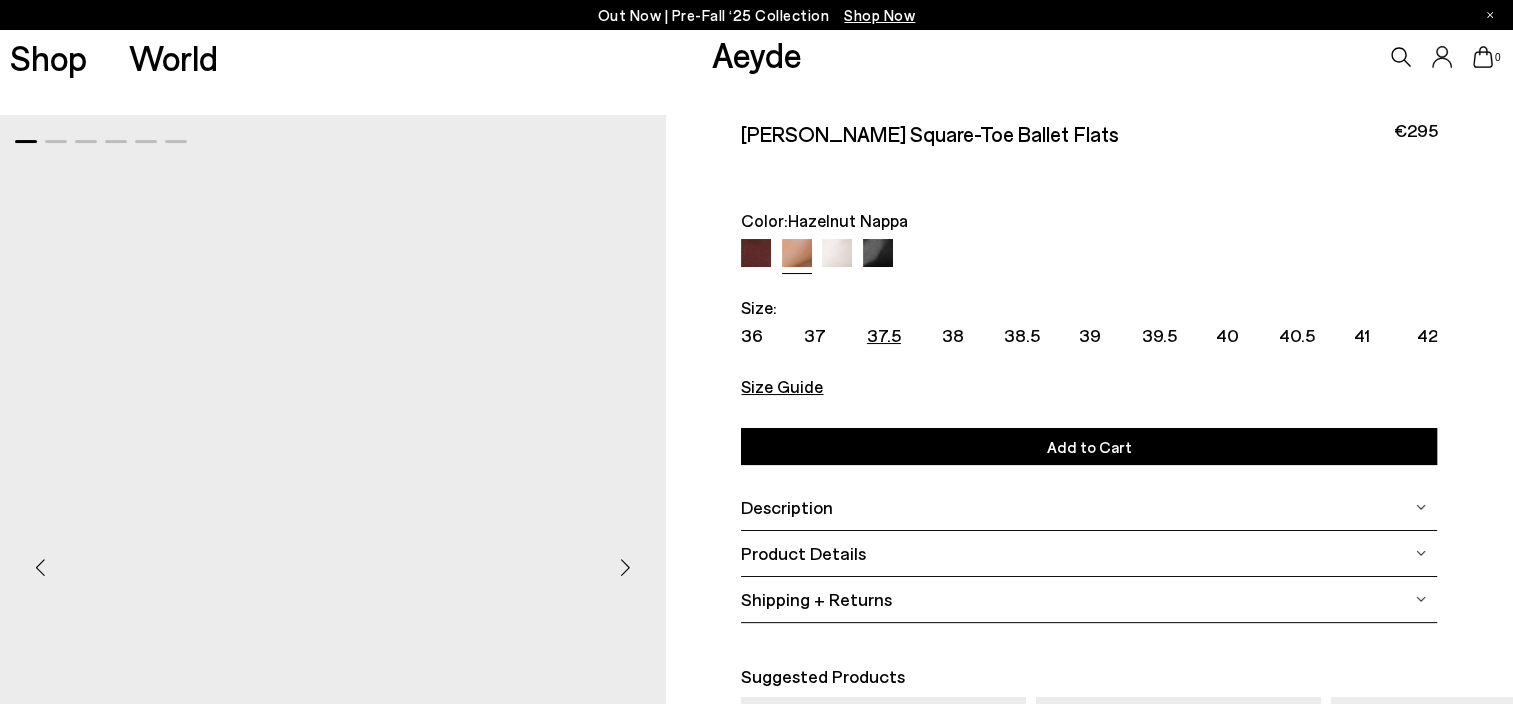click on "37.5" at bounding box center [884, 335] 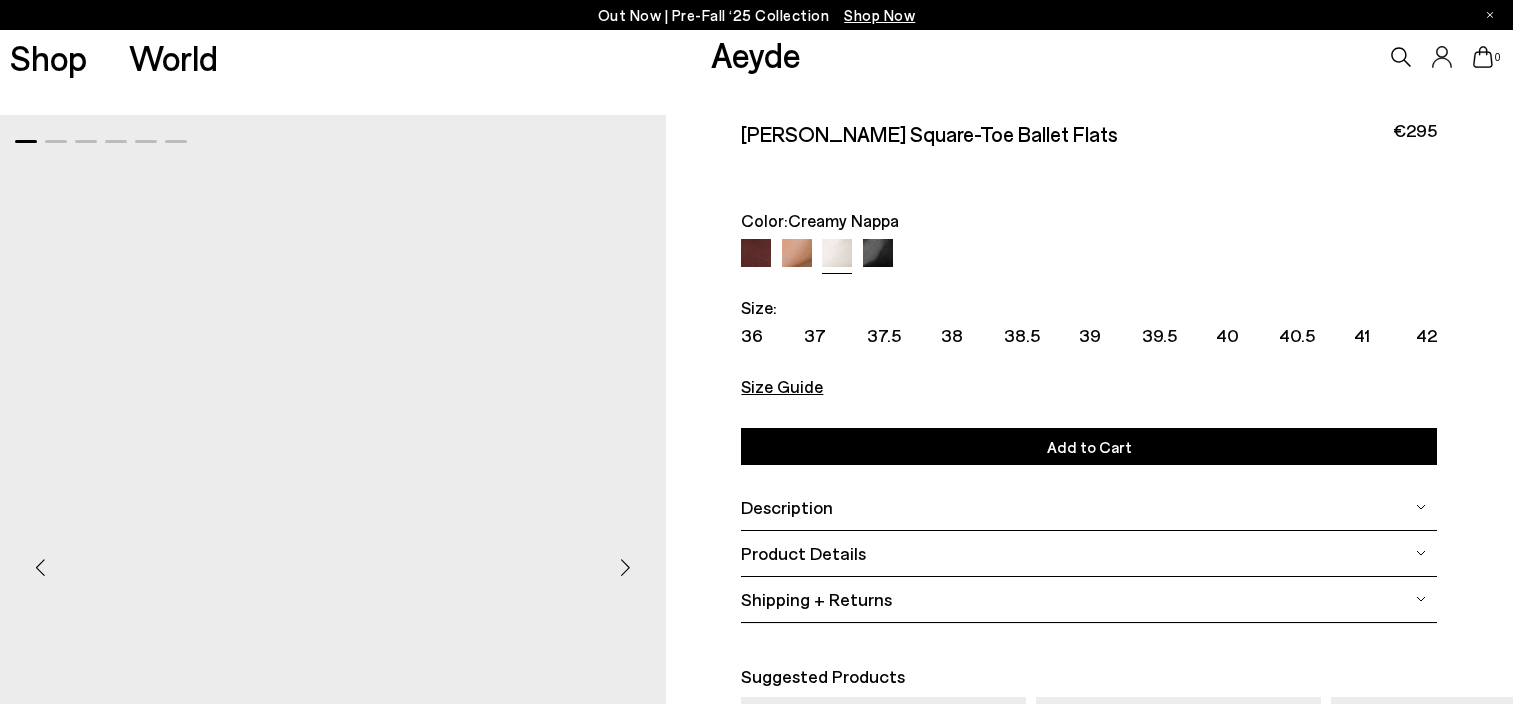 scroll, scrollTop: 0, scrollLeft: 0, axis: both 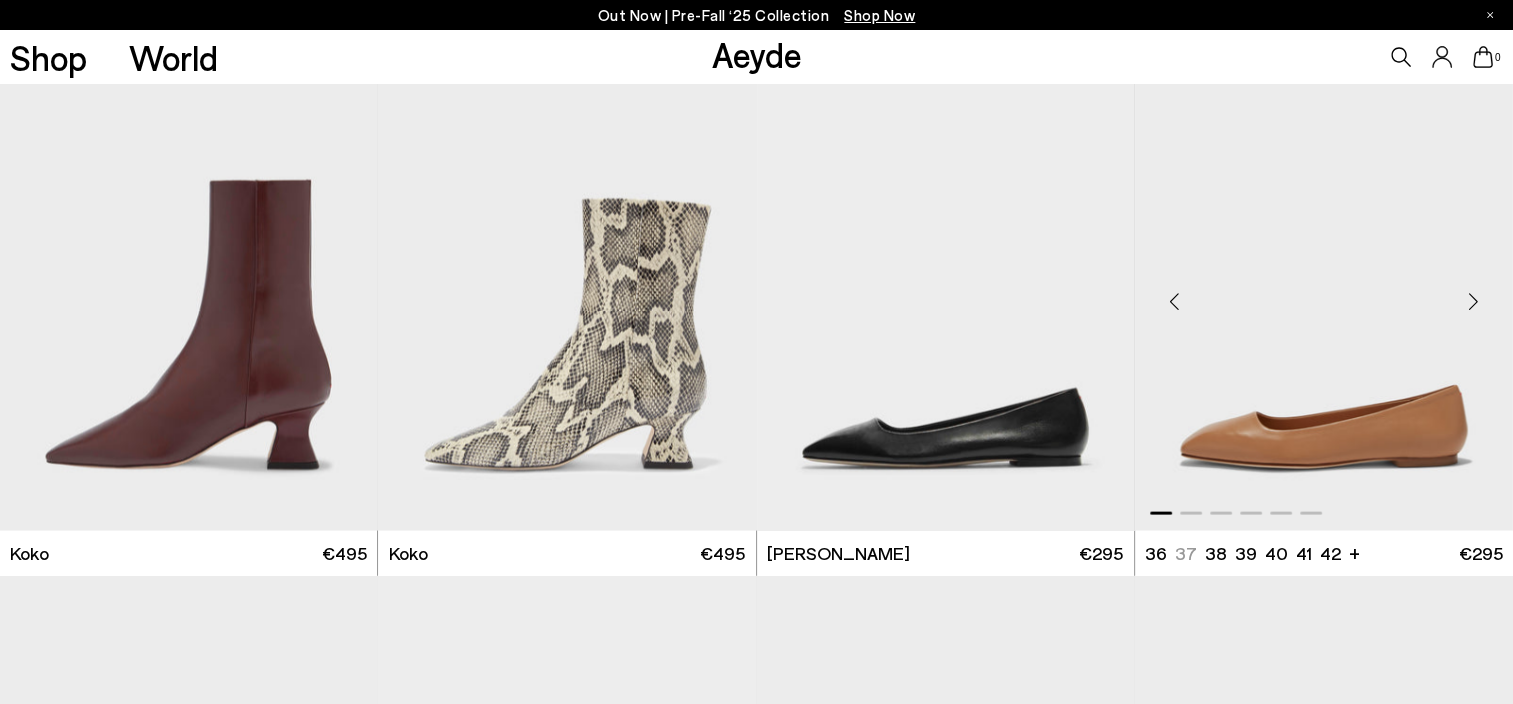 click at bounding box center (1473, 302) 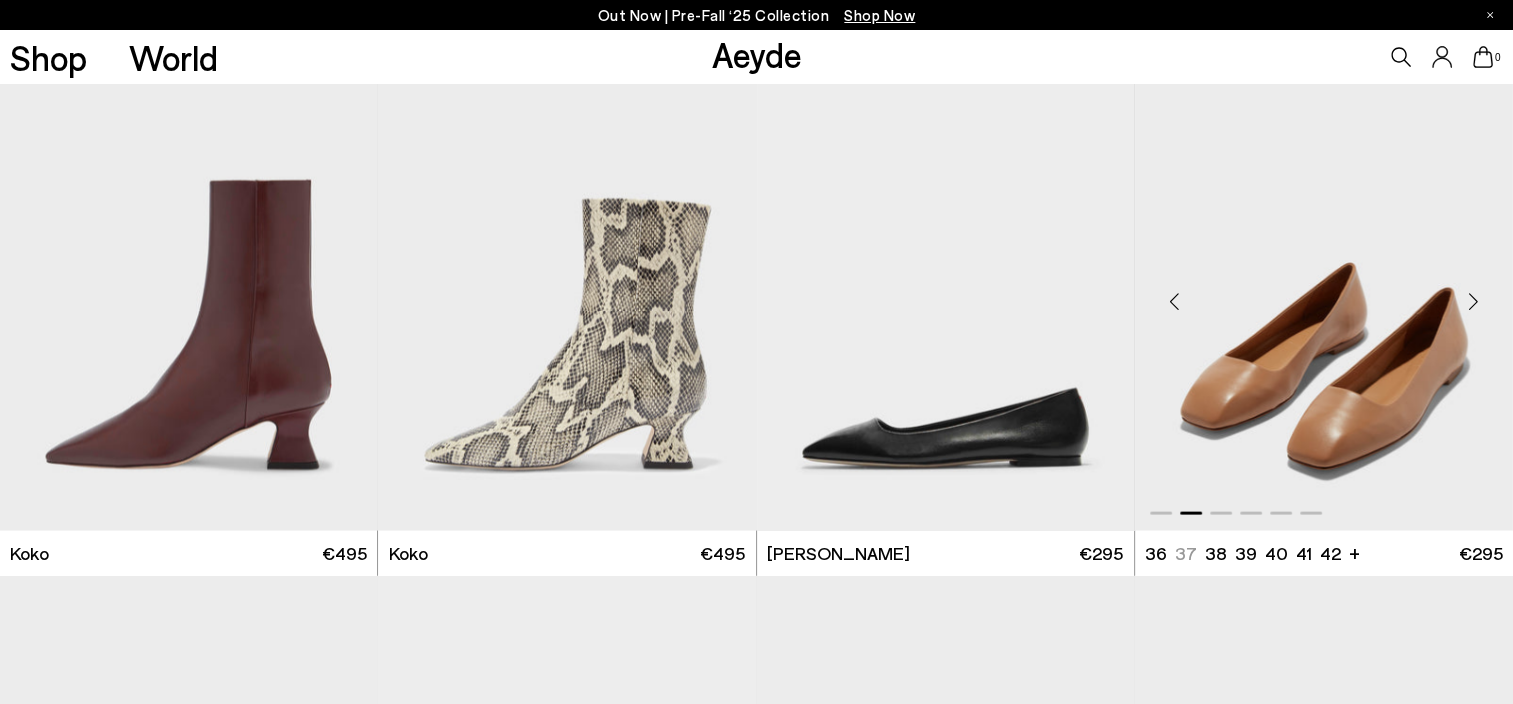 click at bounding box center [1473, 302] 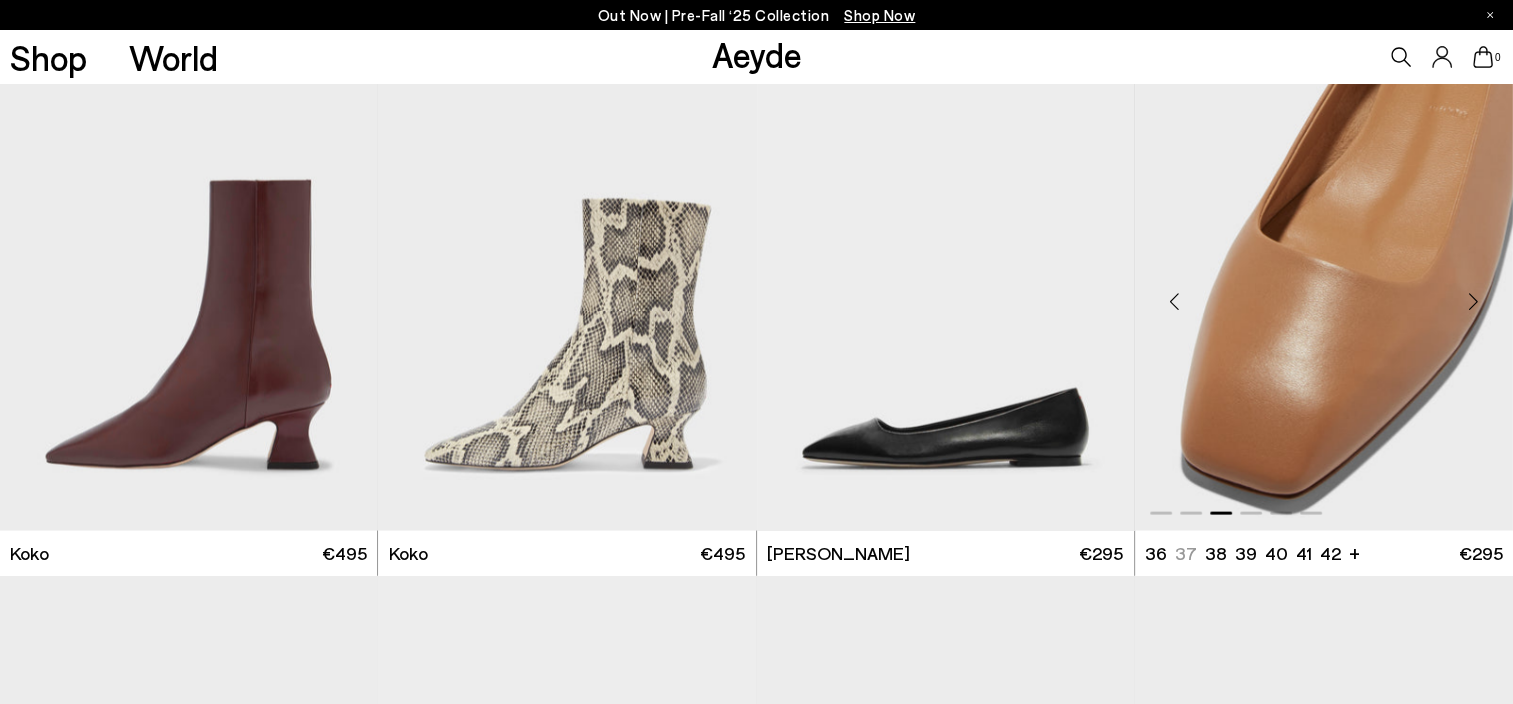 click at bounding box center [1473, 302] 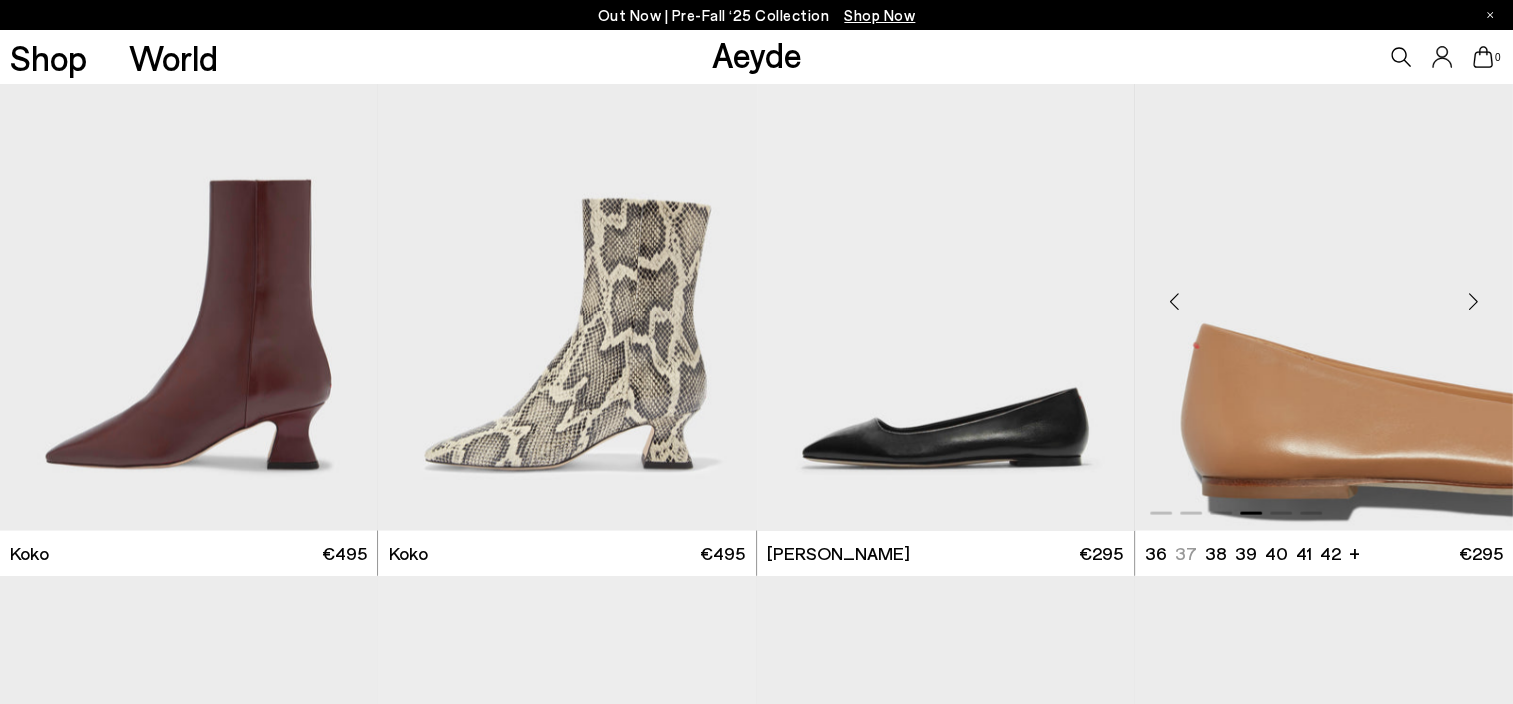click at bounding box center [1473, 302] 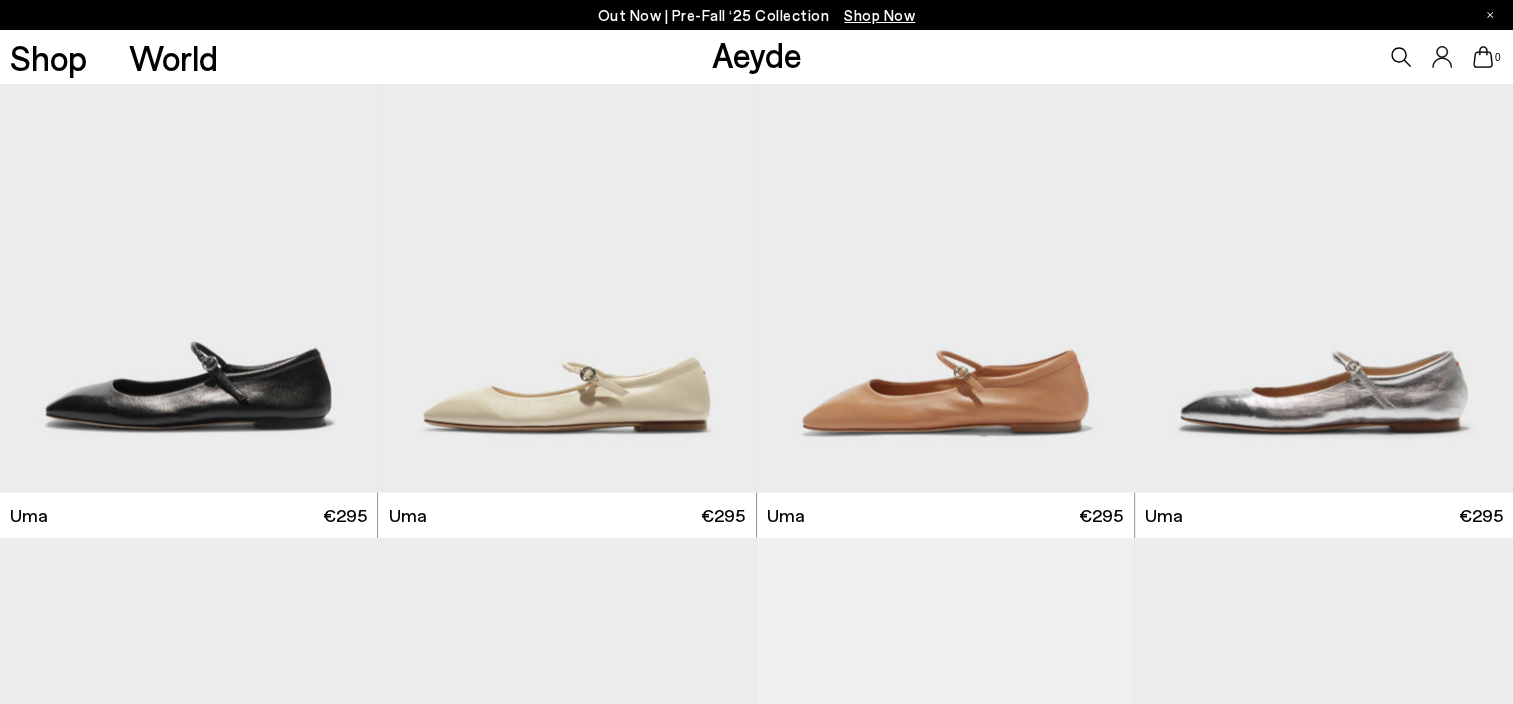 scroll, scrollTop: 12552, scrollLeft: 0, axis: vertical 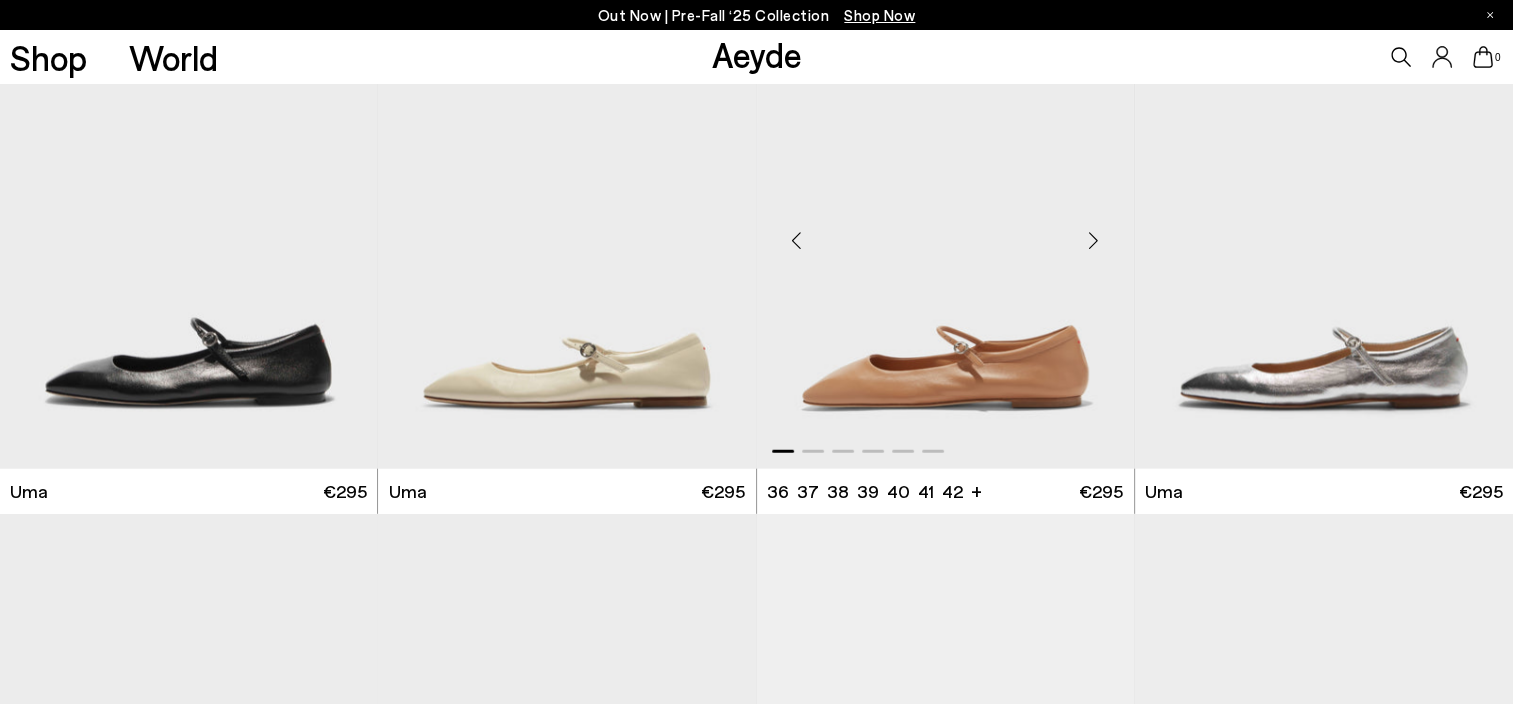 click at bounding box center (1094, 240) 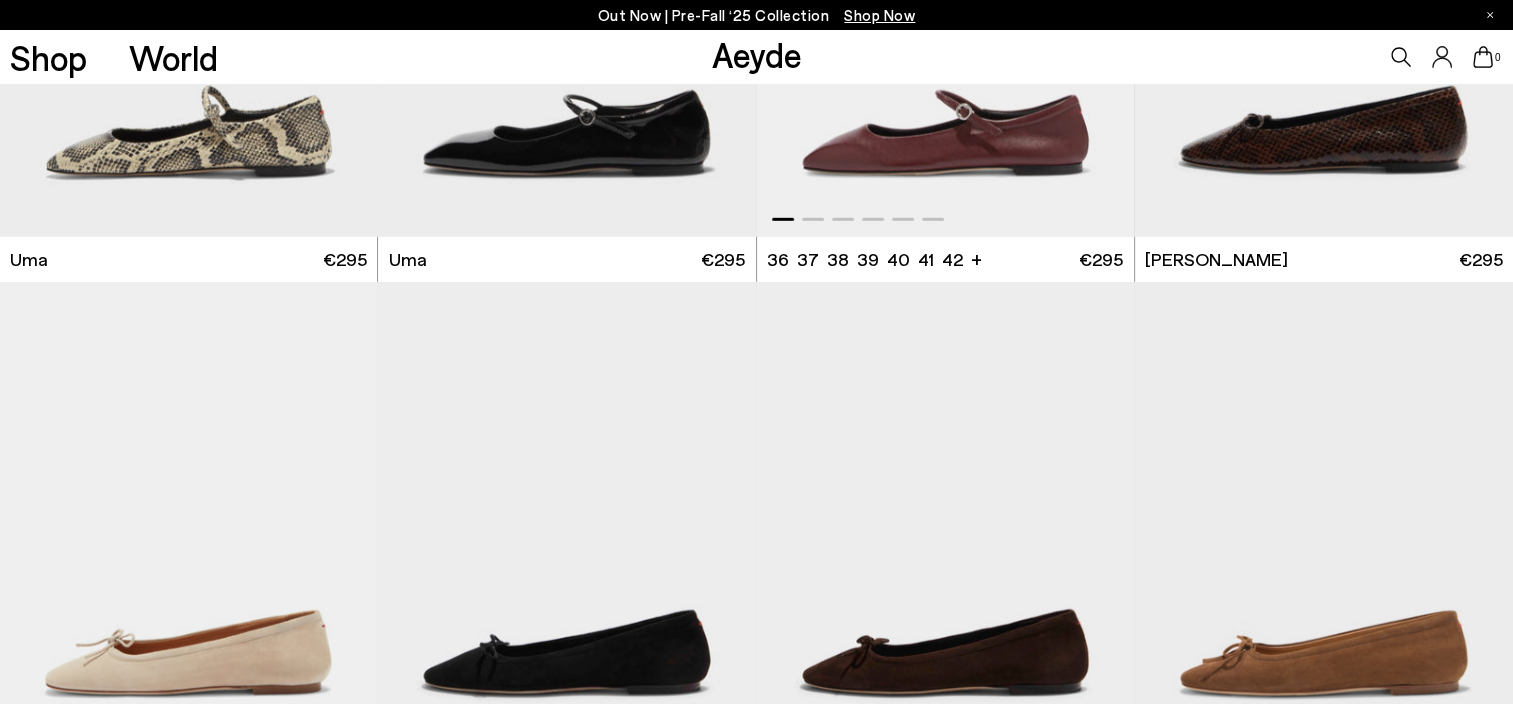 scroll, scrollTop: 13552, scrollLeft: 0, axis: vertical 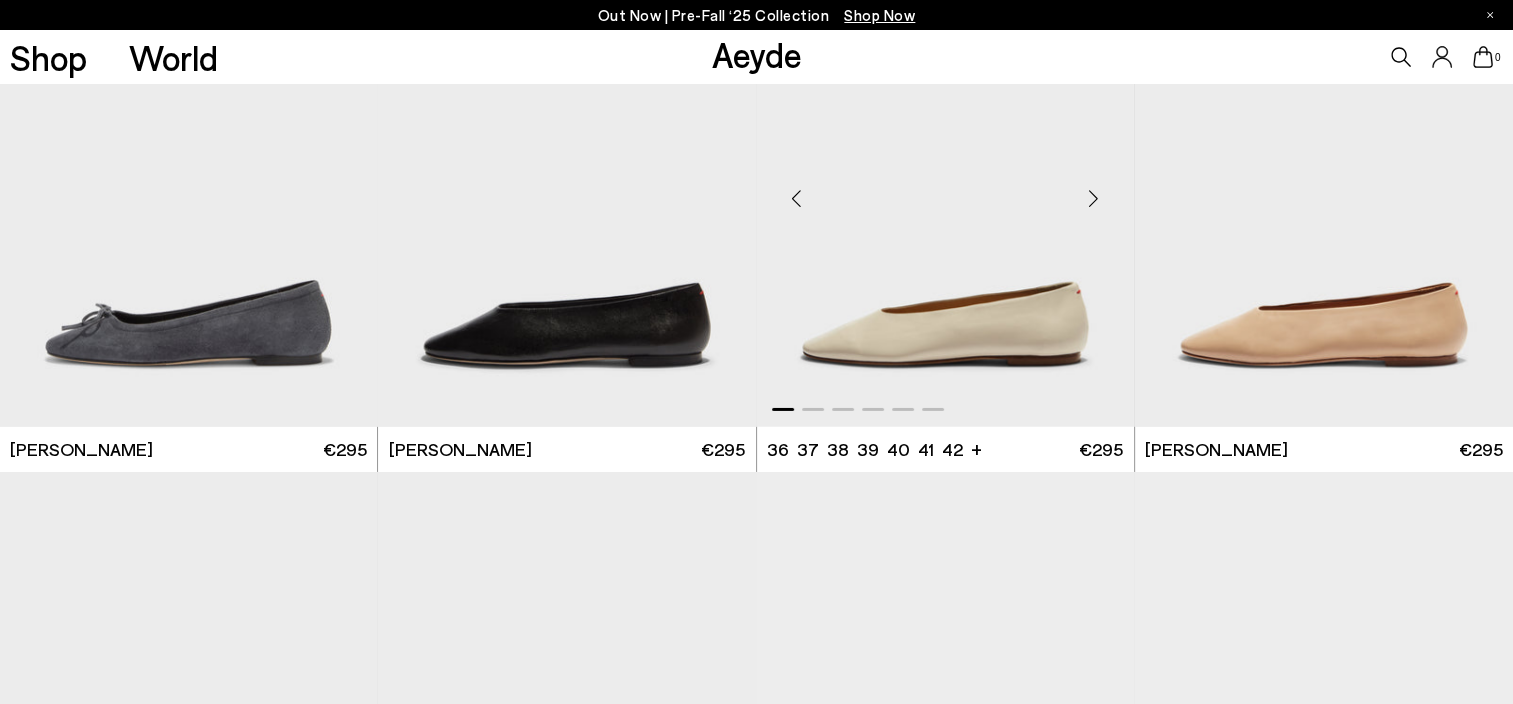 click at bounding box center [1094, 198] 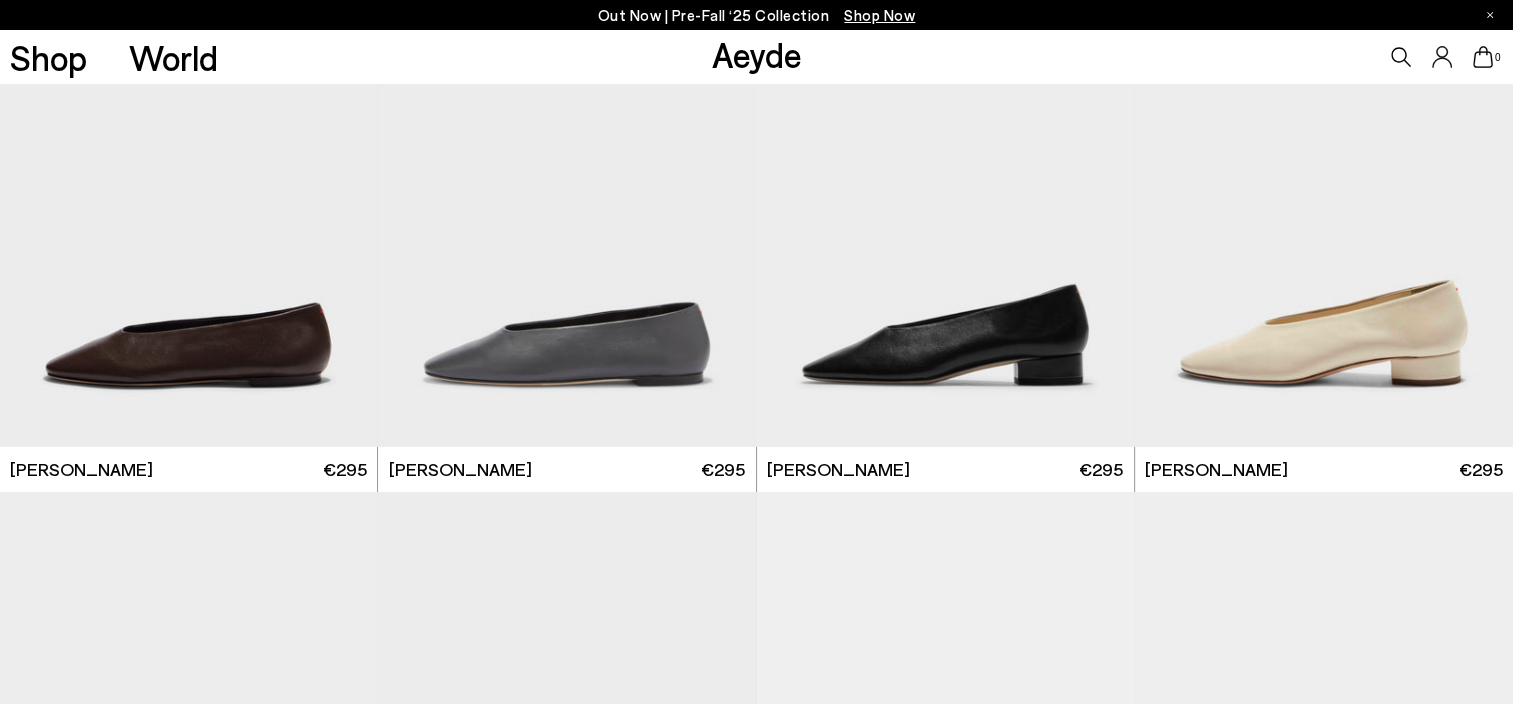 scroll, scrollTop: 14652, scrollLeft: 0, axis: vertical 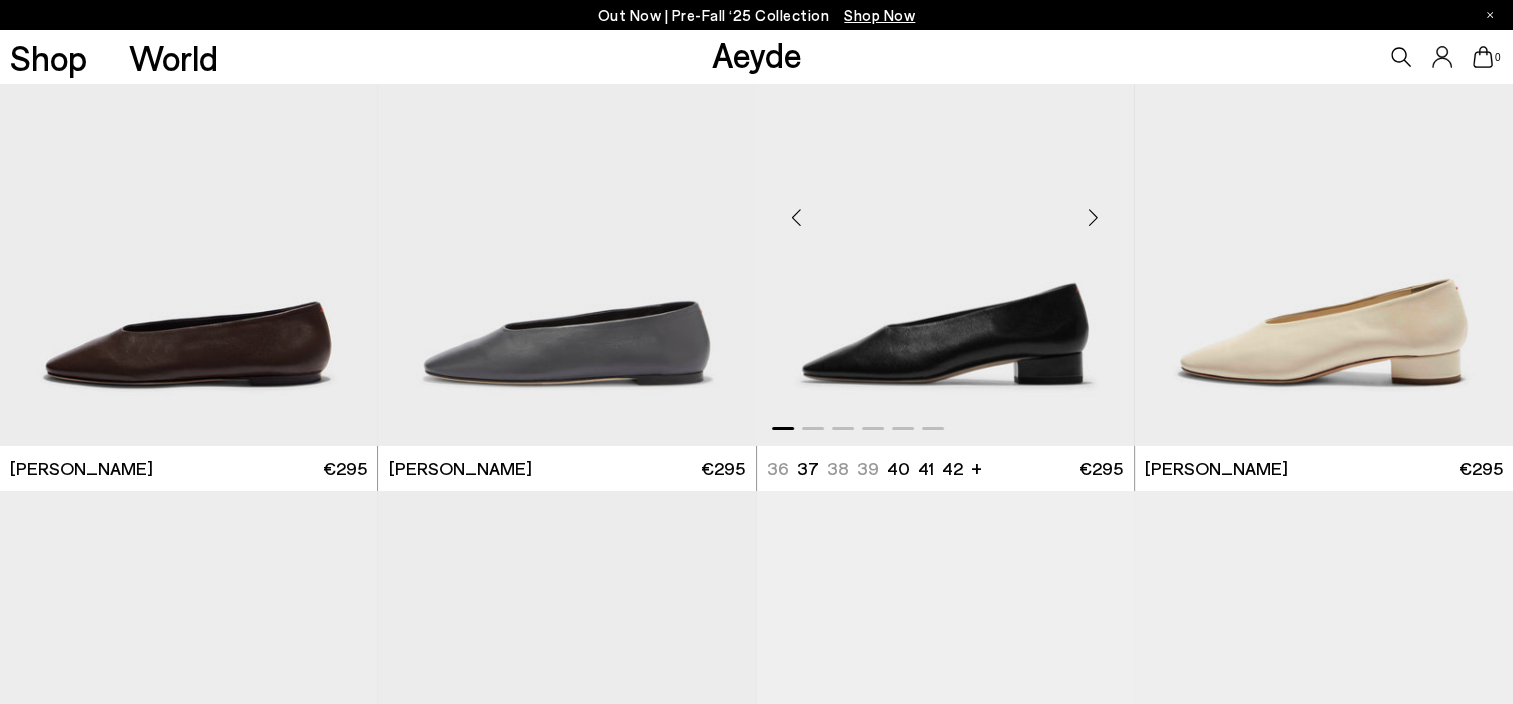 click at bounding box center (1094, 217) 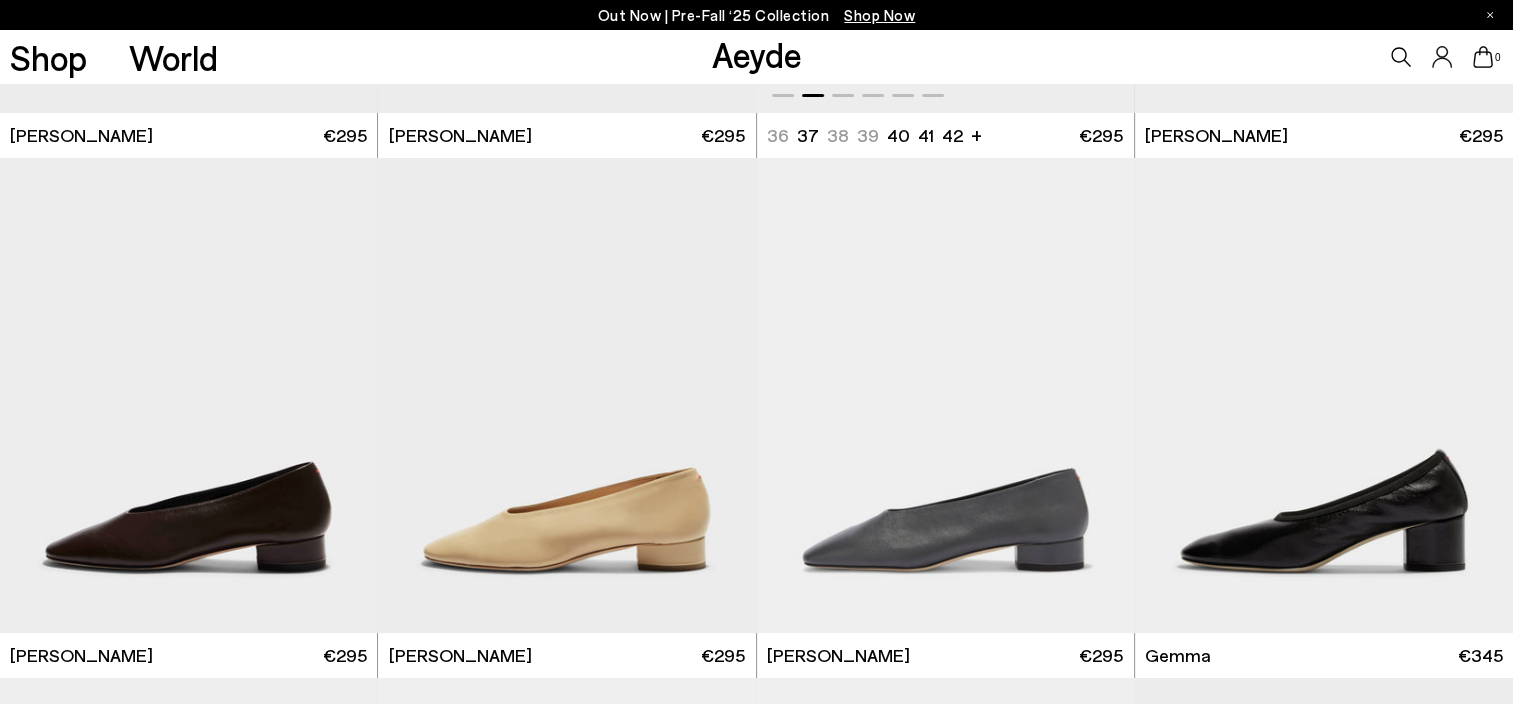 scroll, scrollTop: 15052, scrollLeft: 0, axis: vertical 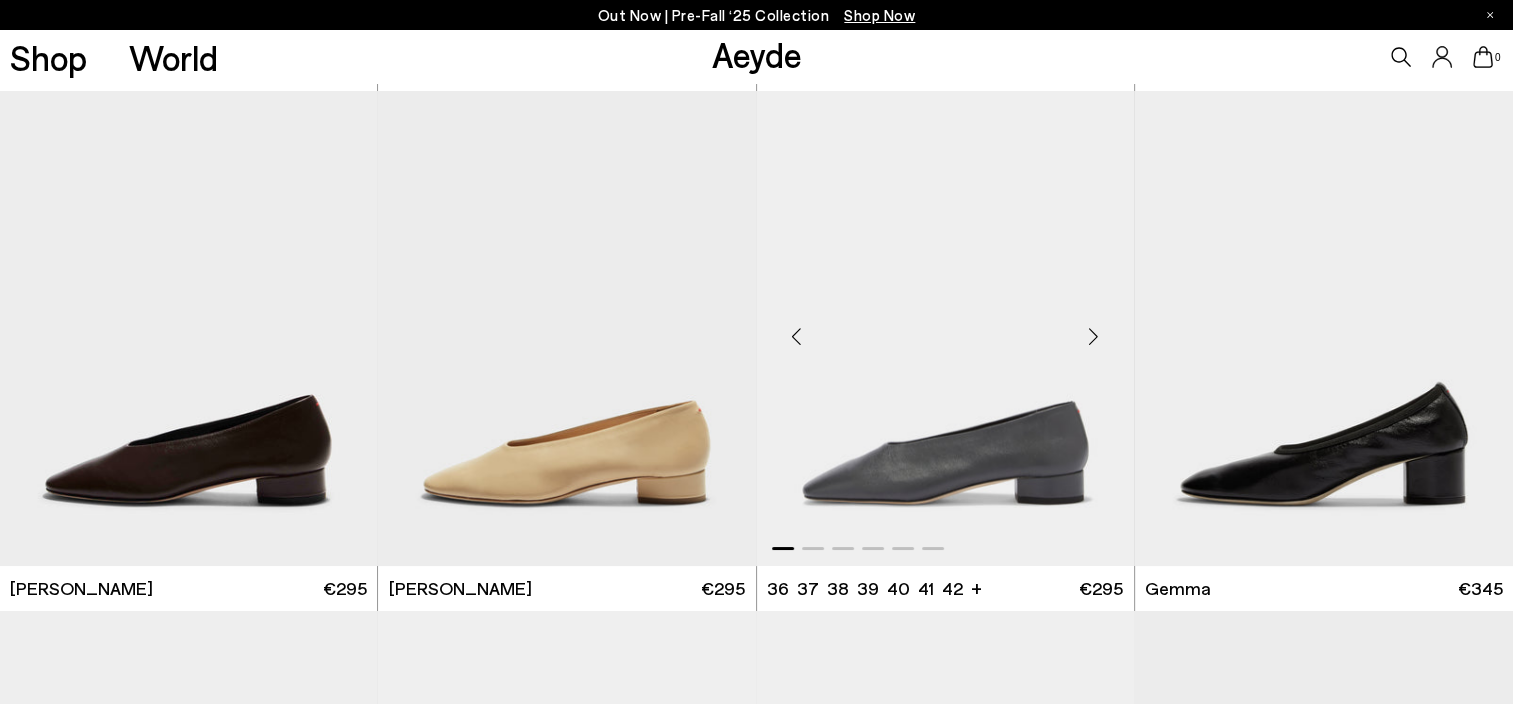 click at bounding box center [1094, 337] 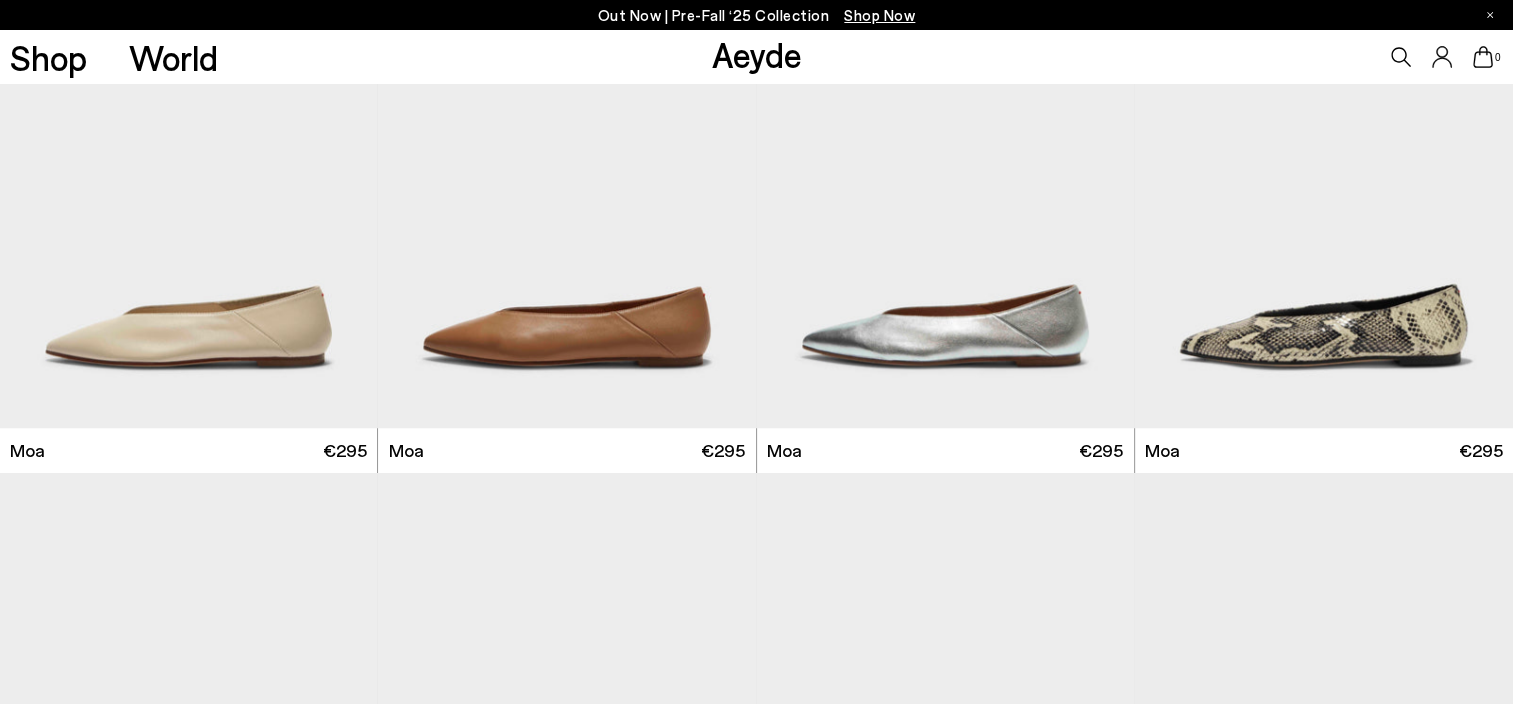scroll, scrollTop: 16752, scrollLeft: 0, axis: vertical 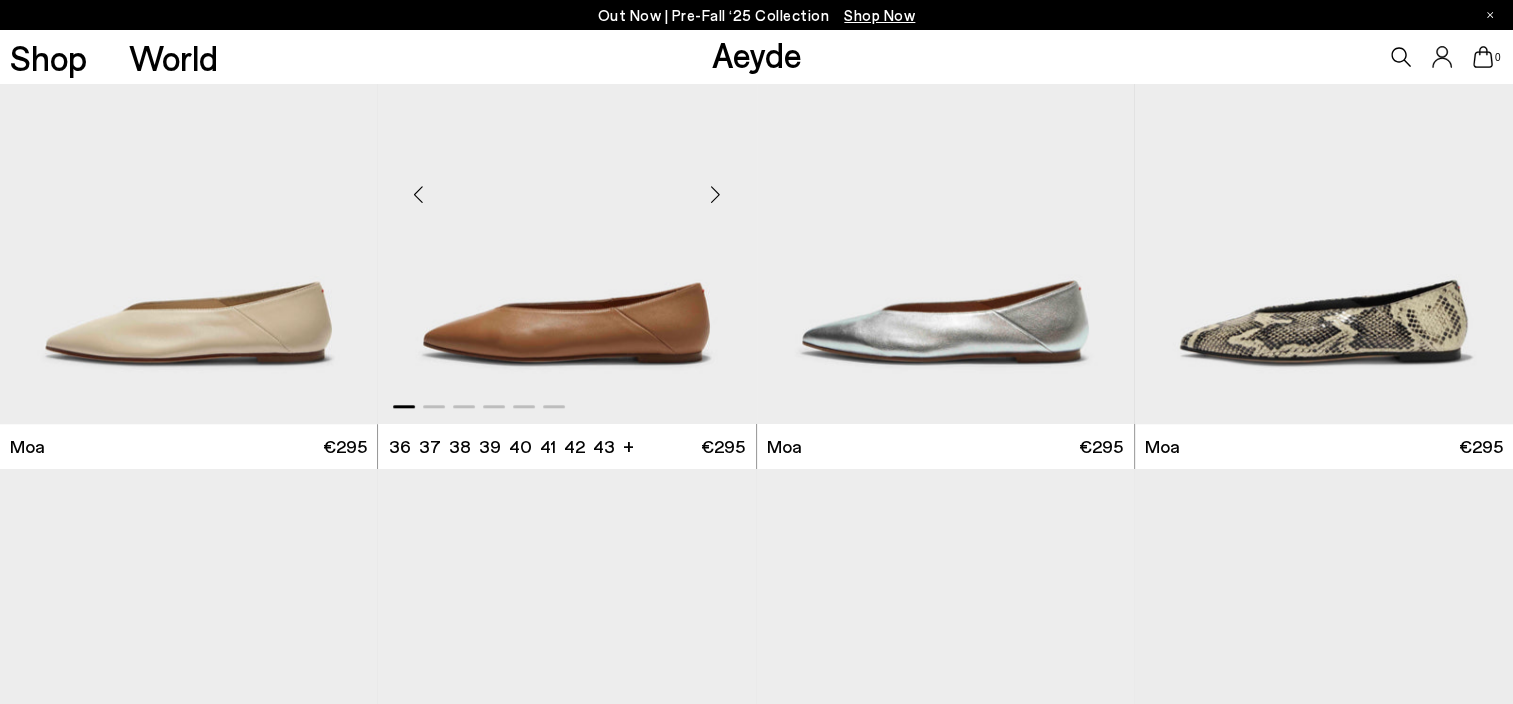 click at bounding box center [716, 194] 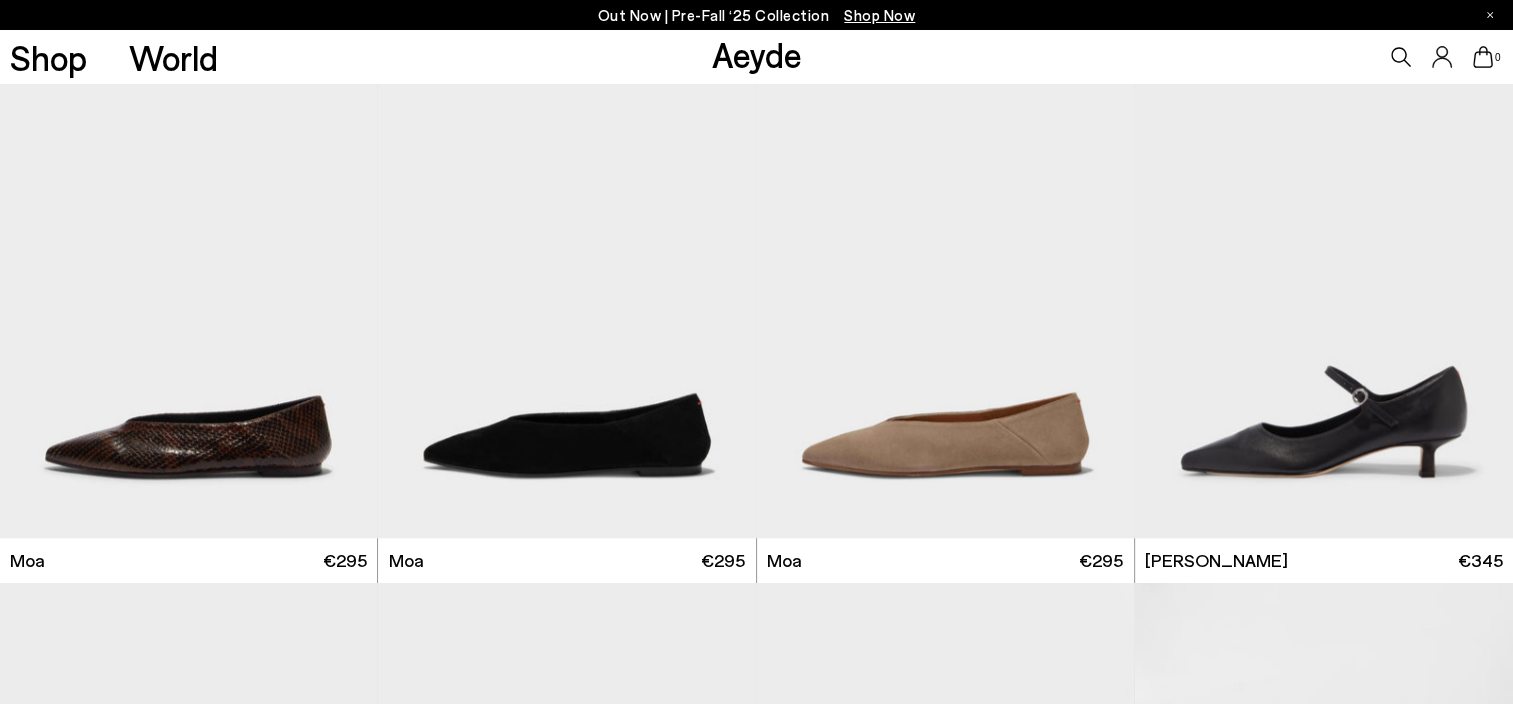 scroll, scrollTop: 17252, scrollLeft: 0, axis: vertical 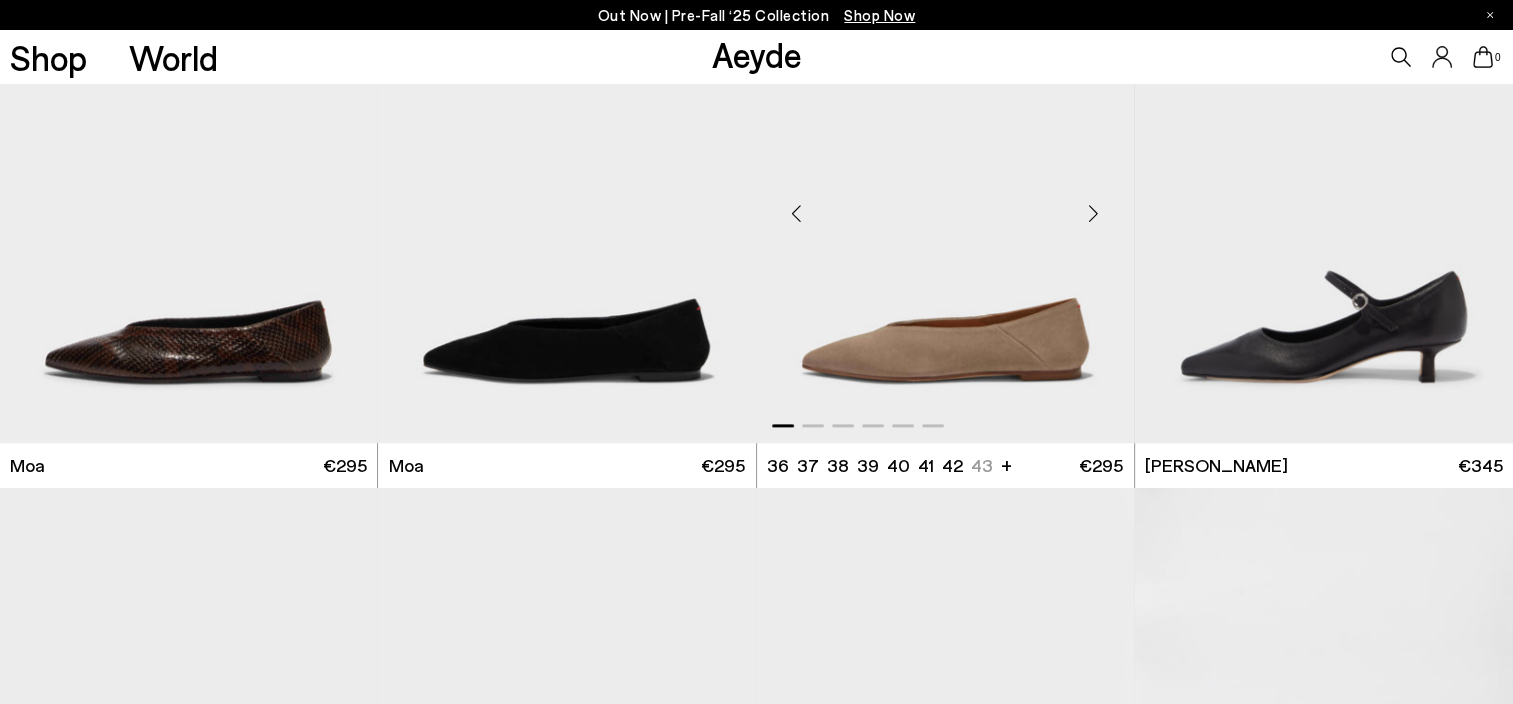 click at bounding box center (1094, 214) 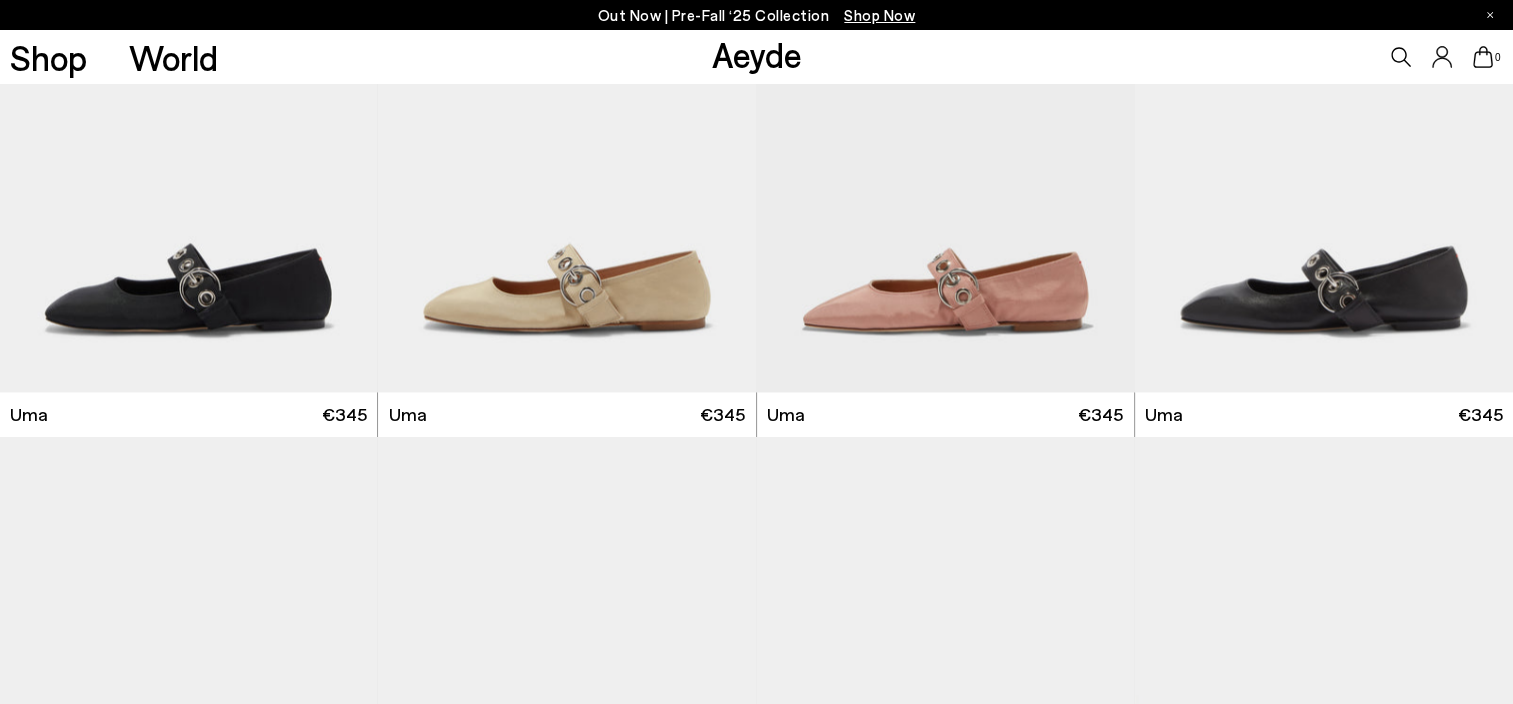 scroll, scrollTop: 18352, scrollLeft: 0, axis: vertical 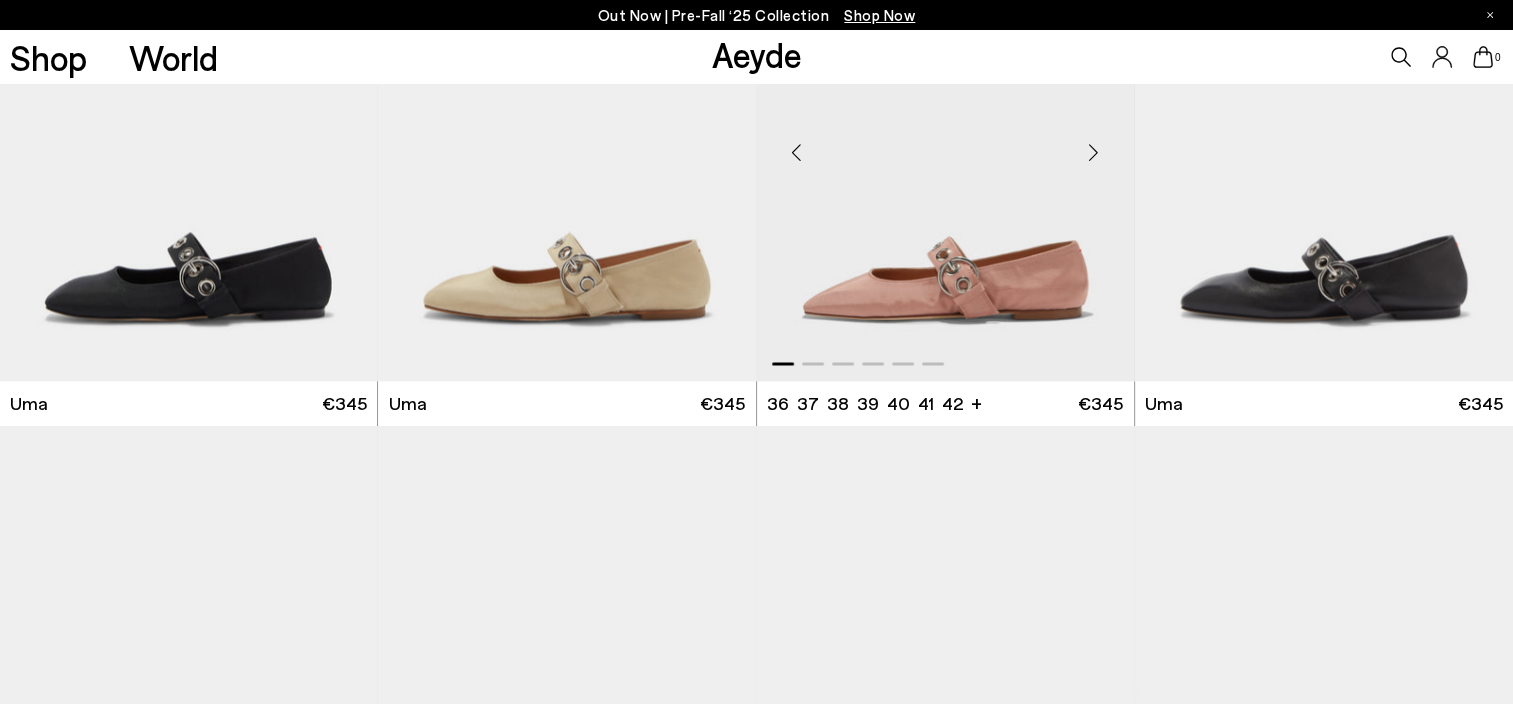 click at bounding box center (1094, 152) 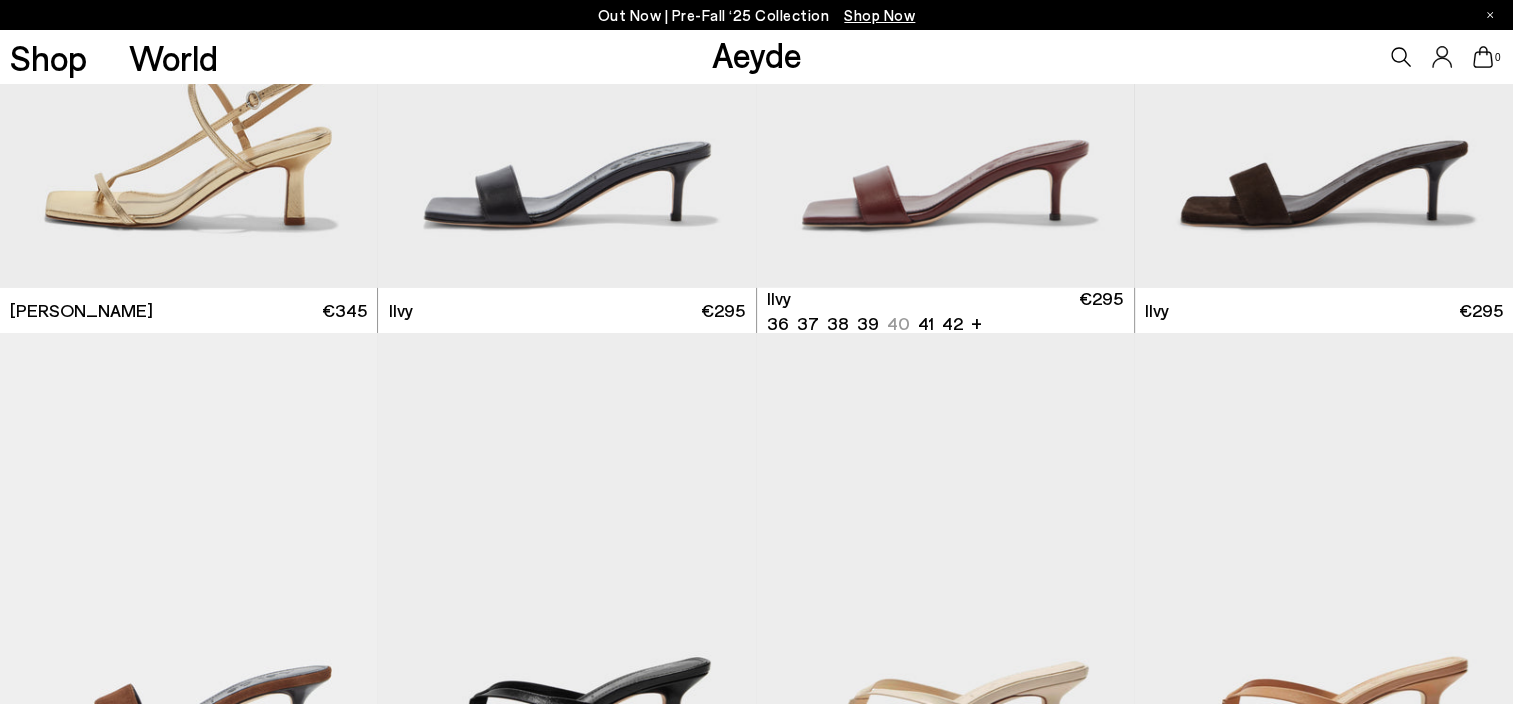 scroll, scrollTop: 22352, scrollLeft: 0, axis: vertical 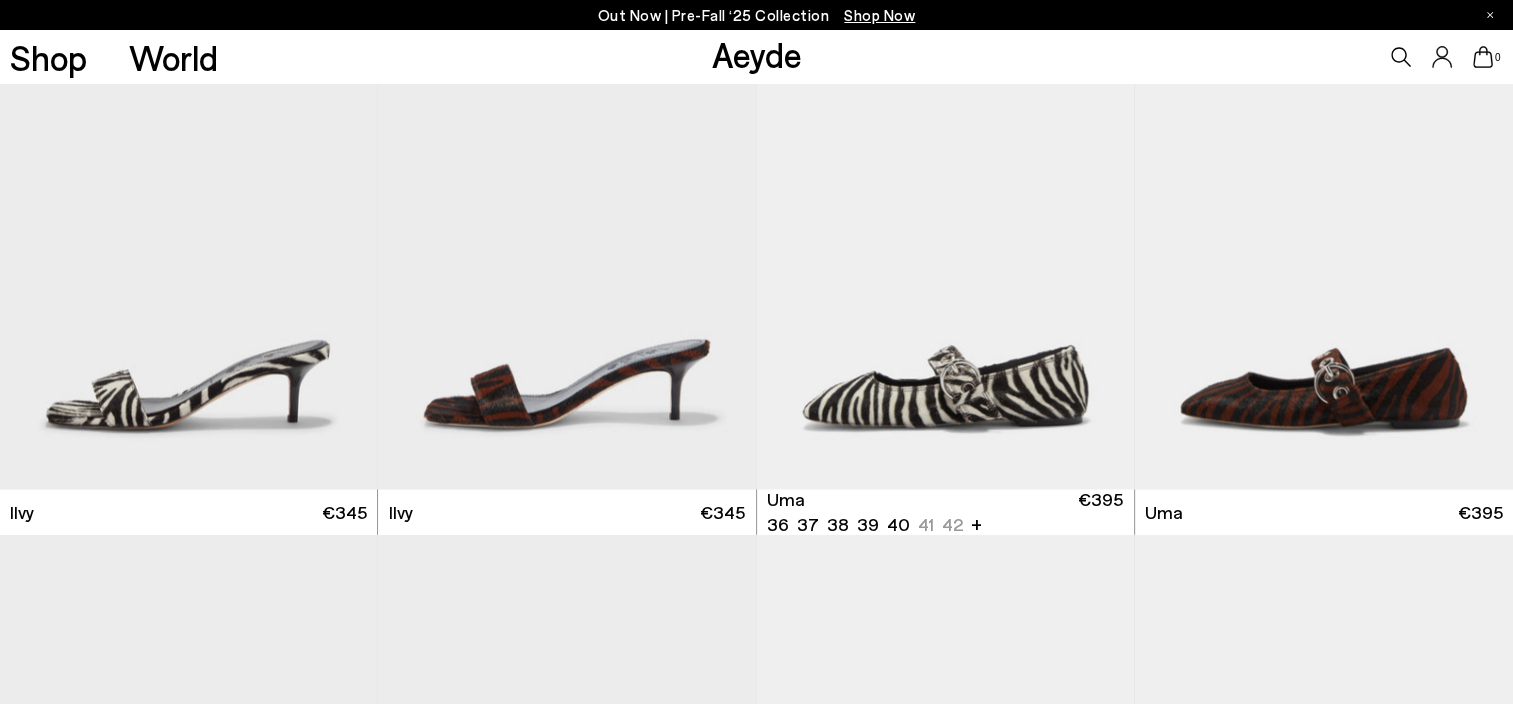 click at bounding box center (945, 253) 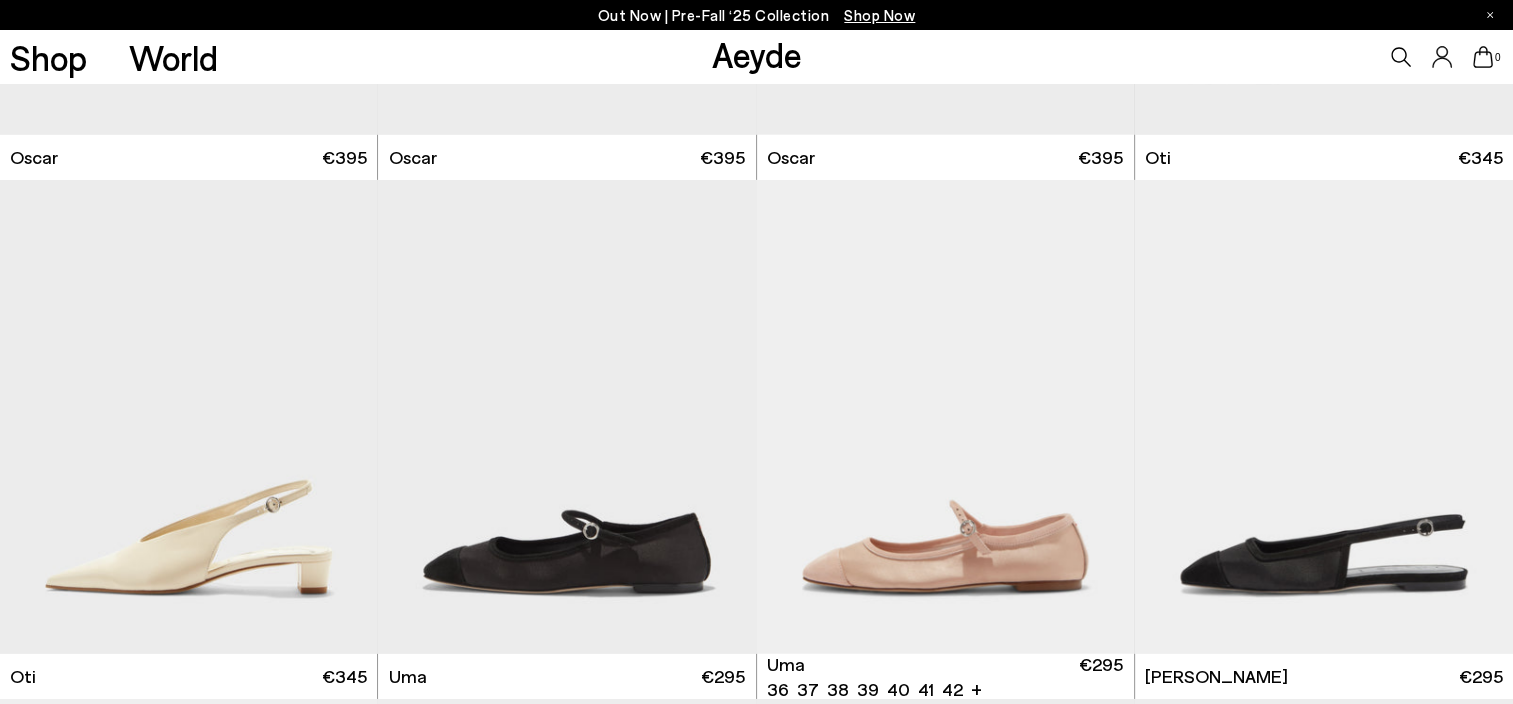 scroll, scrollTop: 29152, scrollLeft: 0, axis: vertical 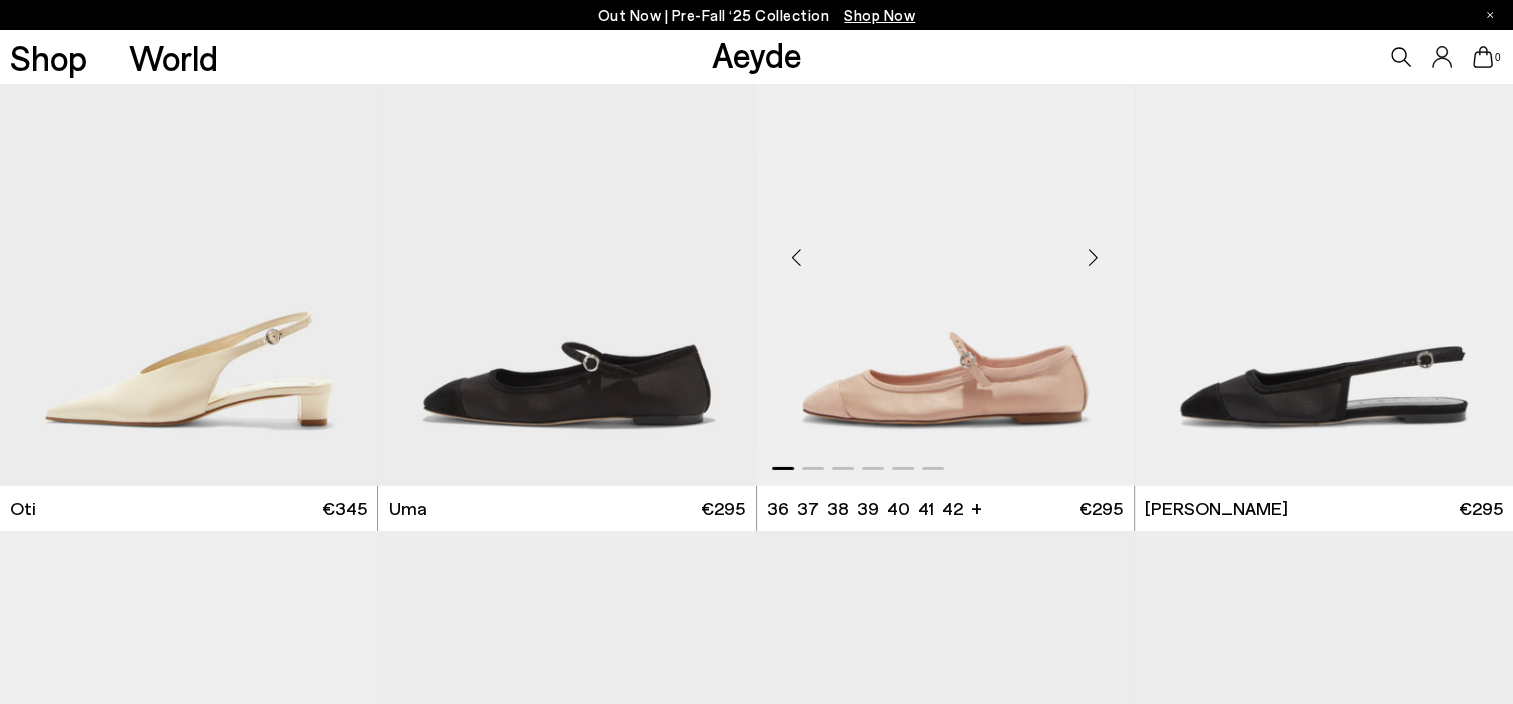 click at bounding box center [1094, 257] 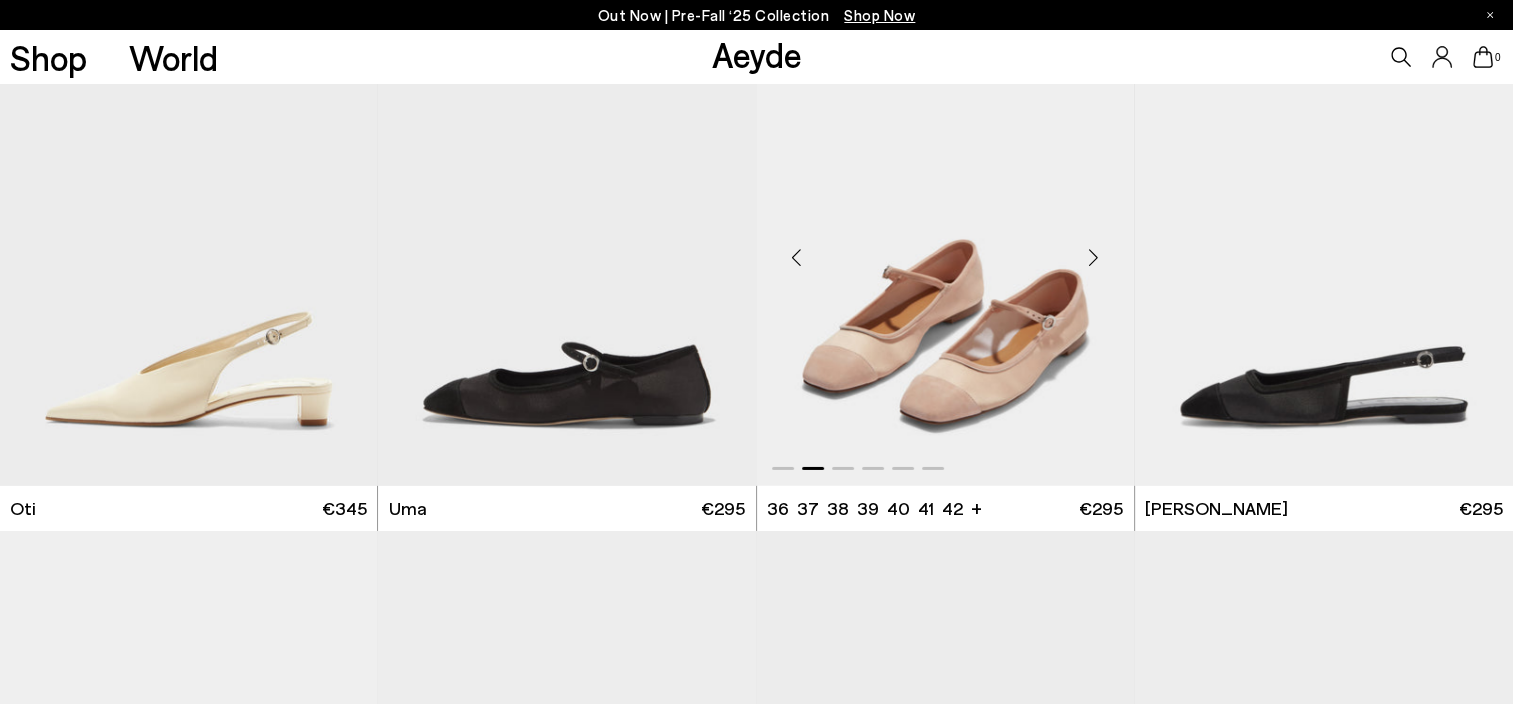 click at bounding box center [1094, 257] 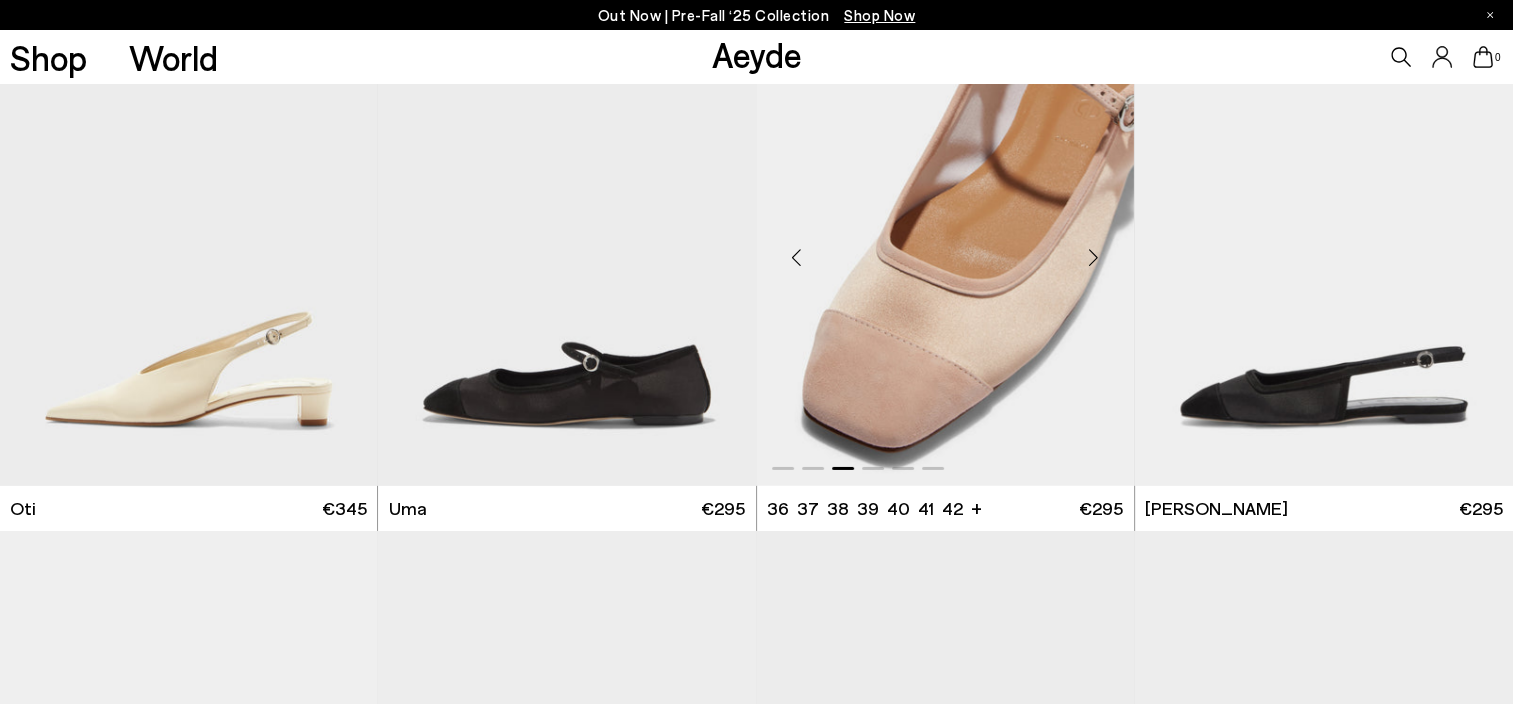 click at bounding box center (1094, 257) 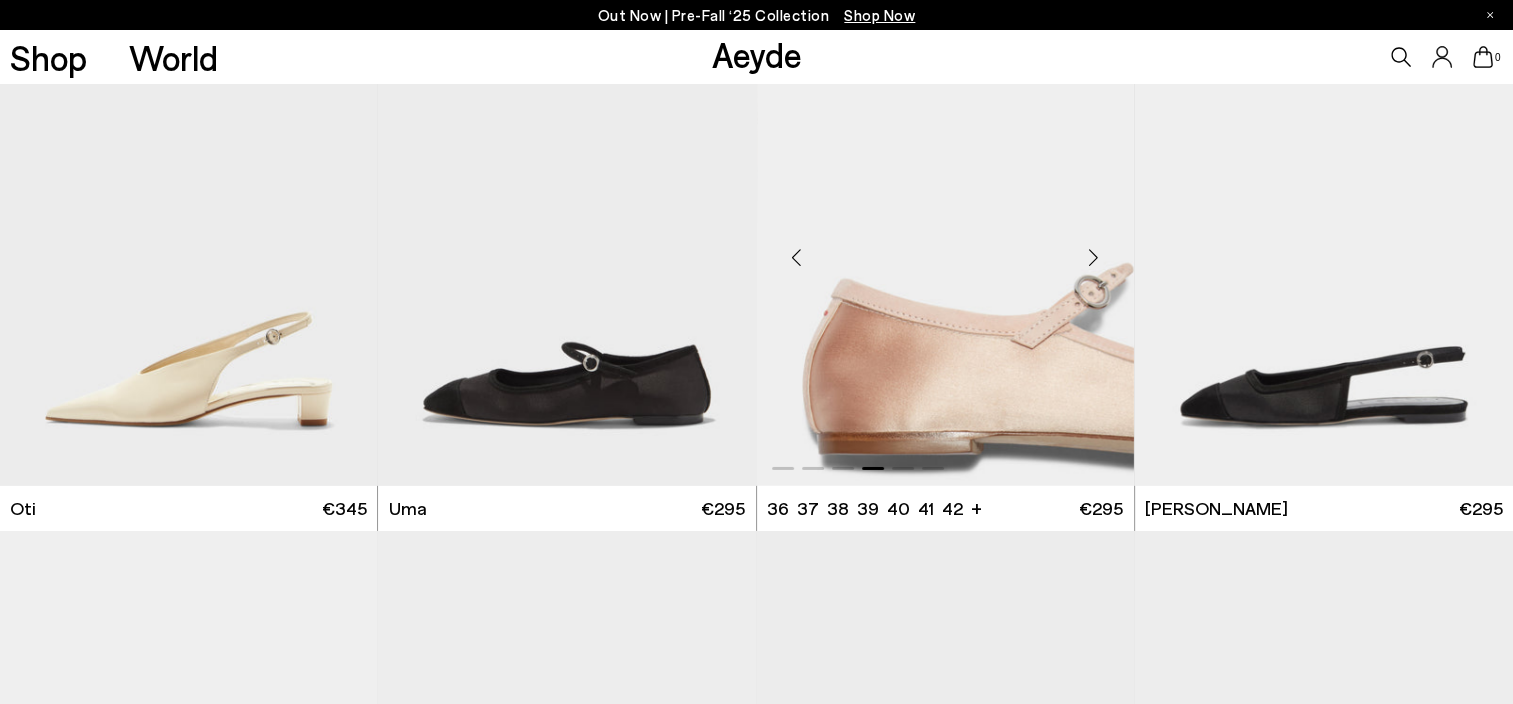 click at bounding box center [1094, 257] 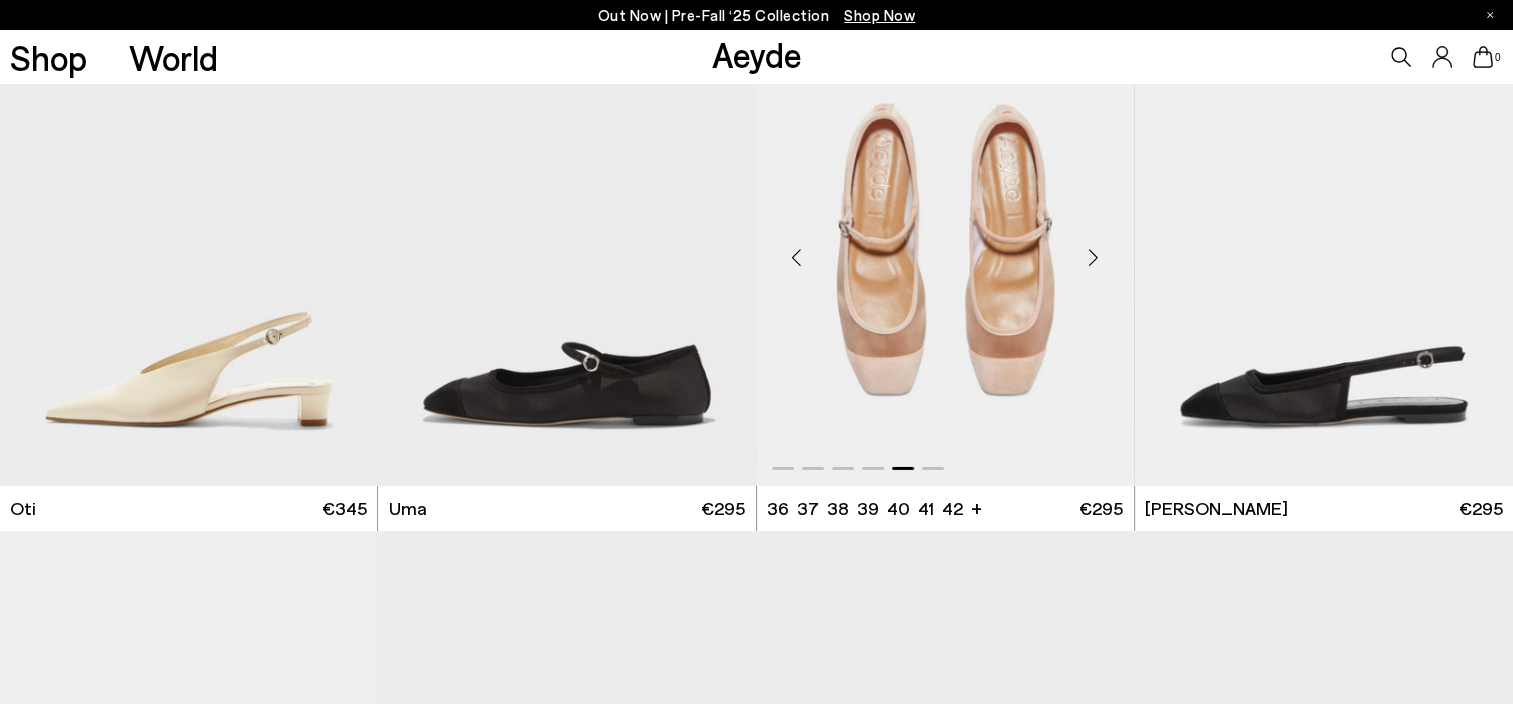 click at bounding box center (1094, 257) 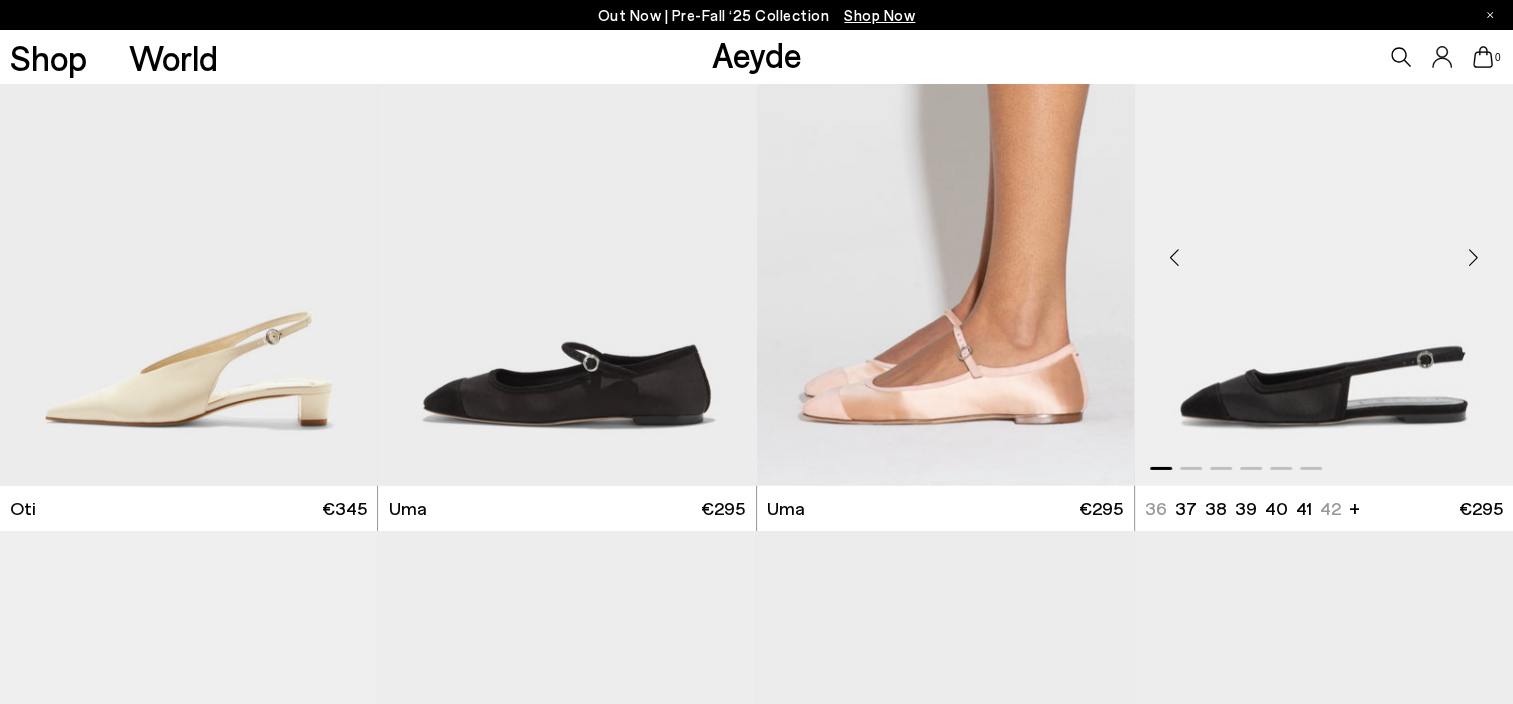 click at bounding box center [1473, 257] 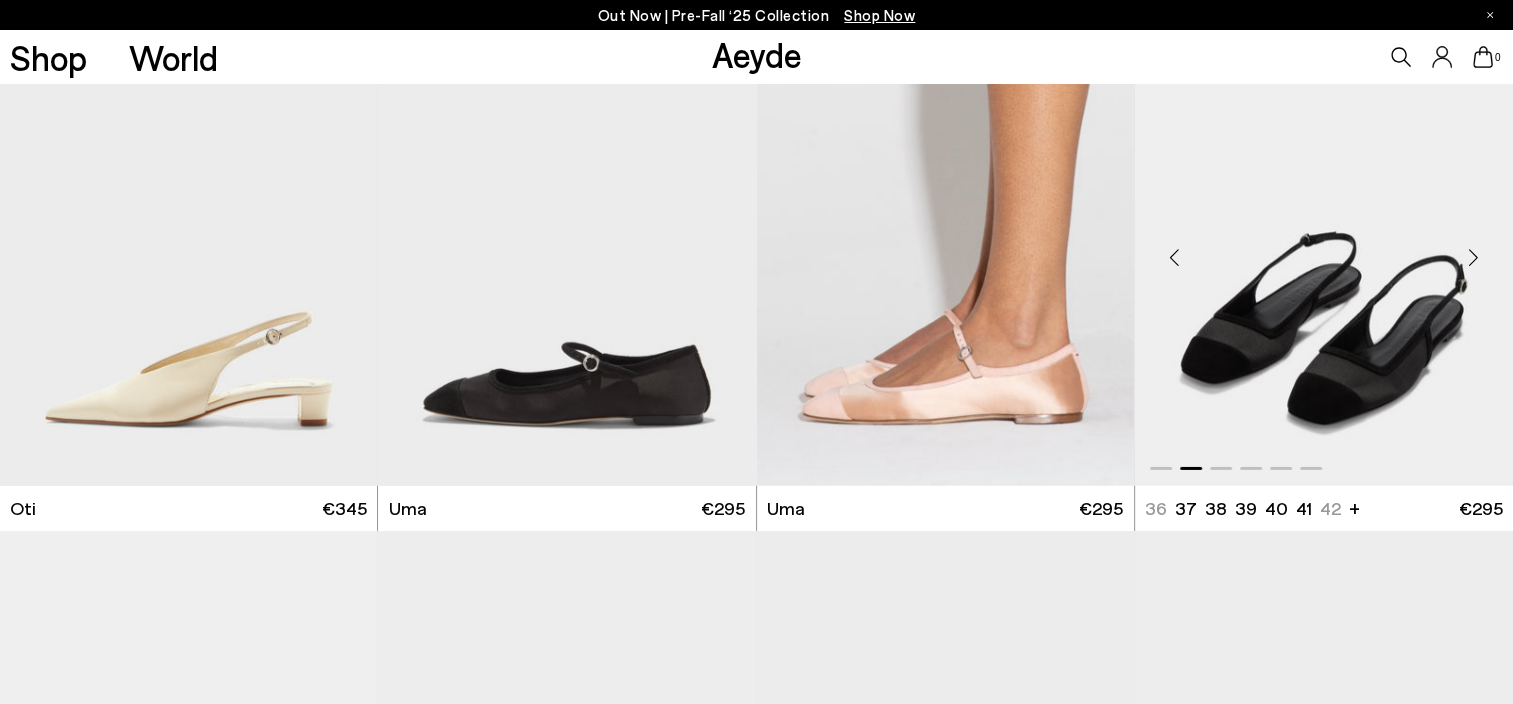 click at bounding box center [1473, 257] 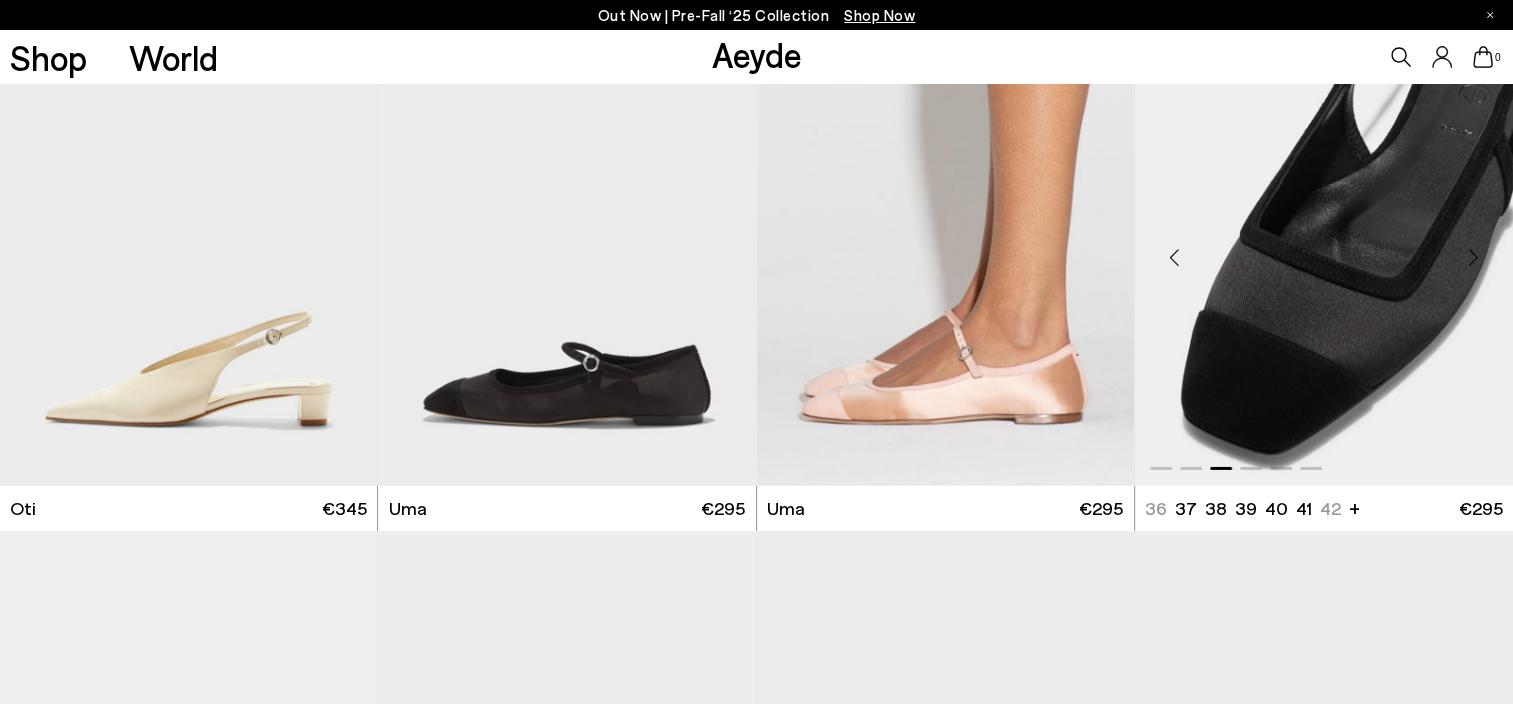 click at bounding box center [1473, 257] 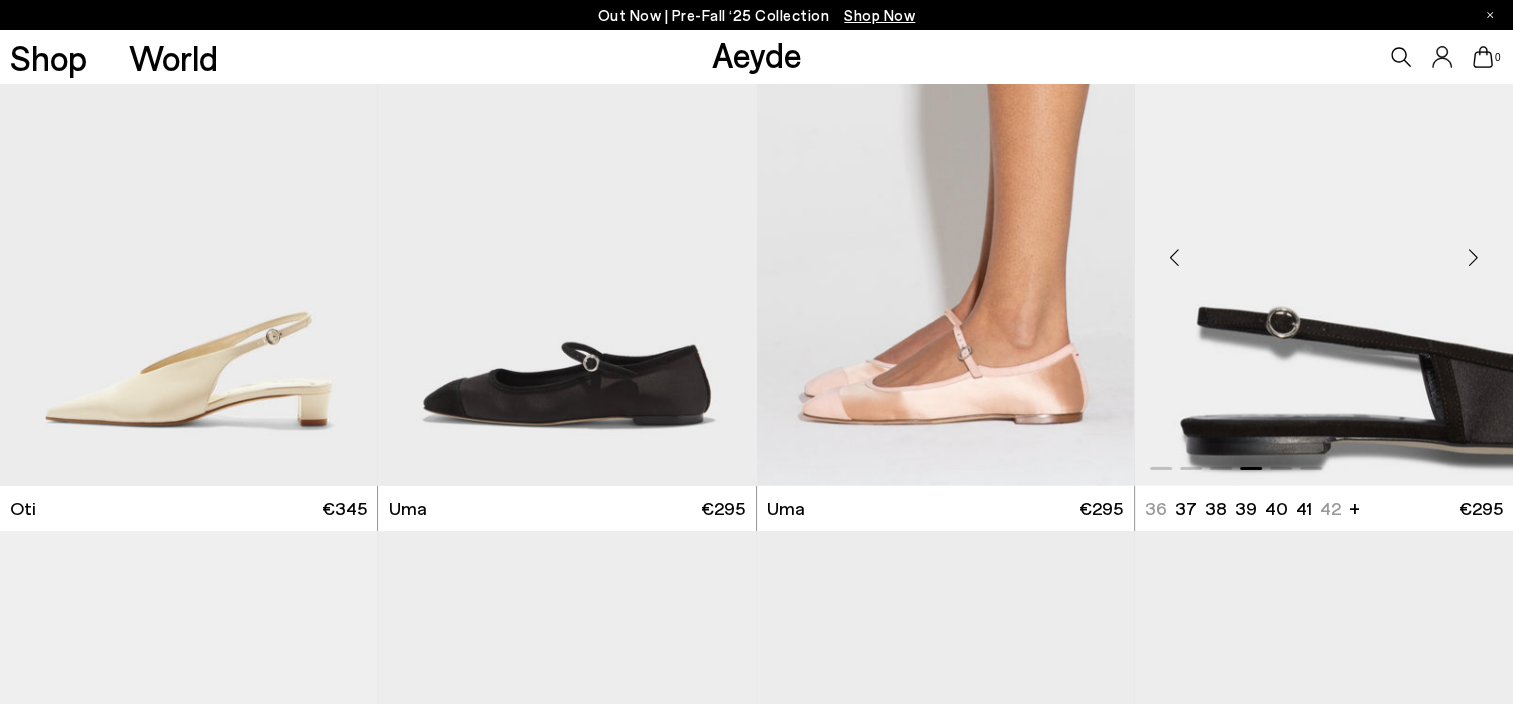 click at bounding box center (1473, 257) 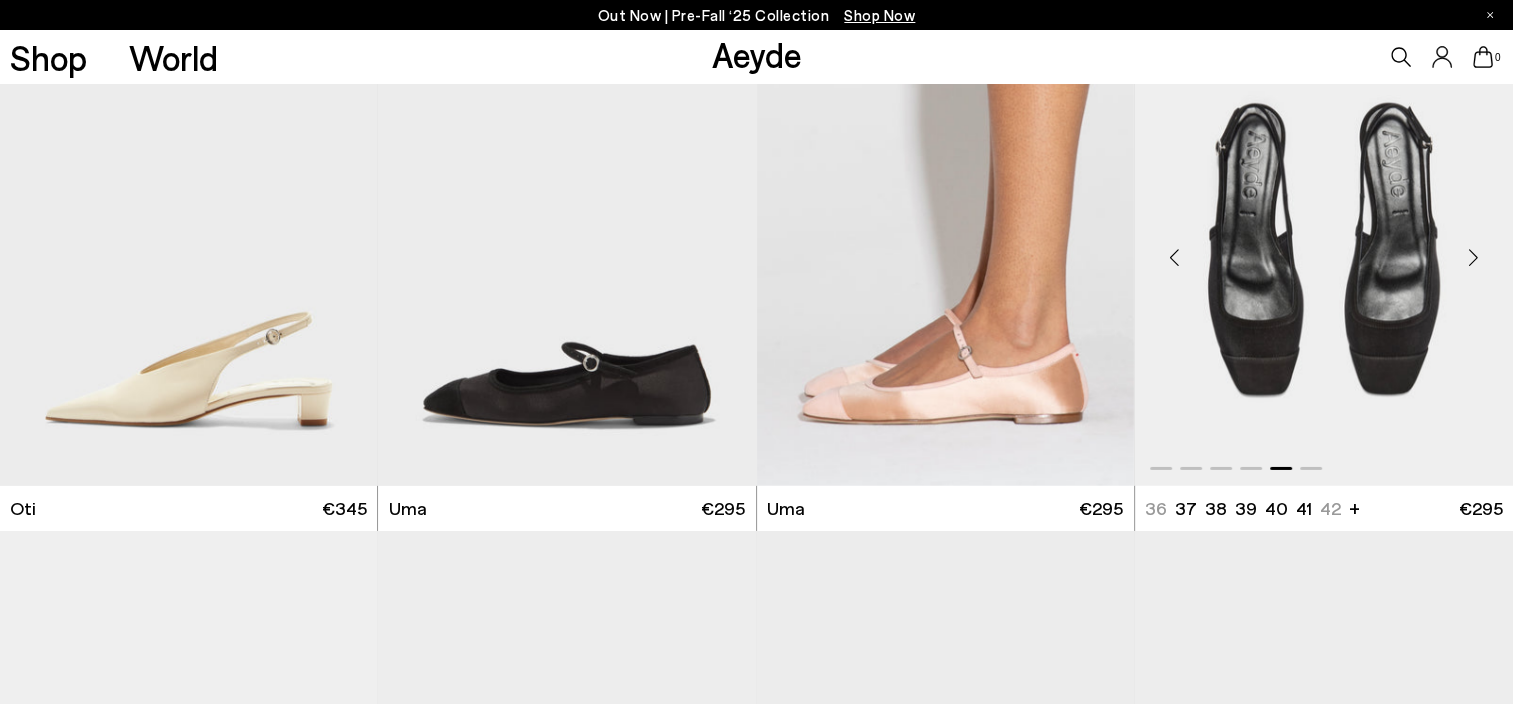 click at bounding box center (1473, 257) 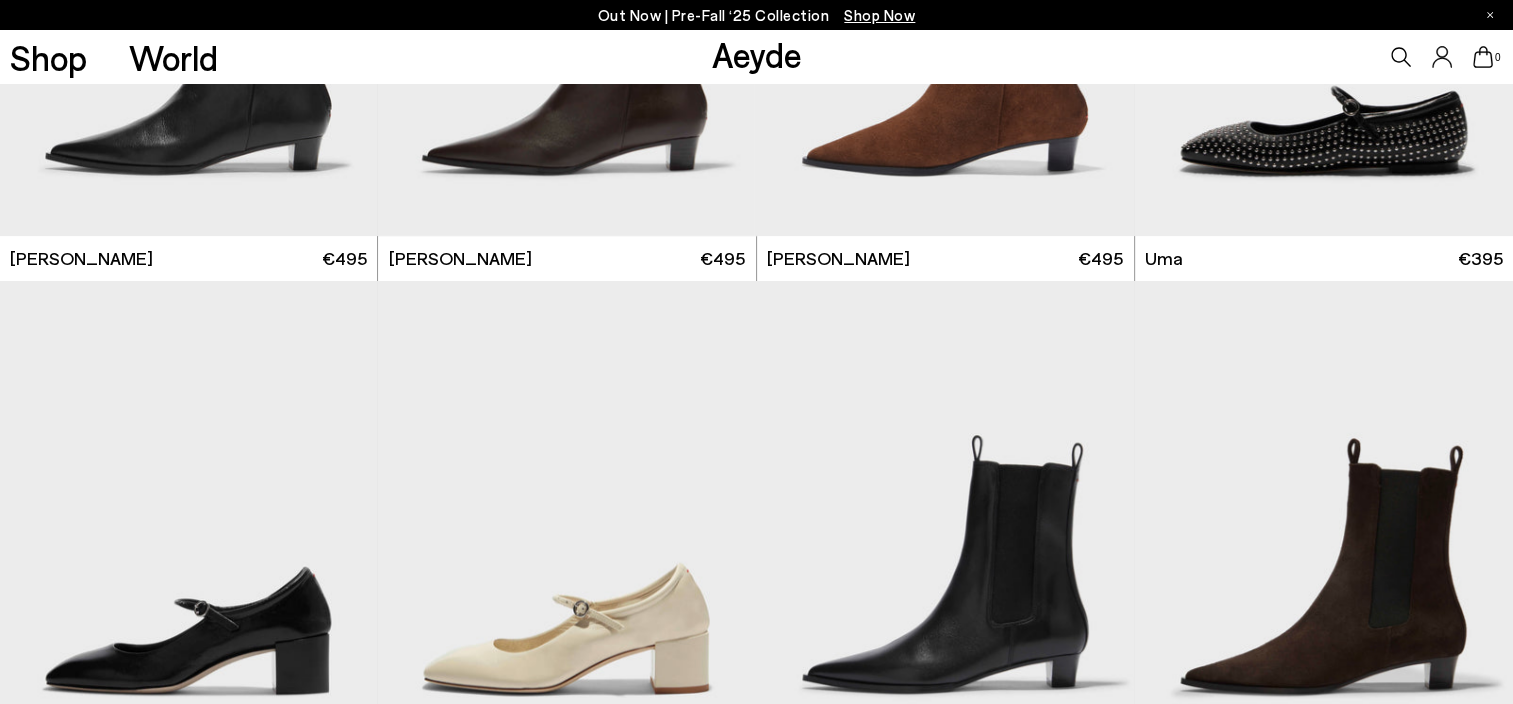scroll, scrollTop: 31252, scrollLeft: 0, axis: vertical 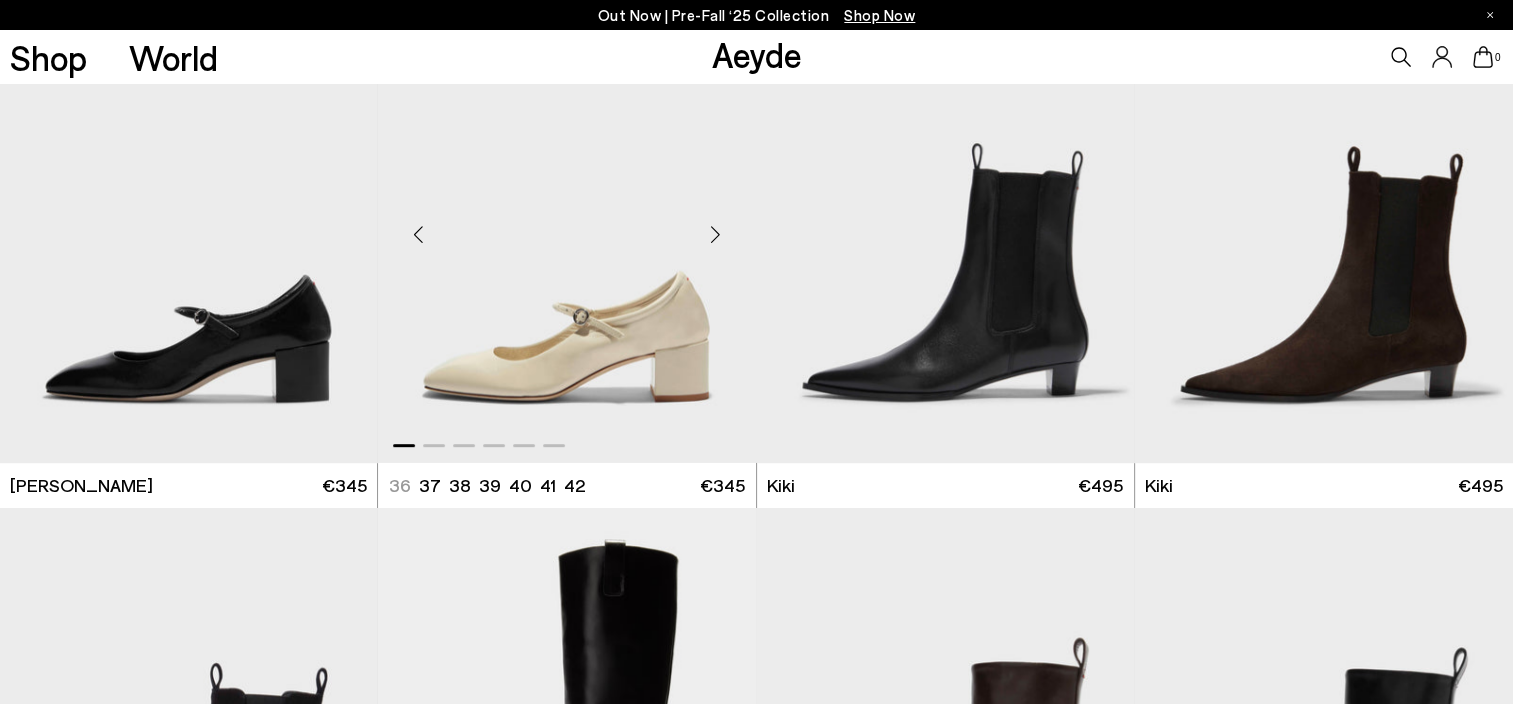 click at bounding box center [716, 234] 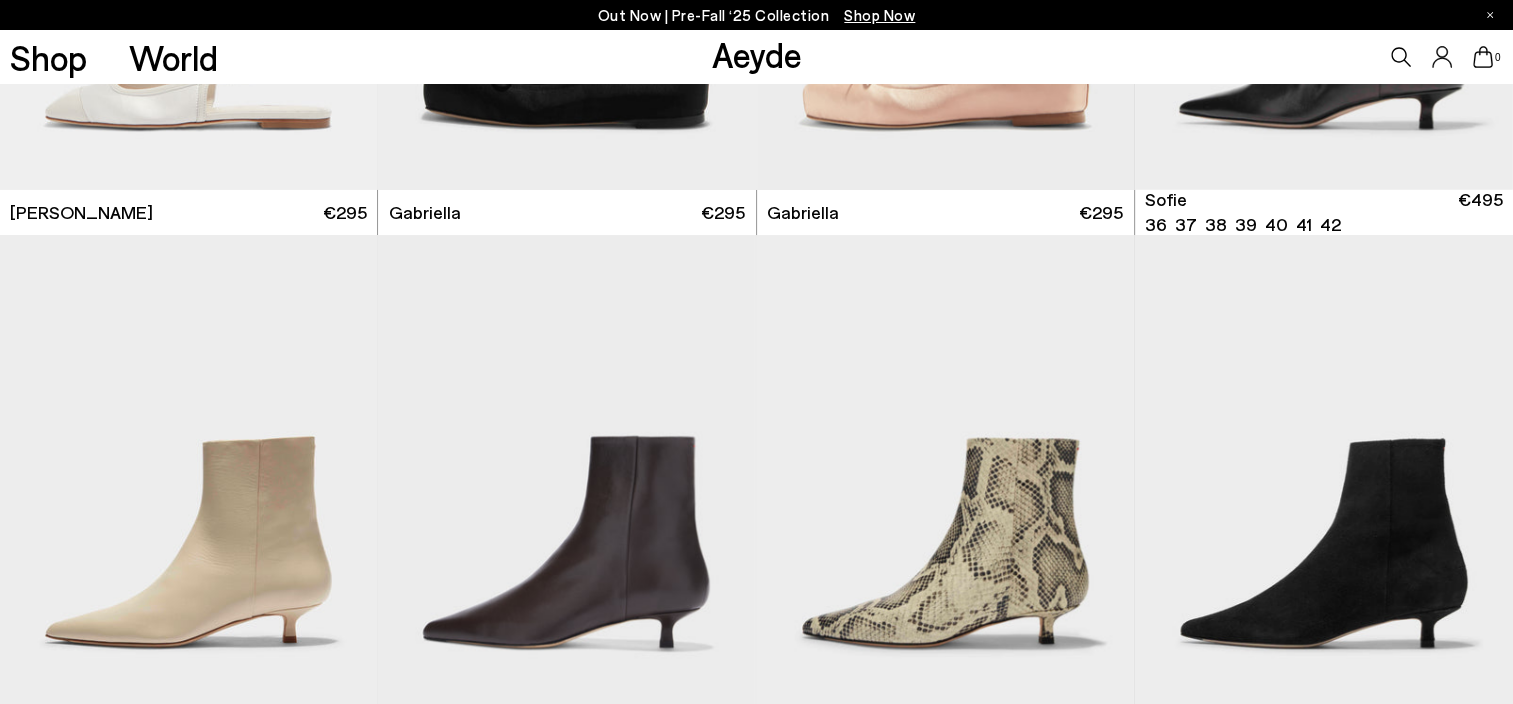 scroll, scrollTop: 29595, scrollLeft: 0, axis: vertical 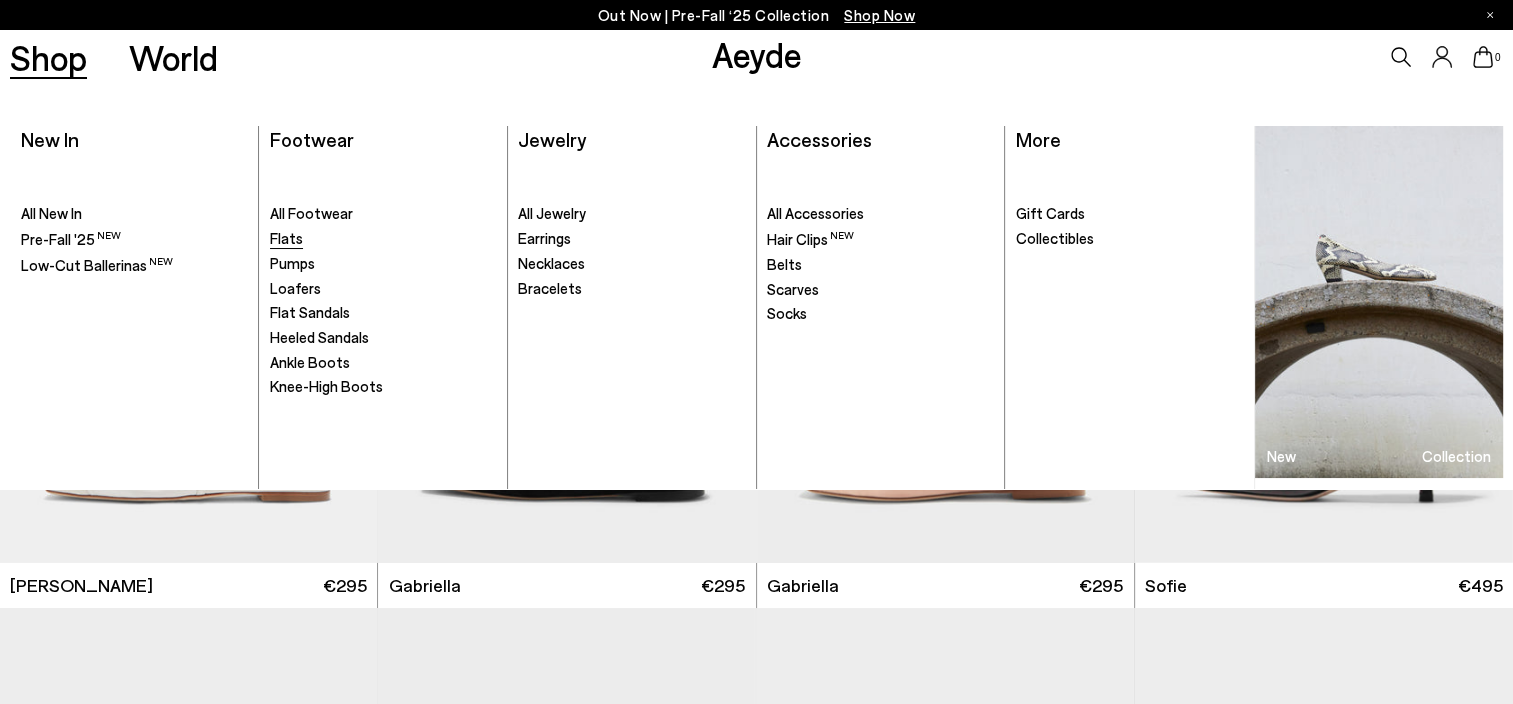 click on "Flats" at bounding box center (286, 238) 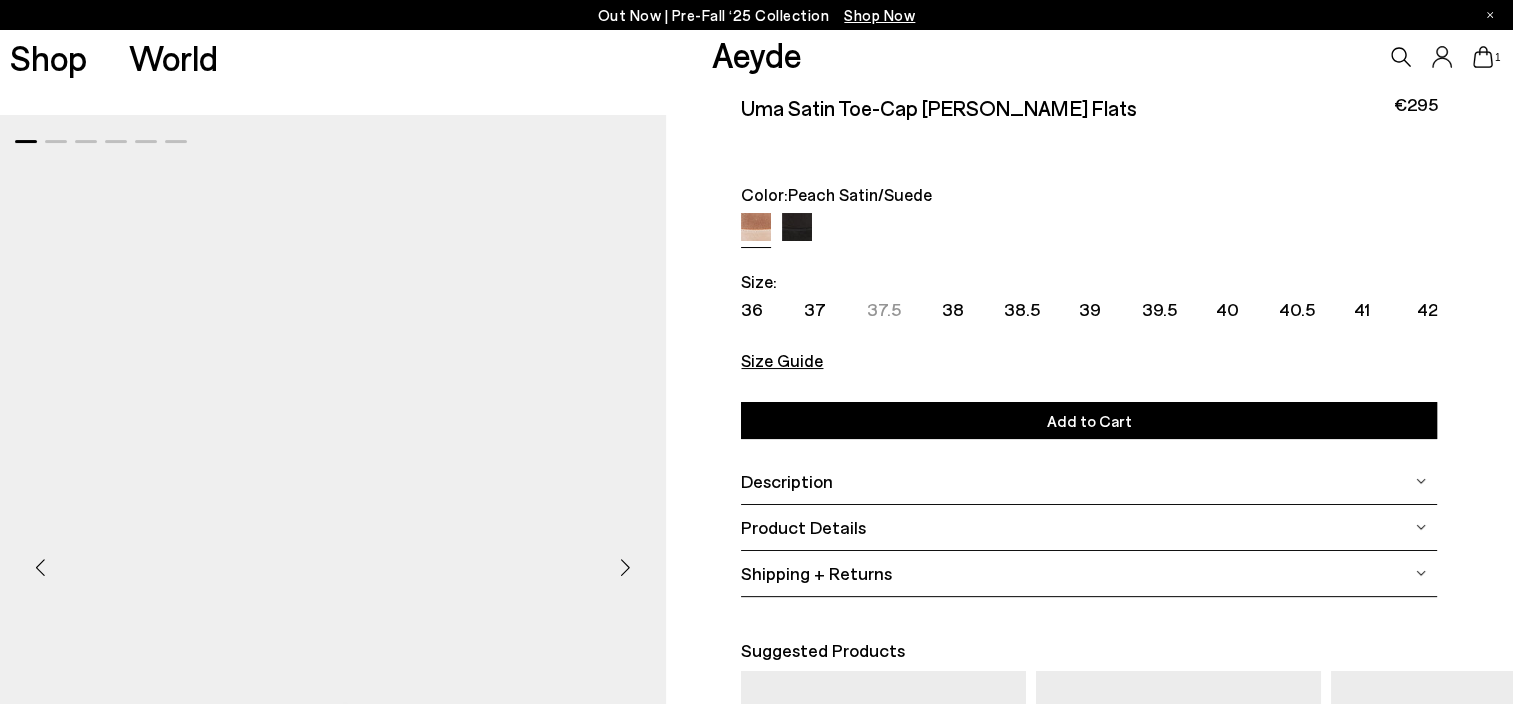scroll, scrollTop: 0, scrollLeft: 0, axis: both 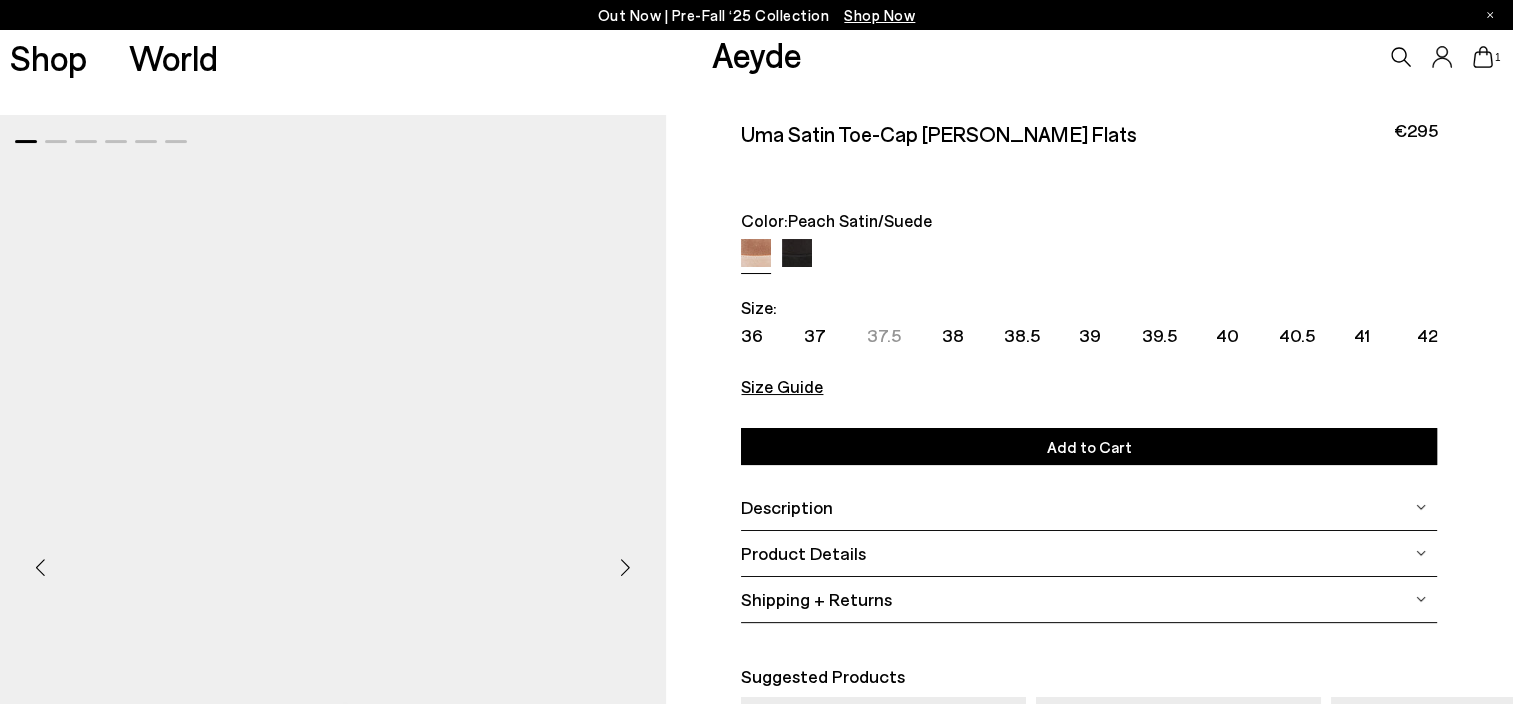 click on "37.5" at bounding box center [884, 335] 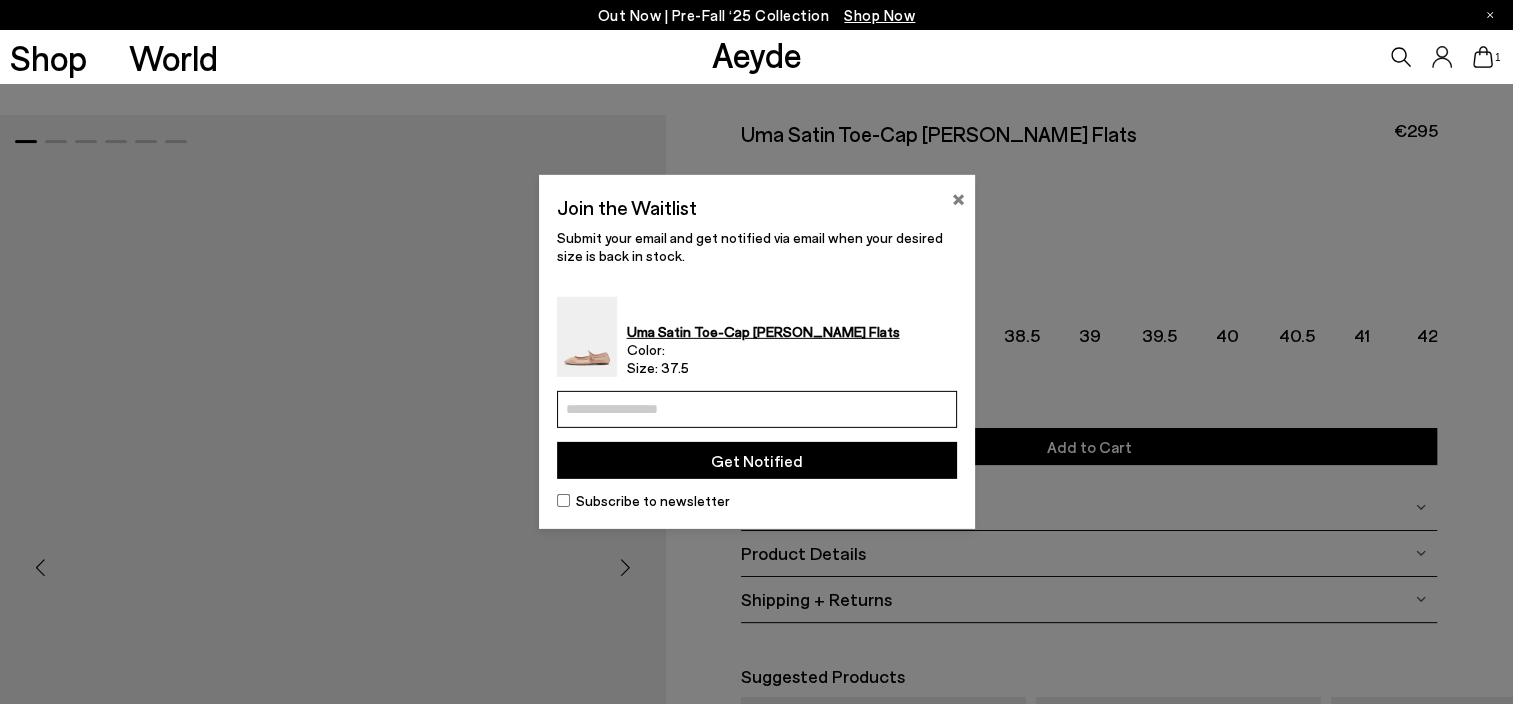 click on "×" at bounding box center (958, 197) 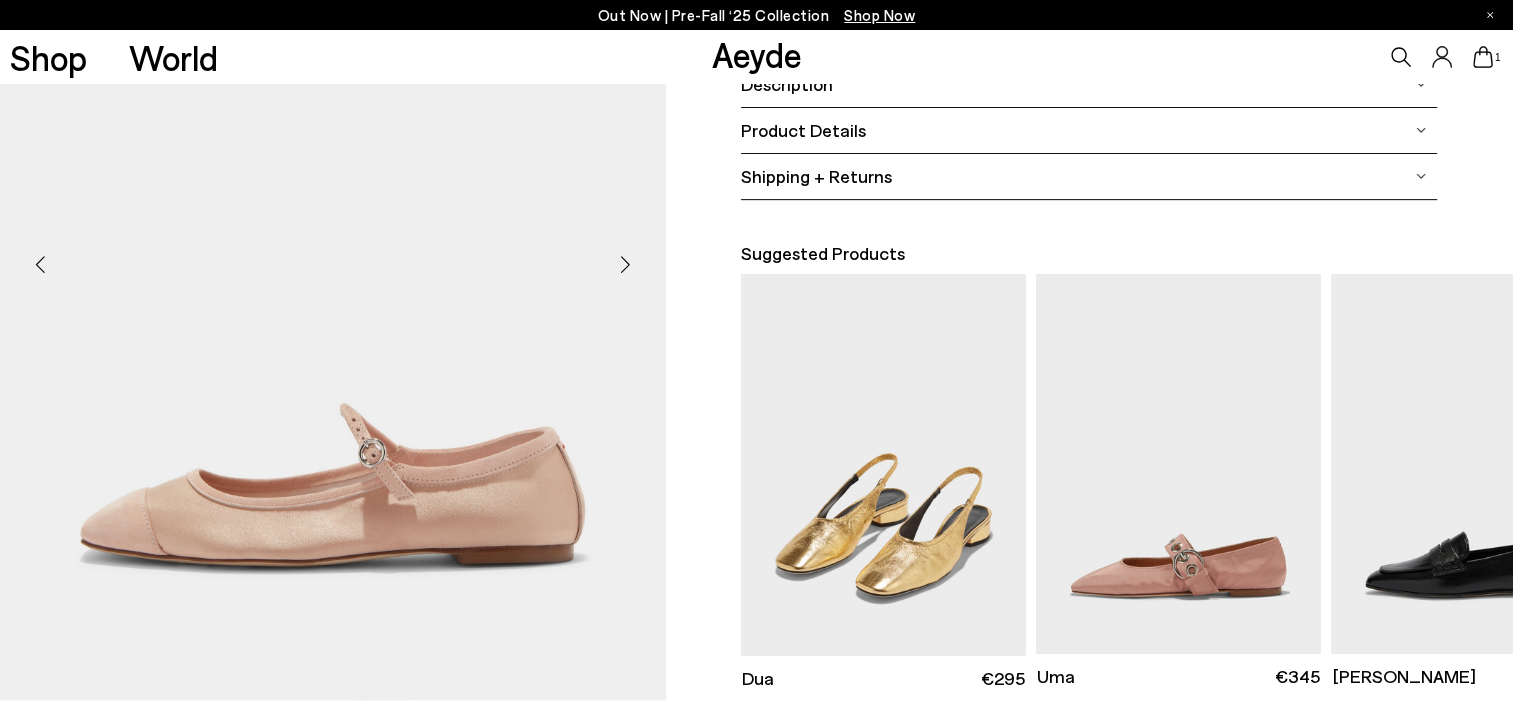 scroll, scrollTop: 200, scrollLeft: 0, axis: vertical 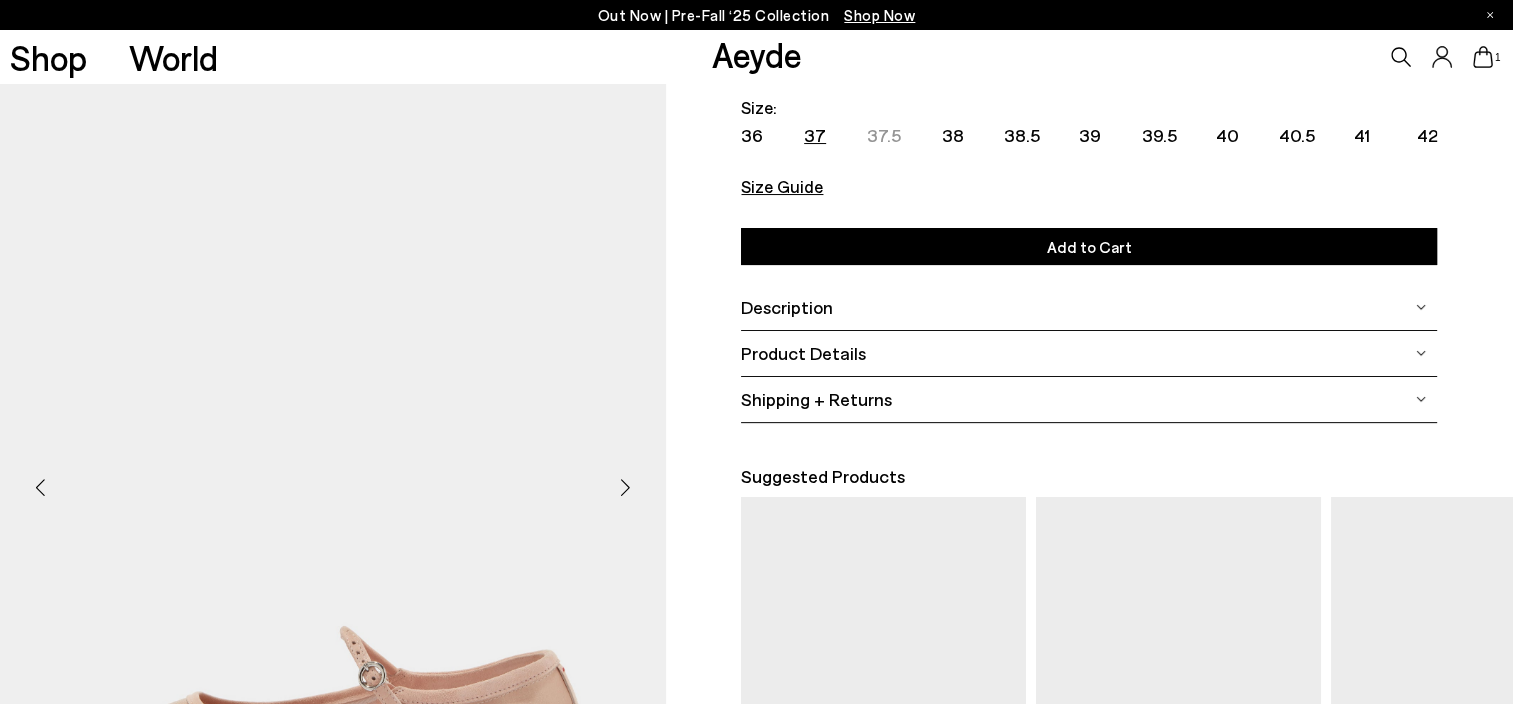 click on "37" at bounding box center (815, 135) 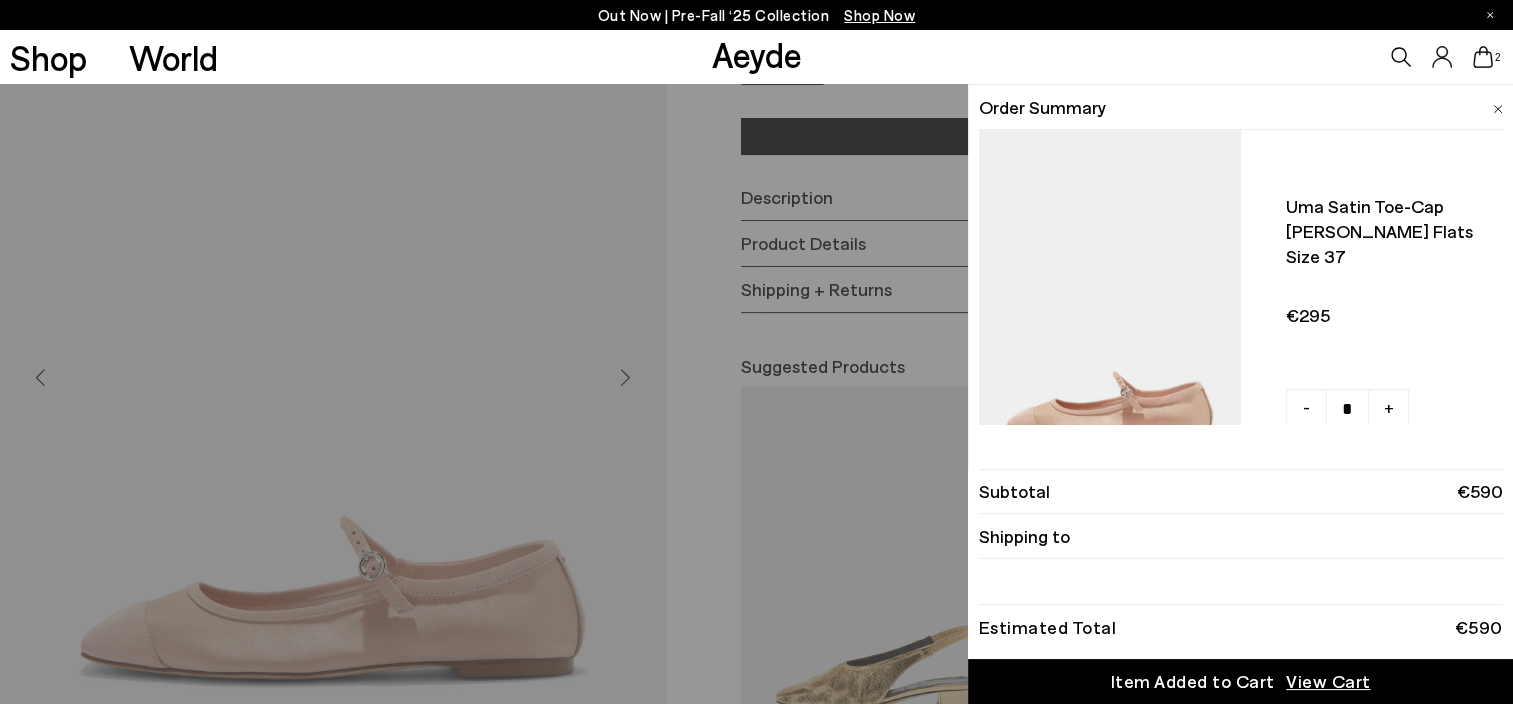 scroll, scrollTop: 300, scrollLeft: 0, axis: vertical 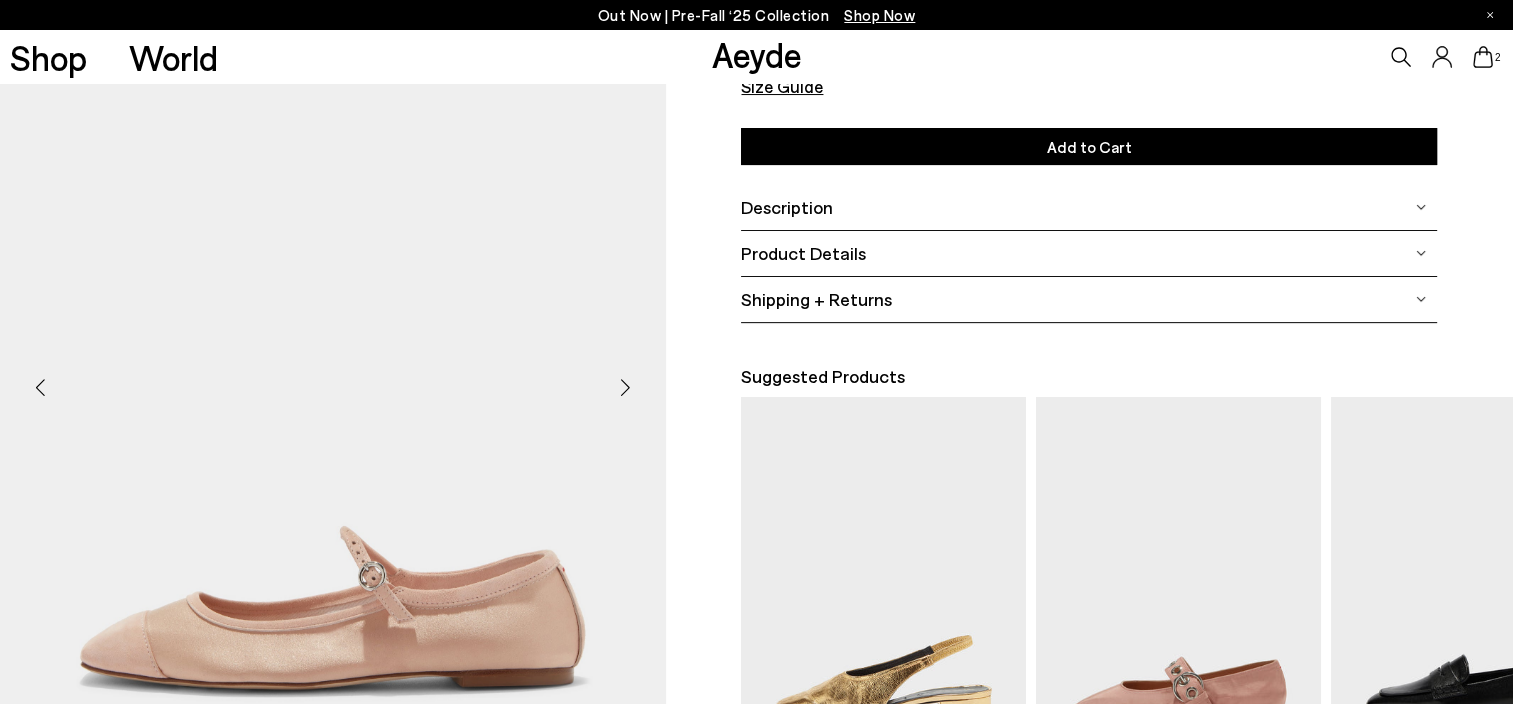 click at bounding box center [626, 388] 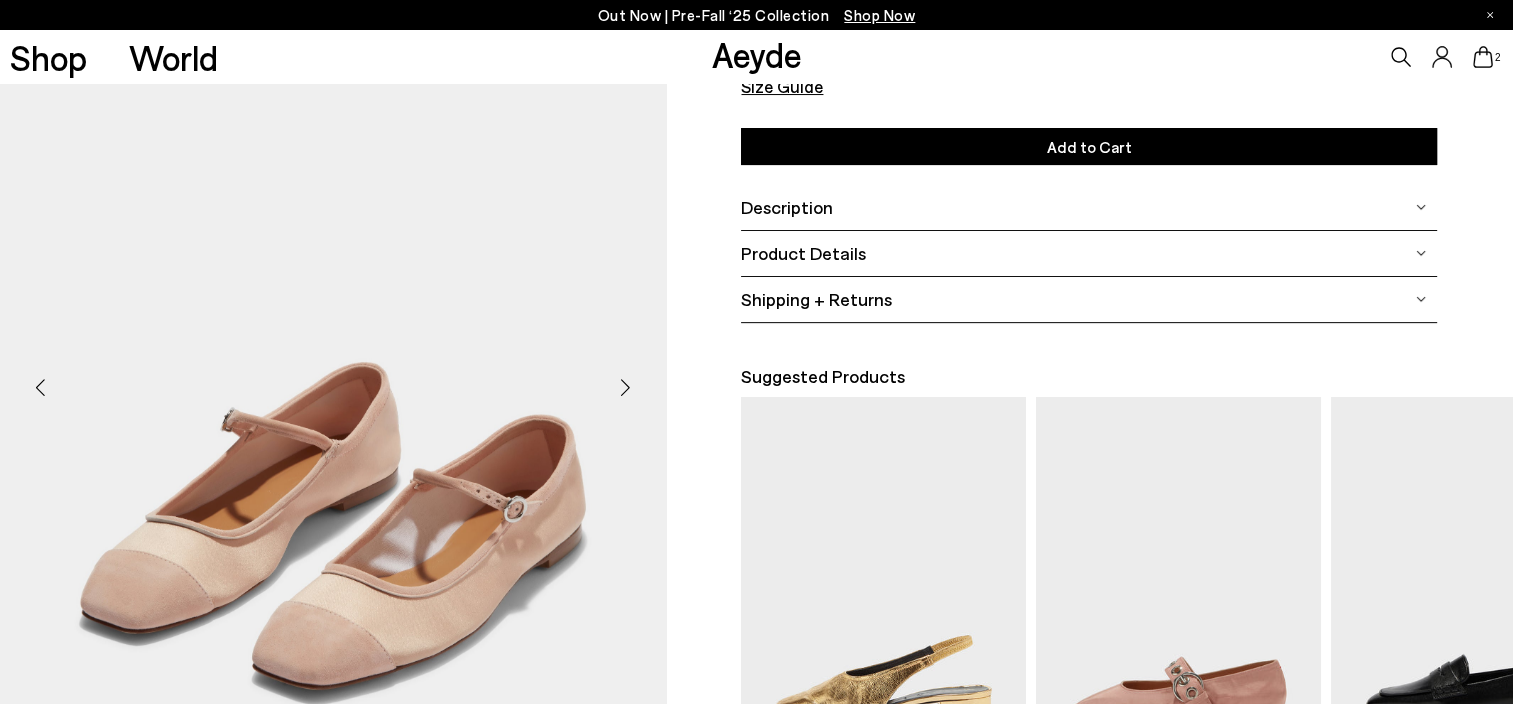 click at bounding box center (626, 388) 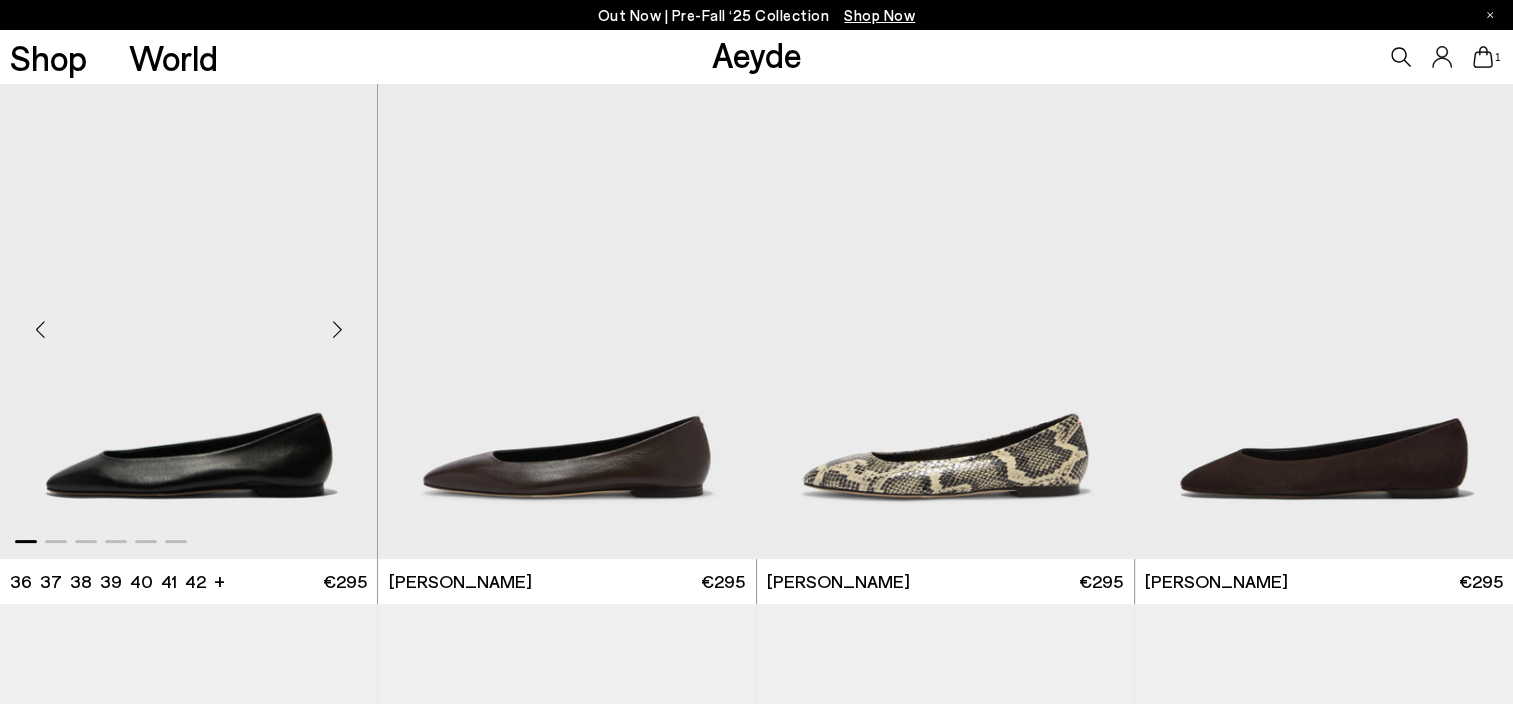scroll, scrollTop: 100, scrollLeft: 0, axis: vertical 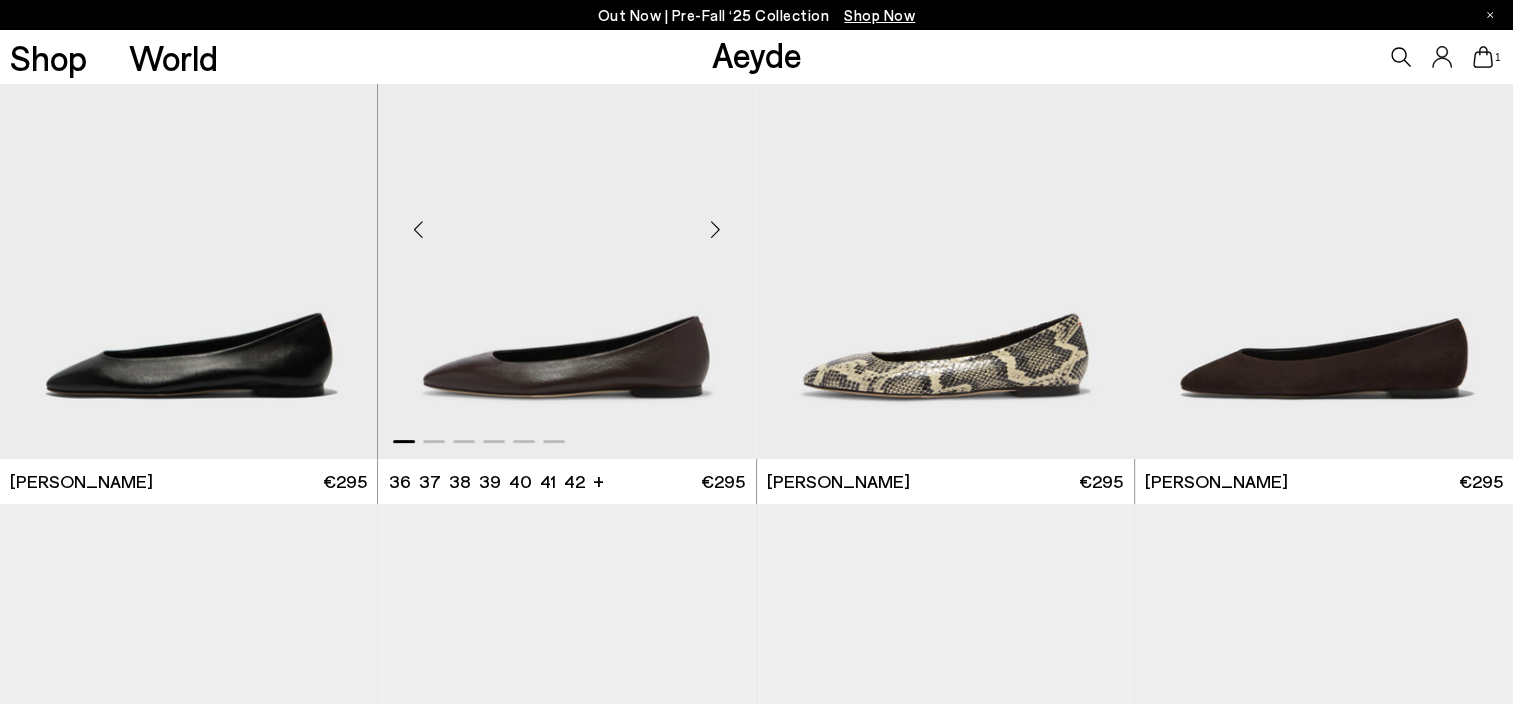 click at bounding box center (716, 229) 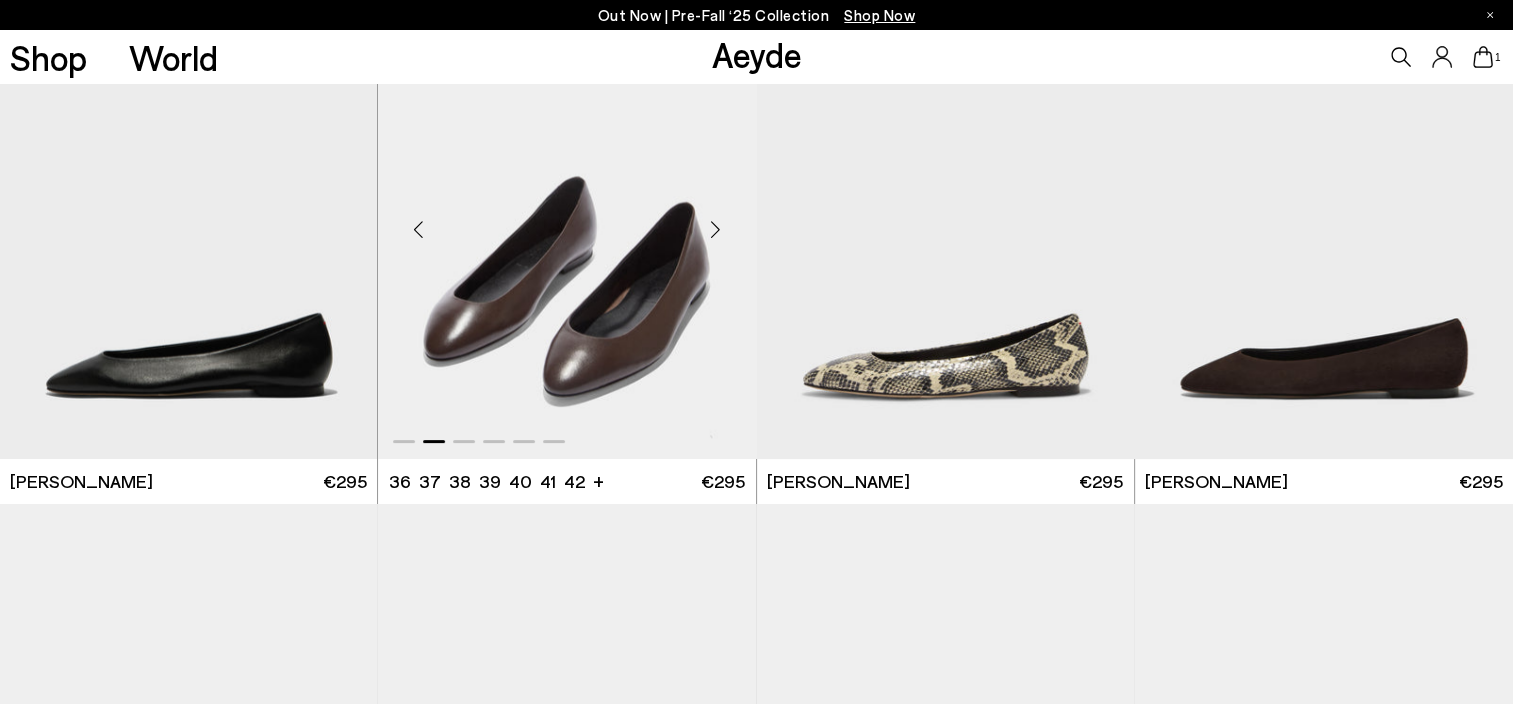 click at bounding box center (716, 229) 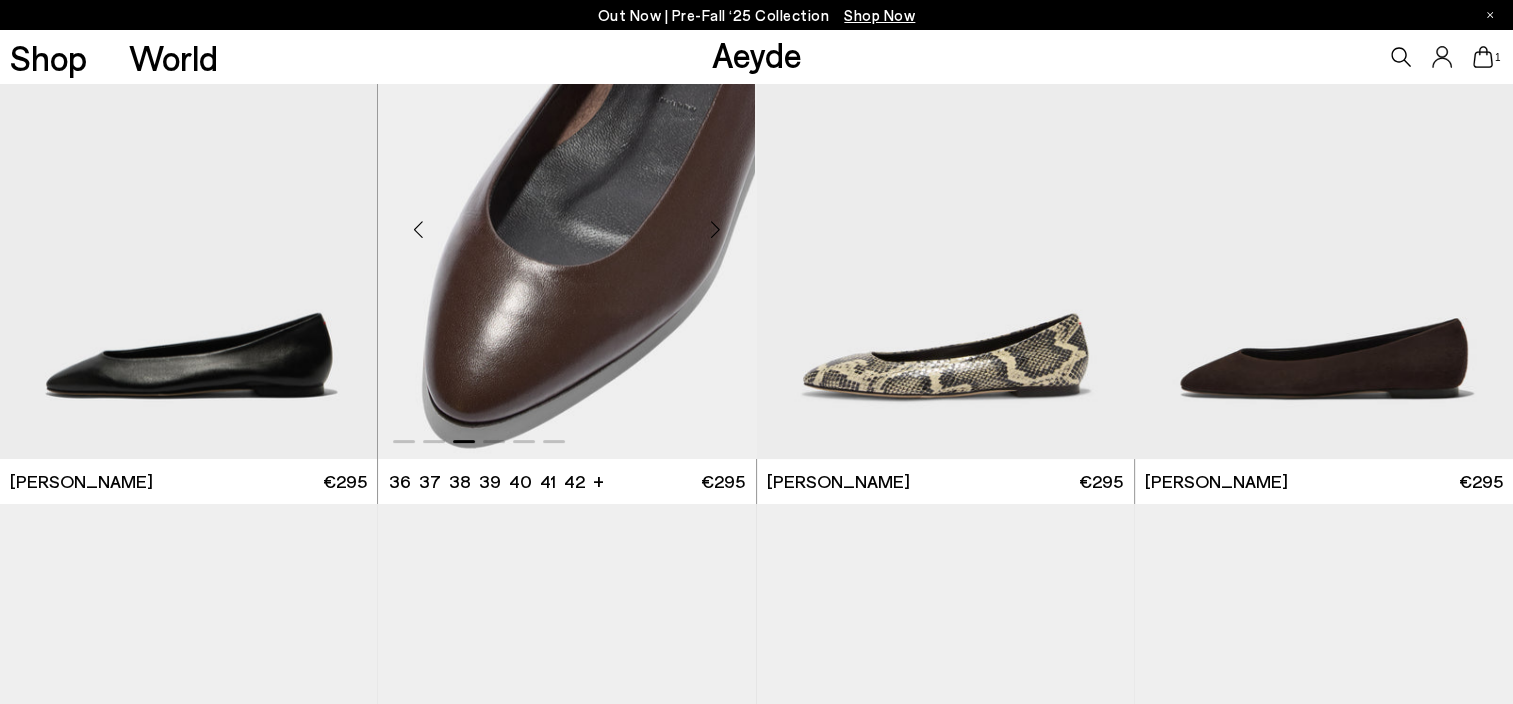click at bounding box center [716, 229] 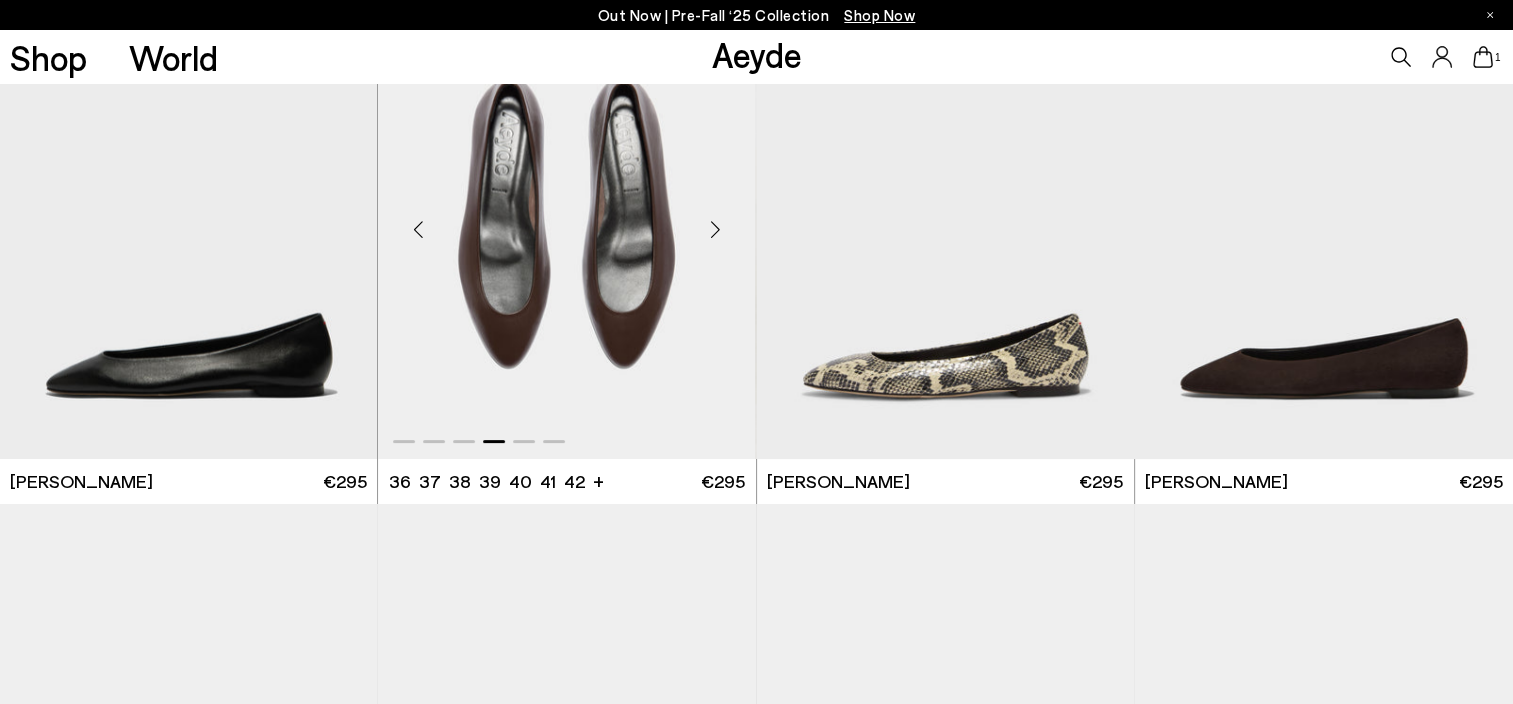 click at bounding box center (716, 229) 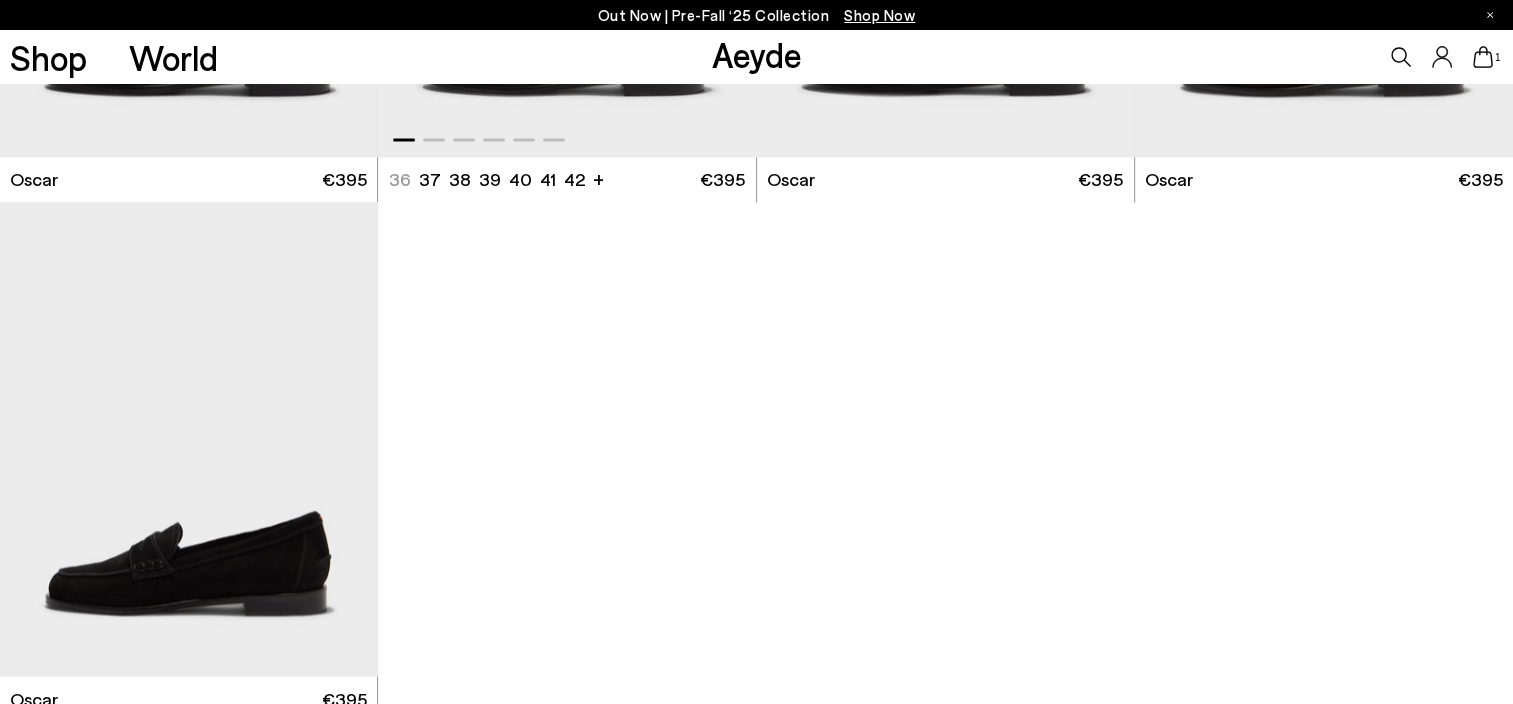 scroll, scrollTop: 11300, scrollLeft: 0, axis: vertical 